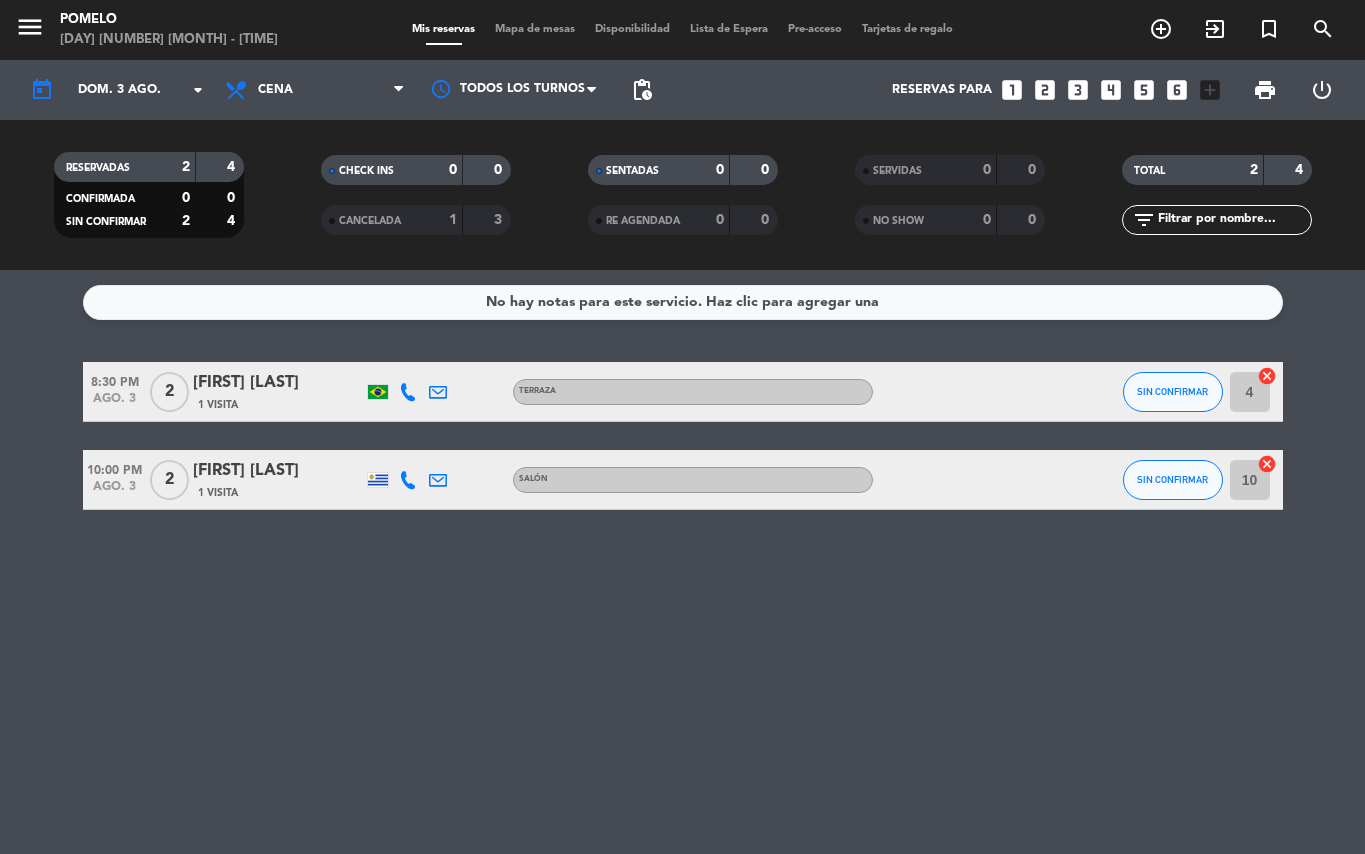 scroll, scrollTop: 0, scrollLeft: 0, axis: both 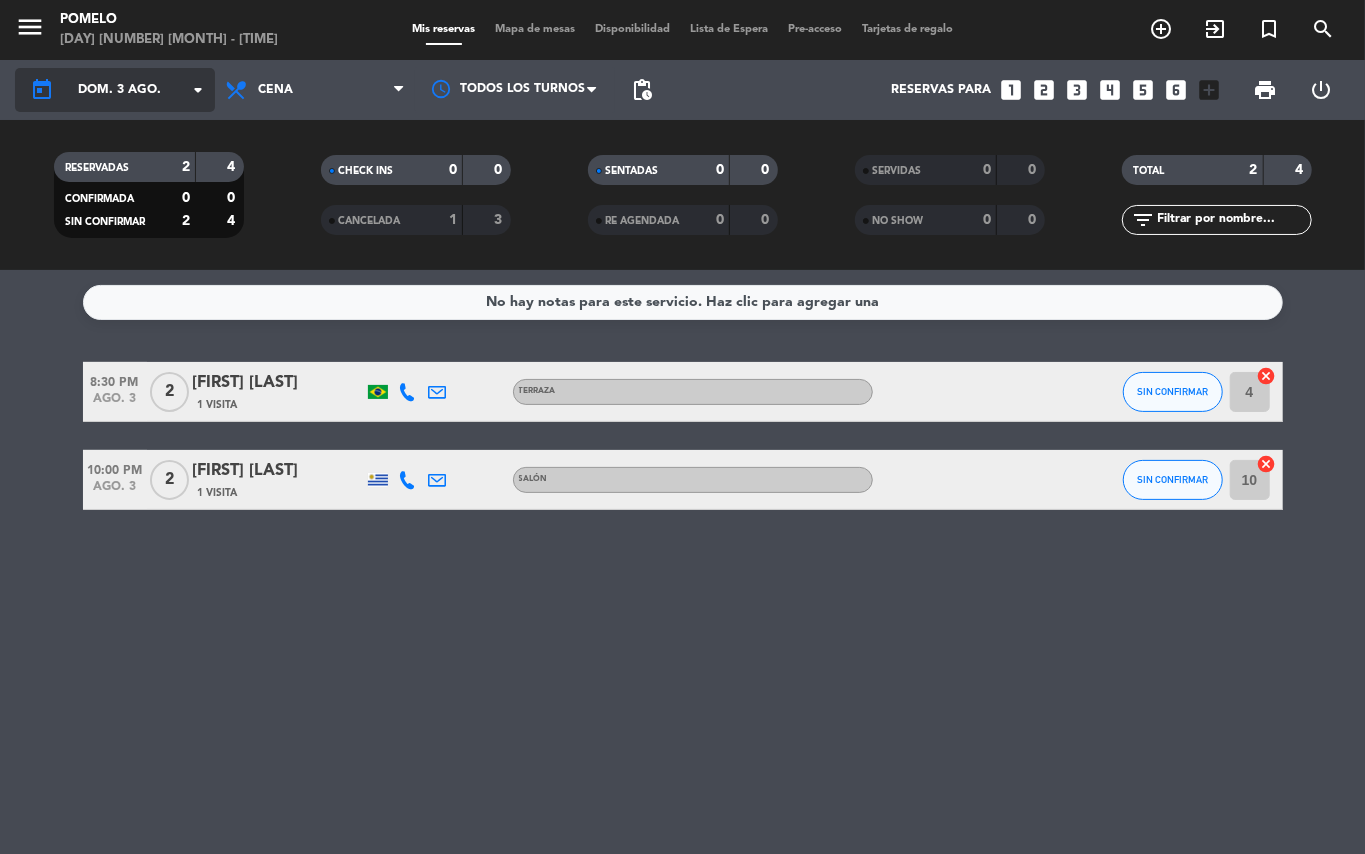 click on "arrow_drop_down" 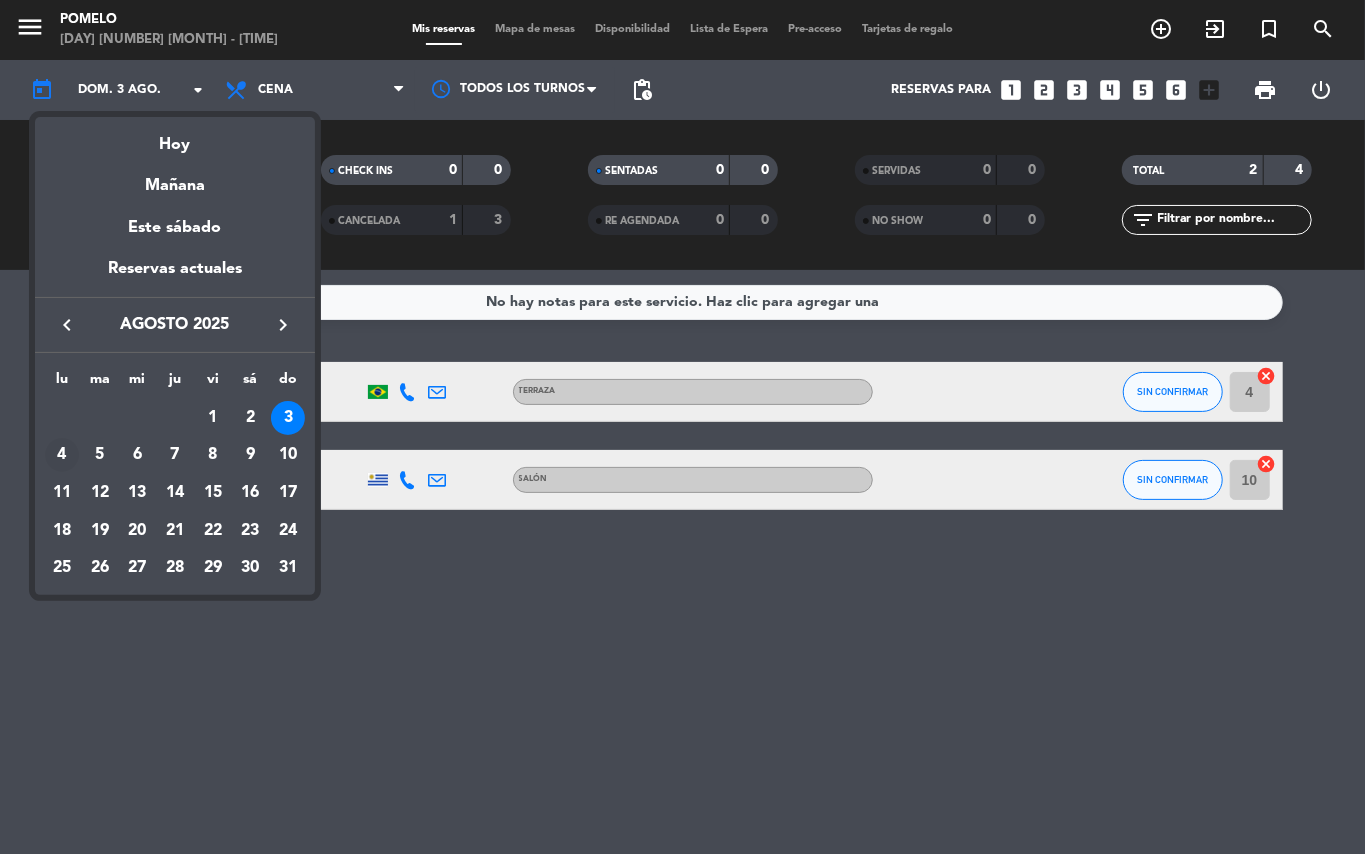 click on "4" at bounding box center [62, 455] 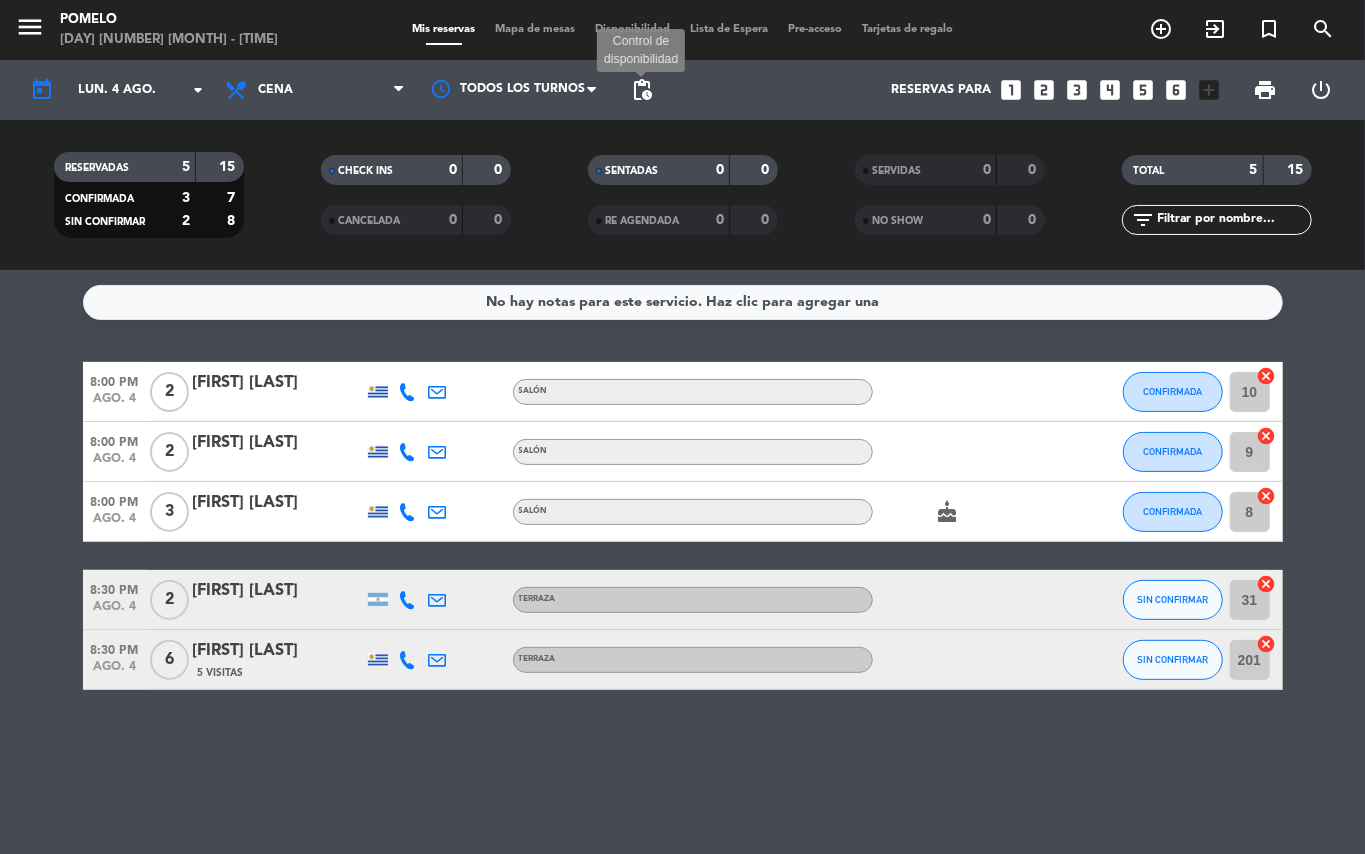 click on "pending_actions" 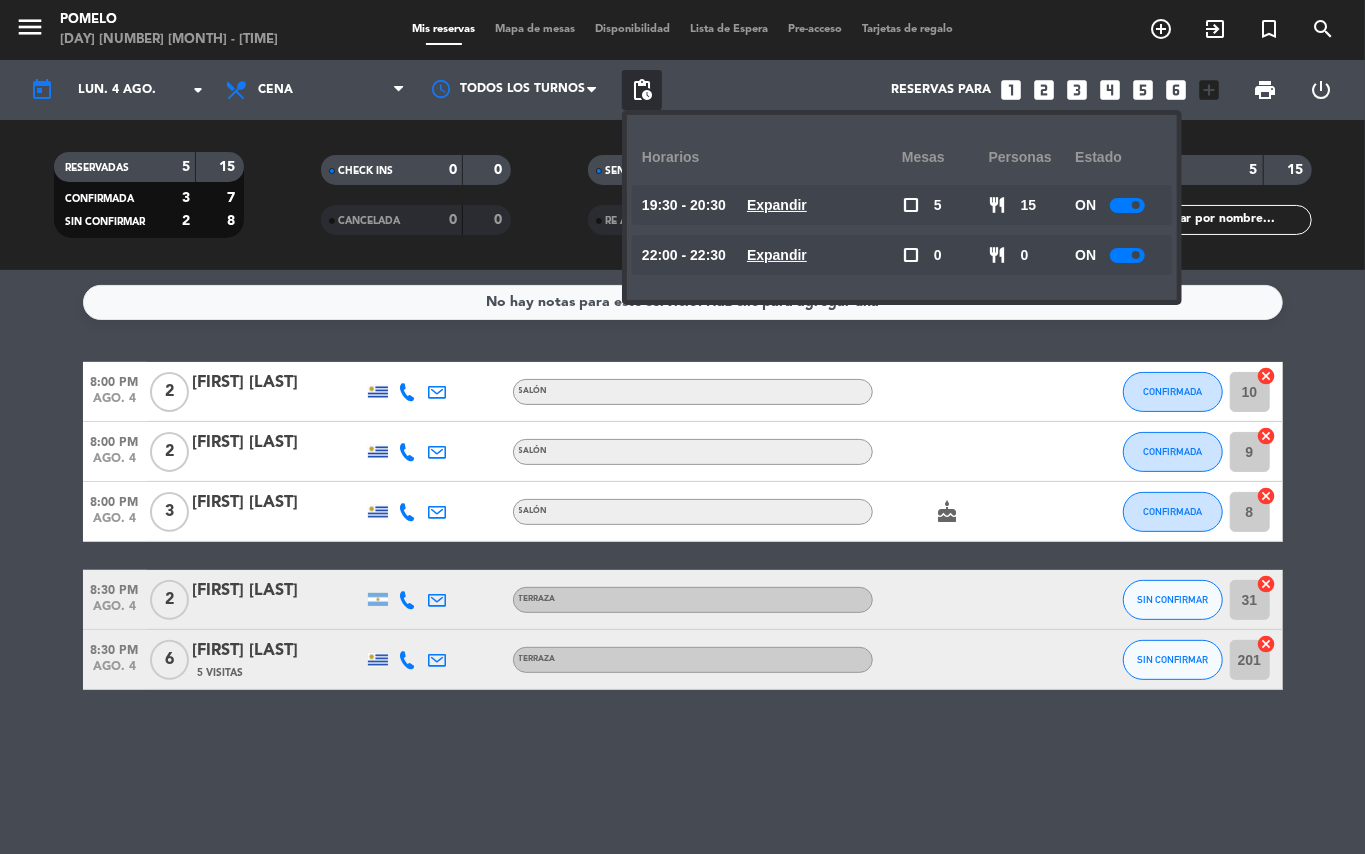 click on "Expandir" 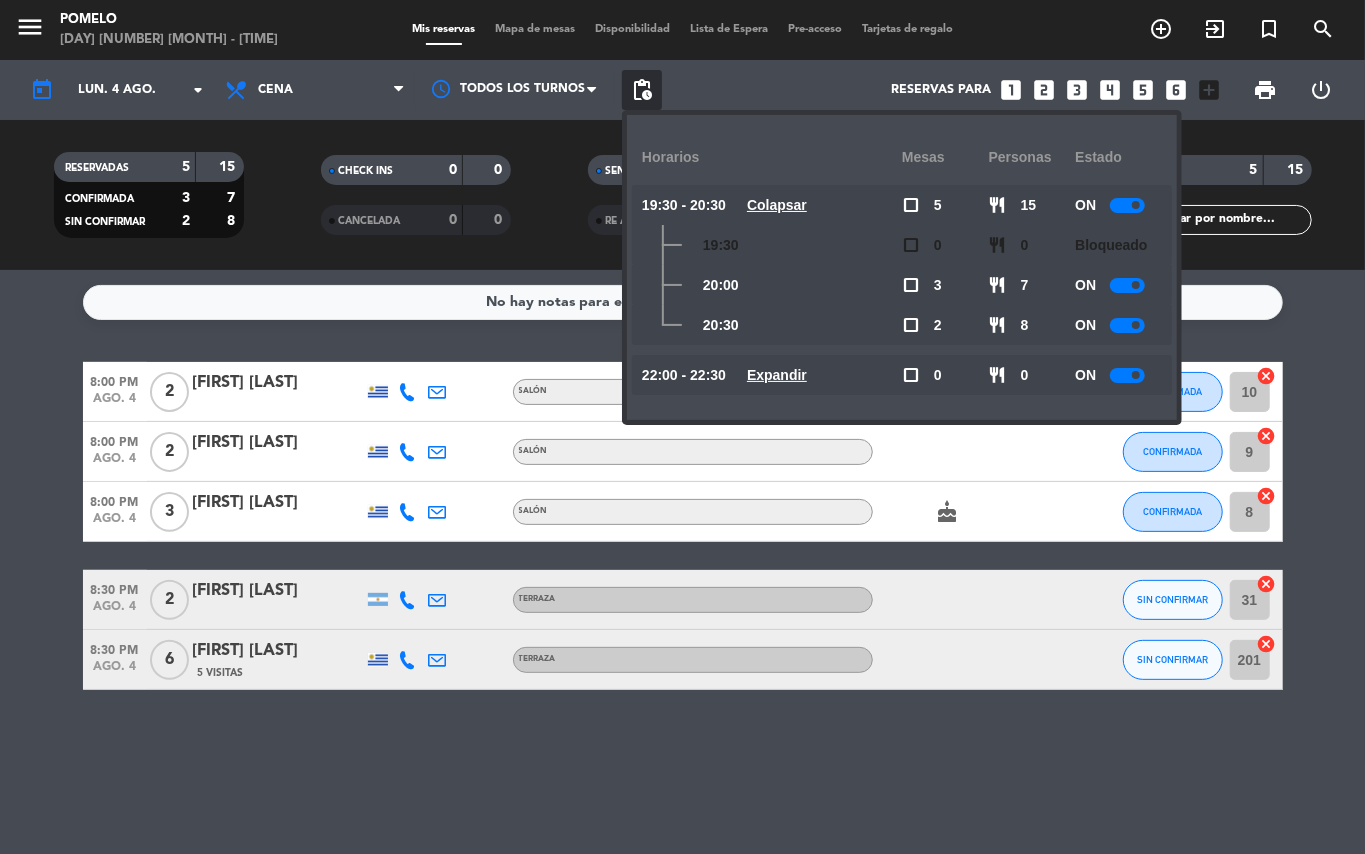 click 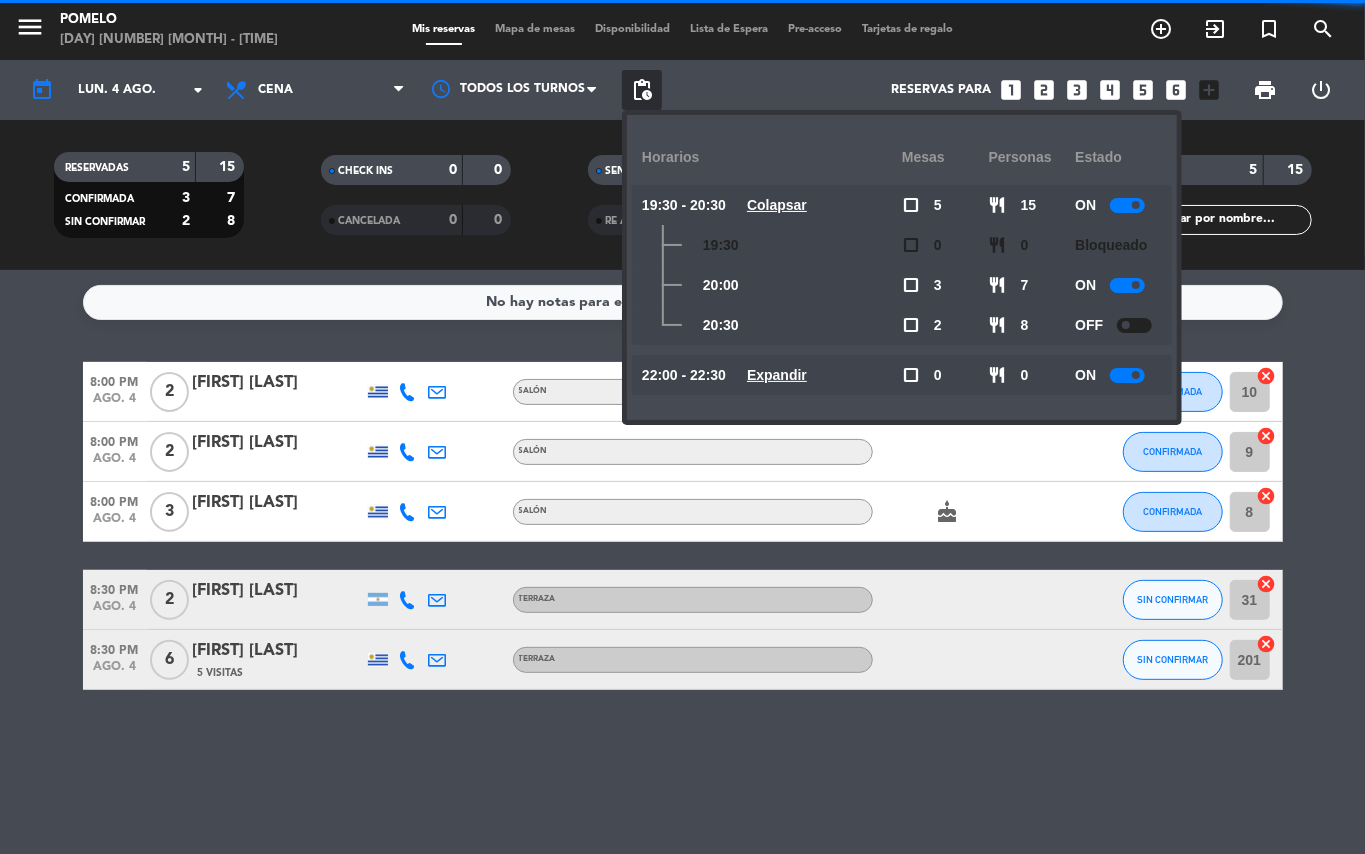 click on "Expandir" 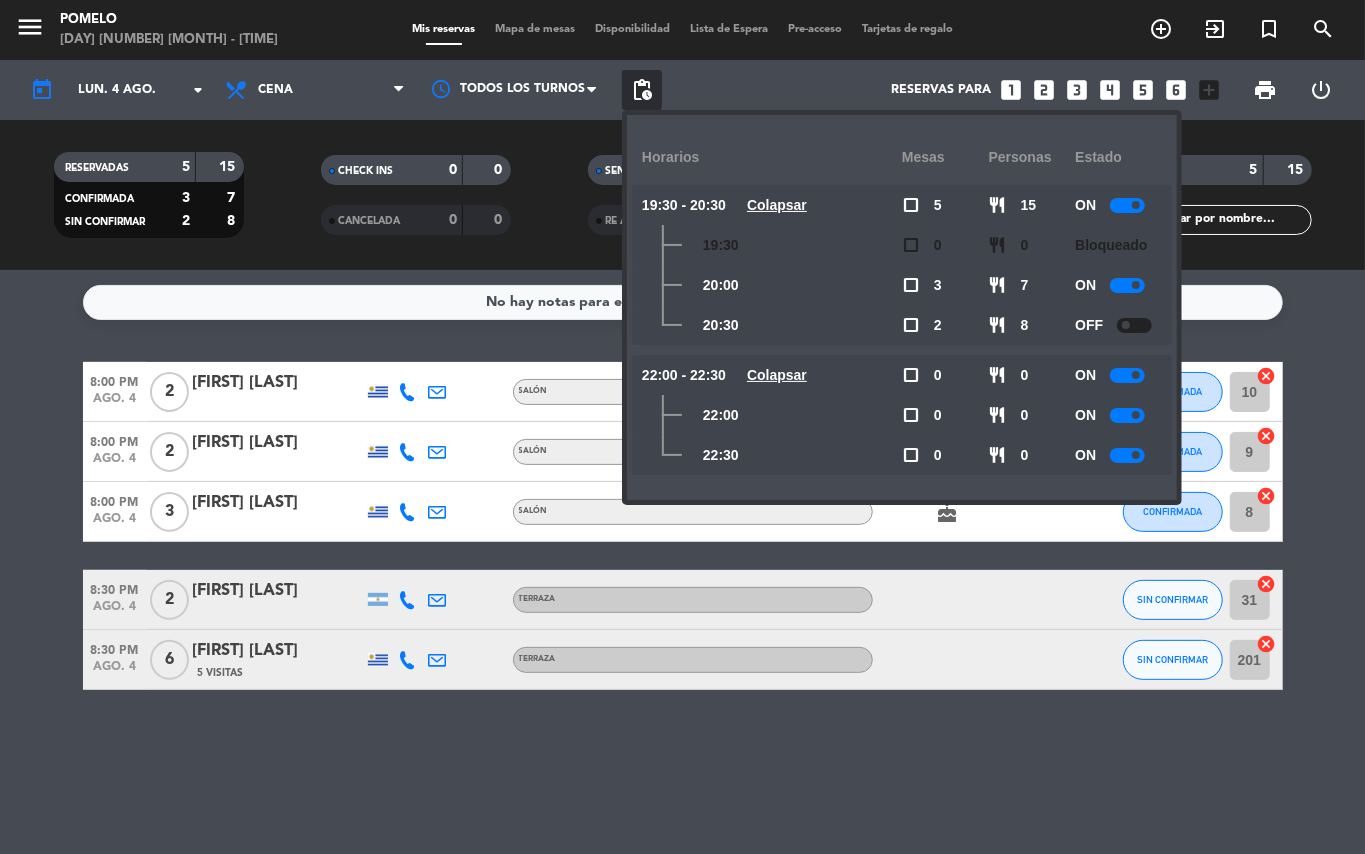 click 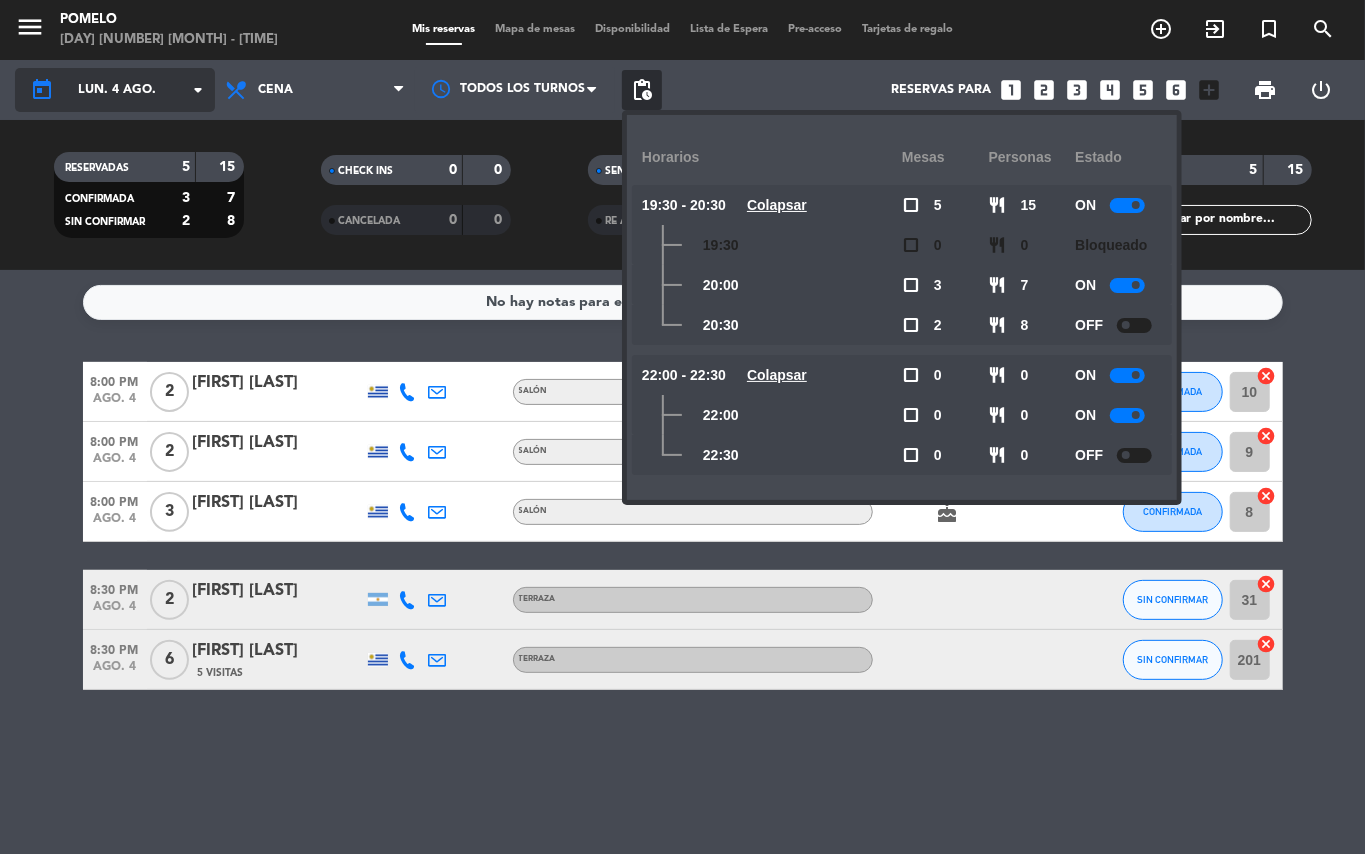 click on "lun. 4 ago." 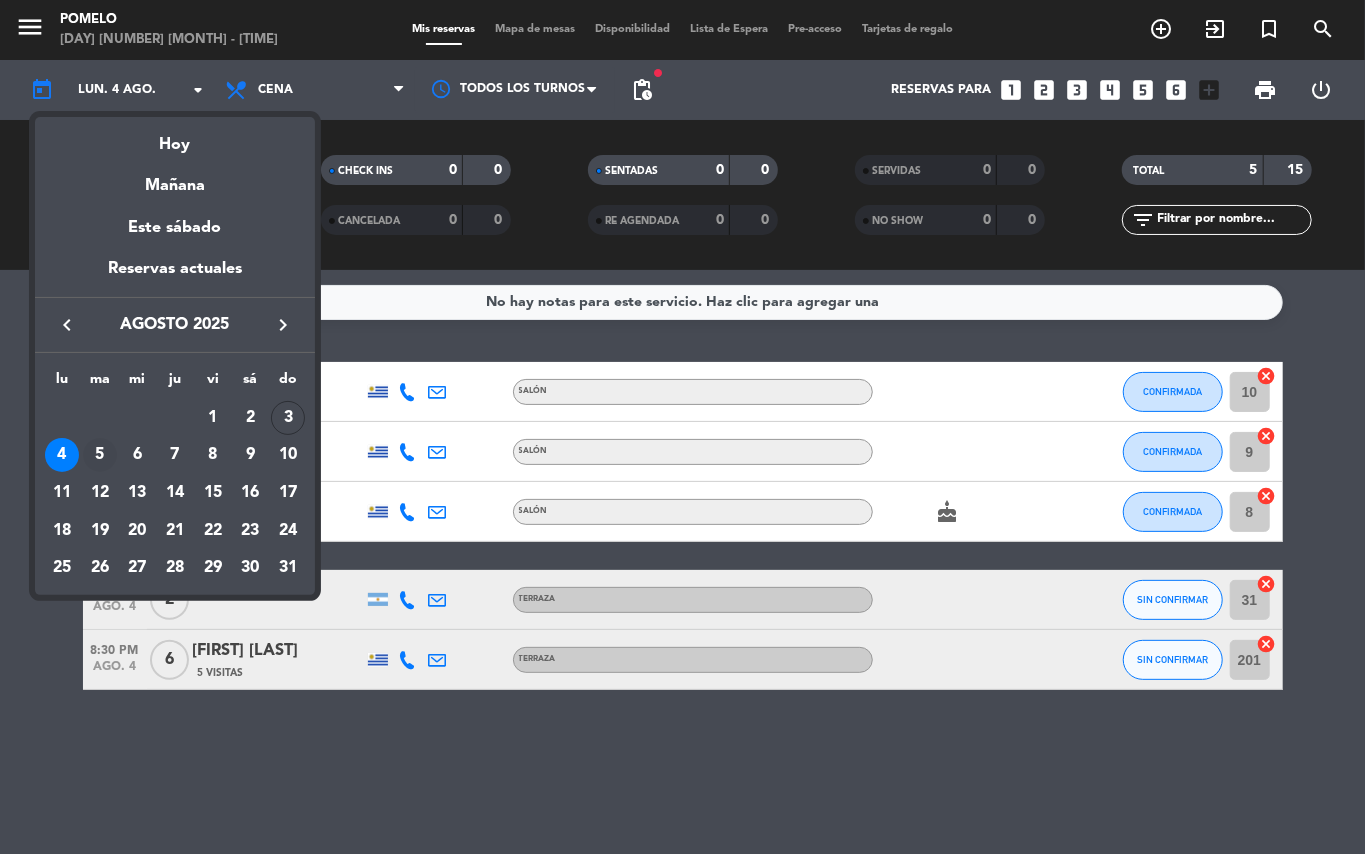 click on "5" at bounding box center [100, 455] 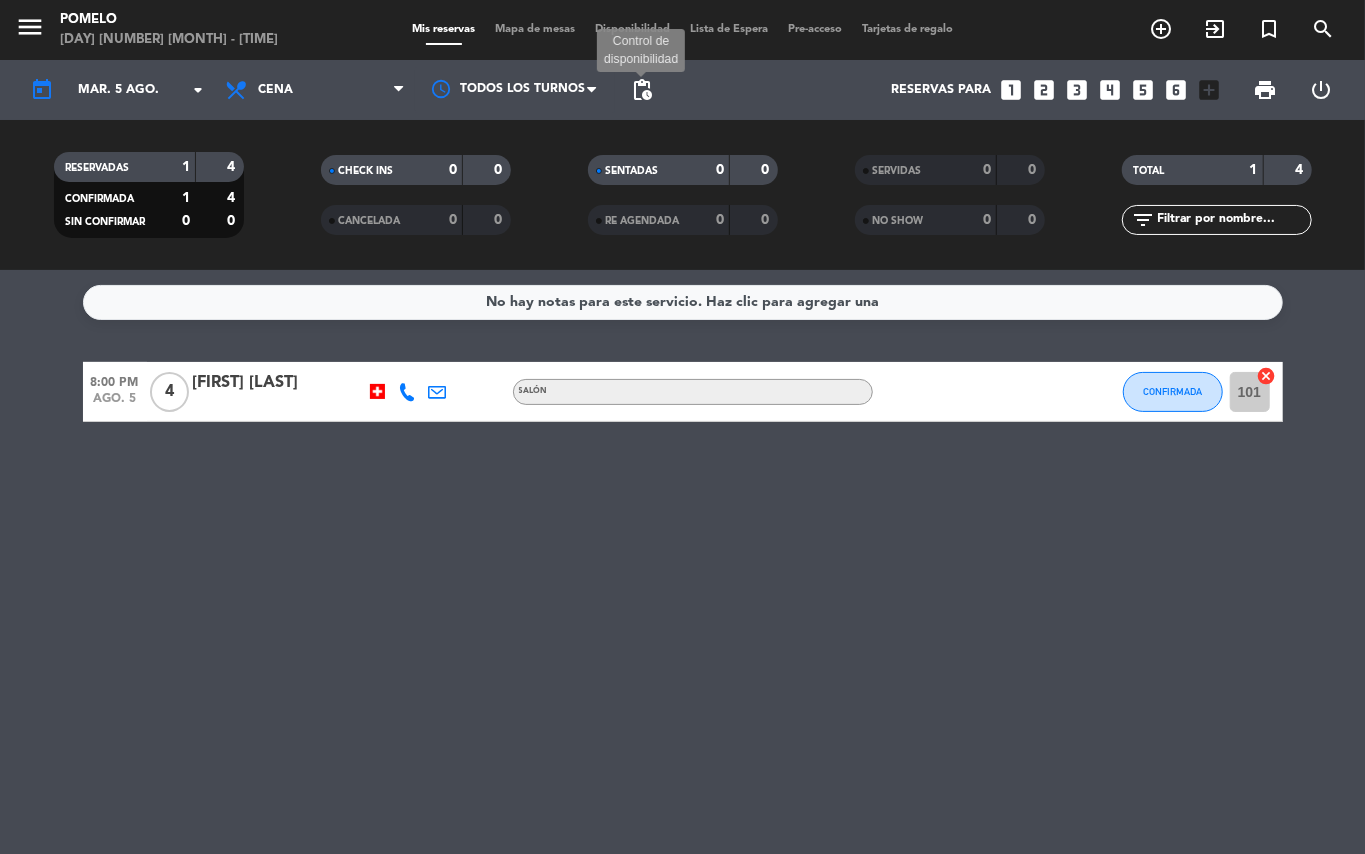 click on "pending_actions" 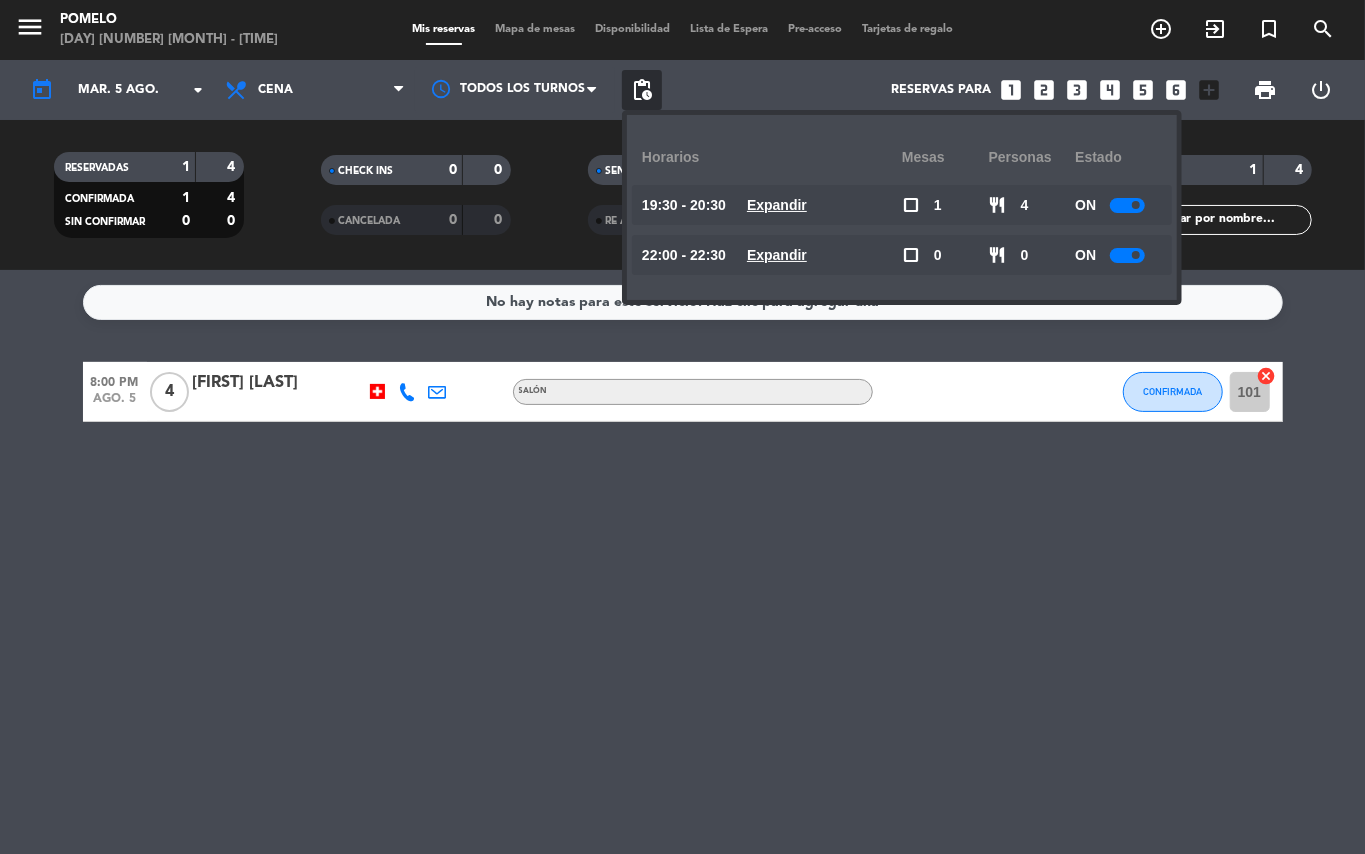 click on "Expandir" 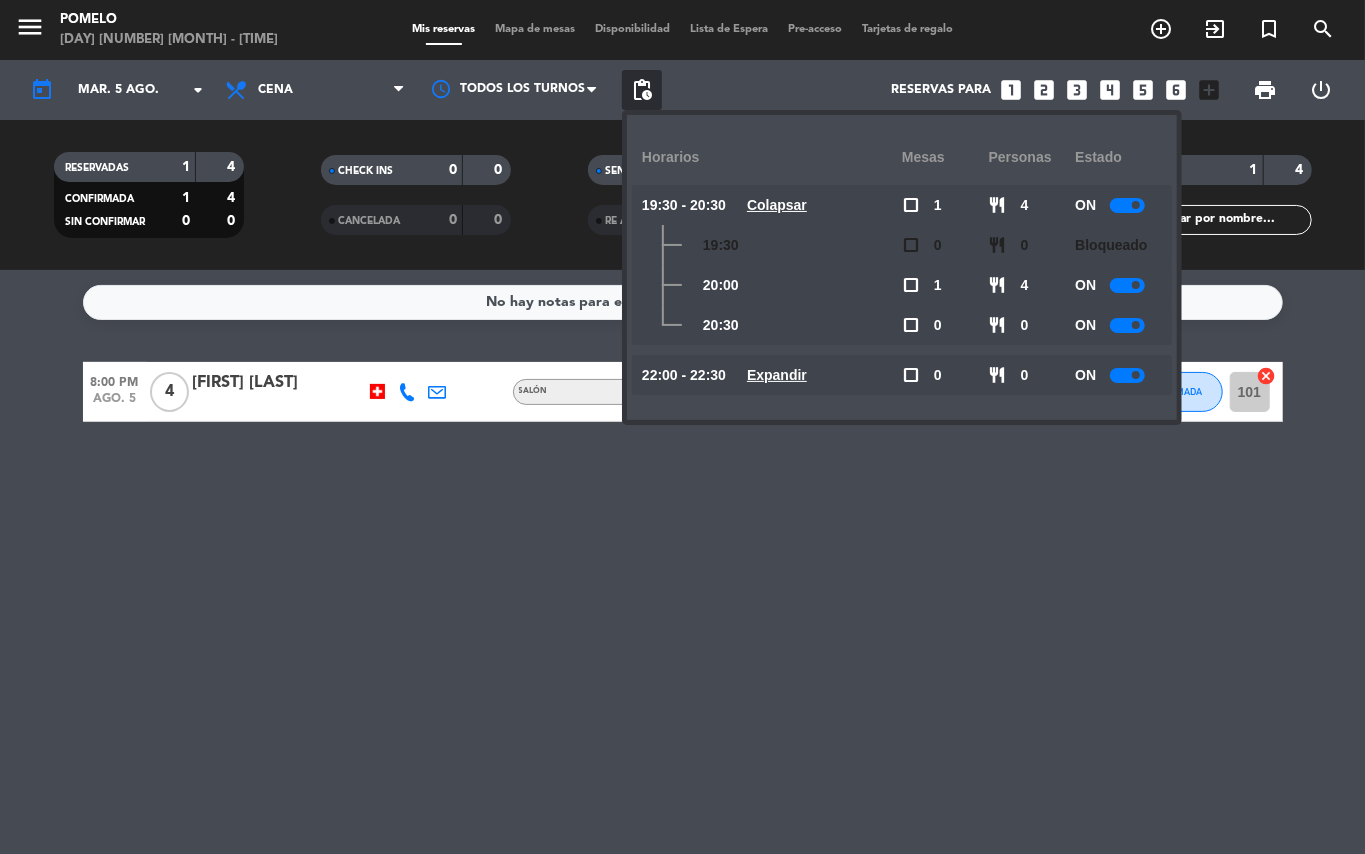 click on "Expandir" 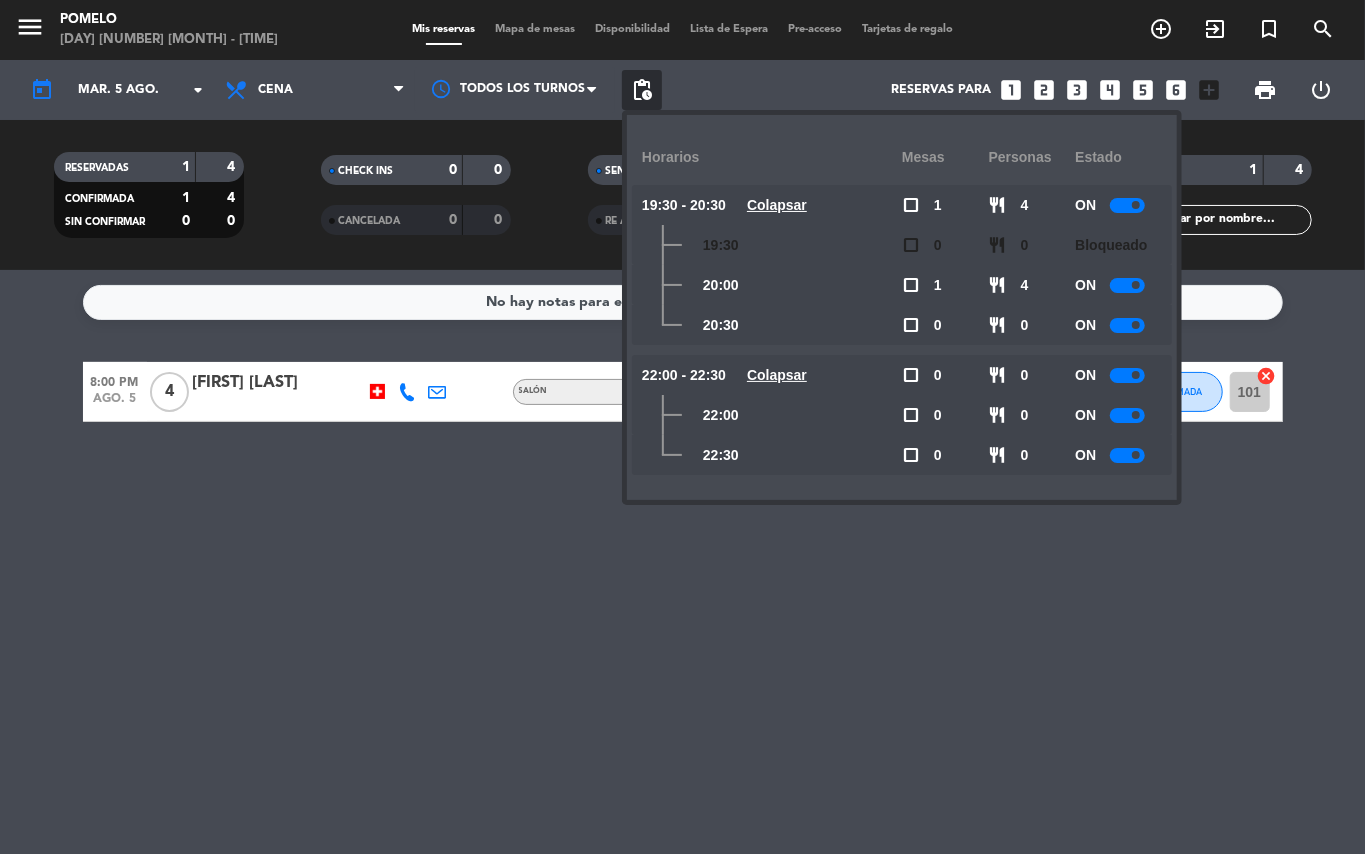 click 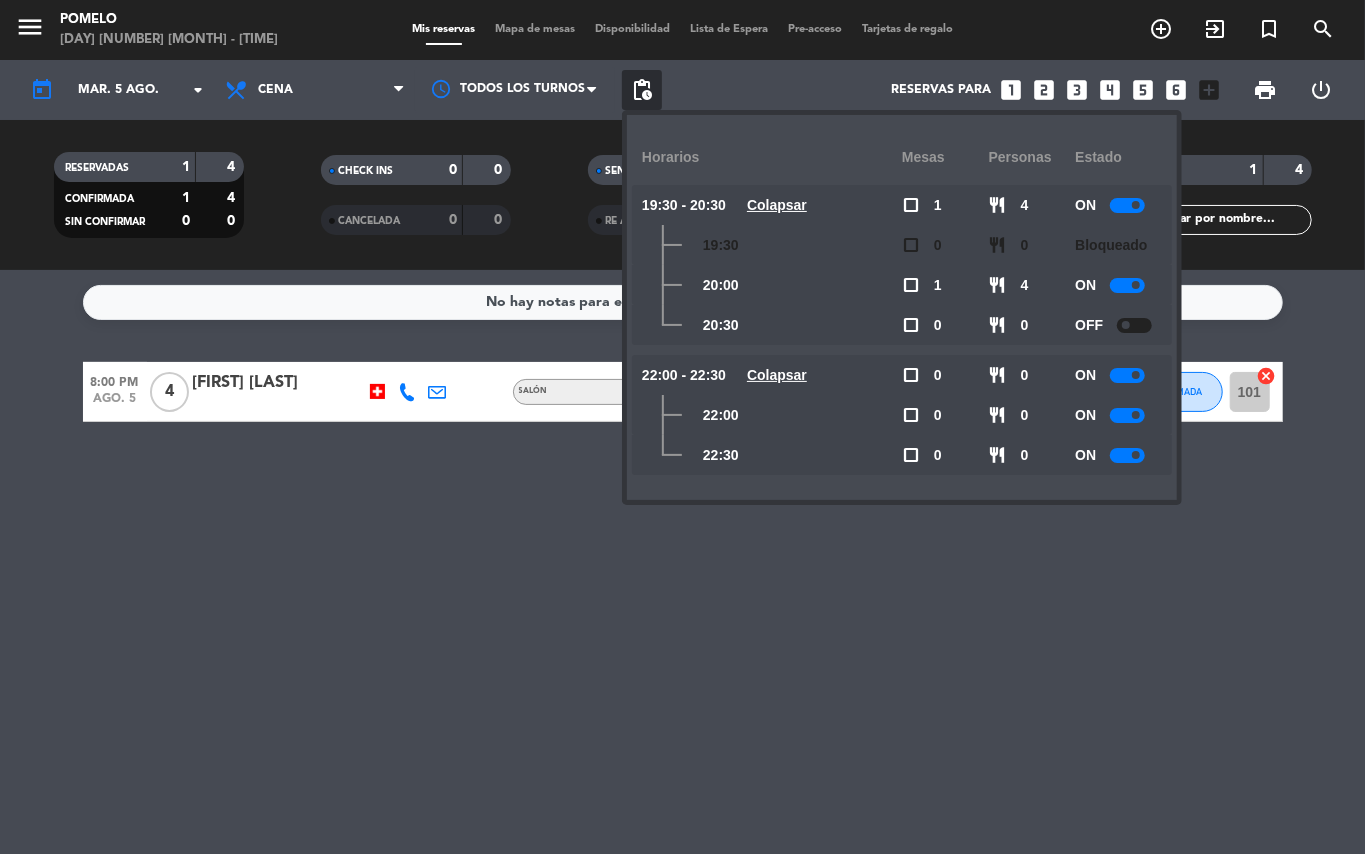 click 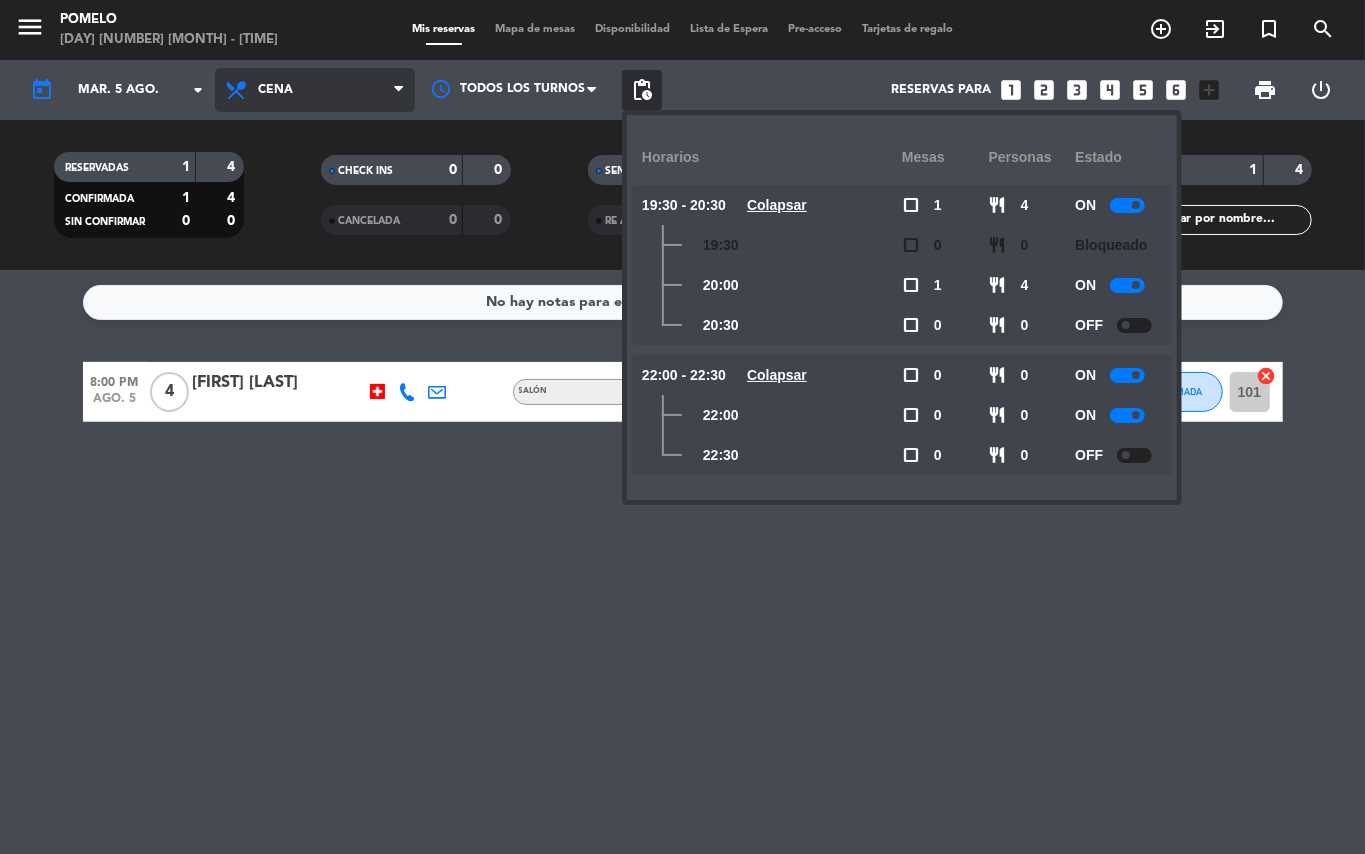 click on "Cena" at bounding box center [315, 90] 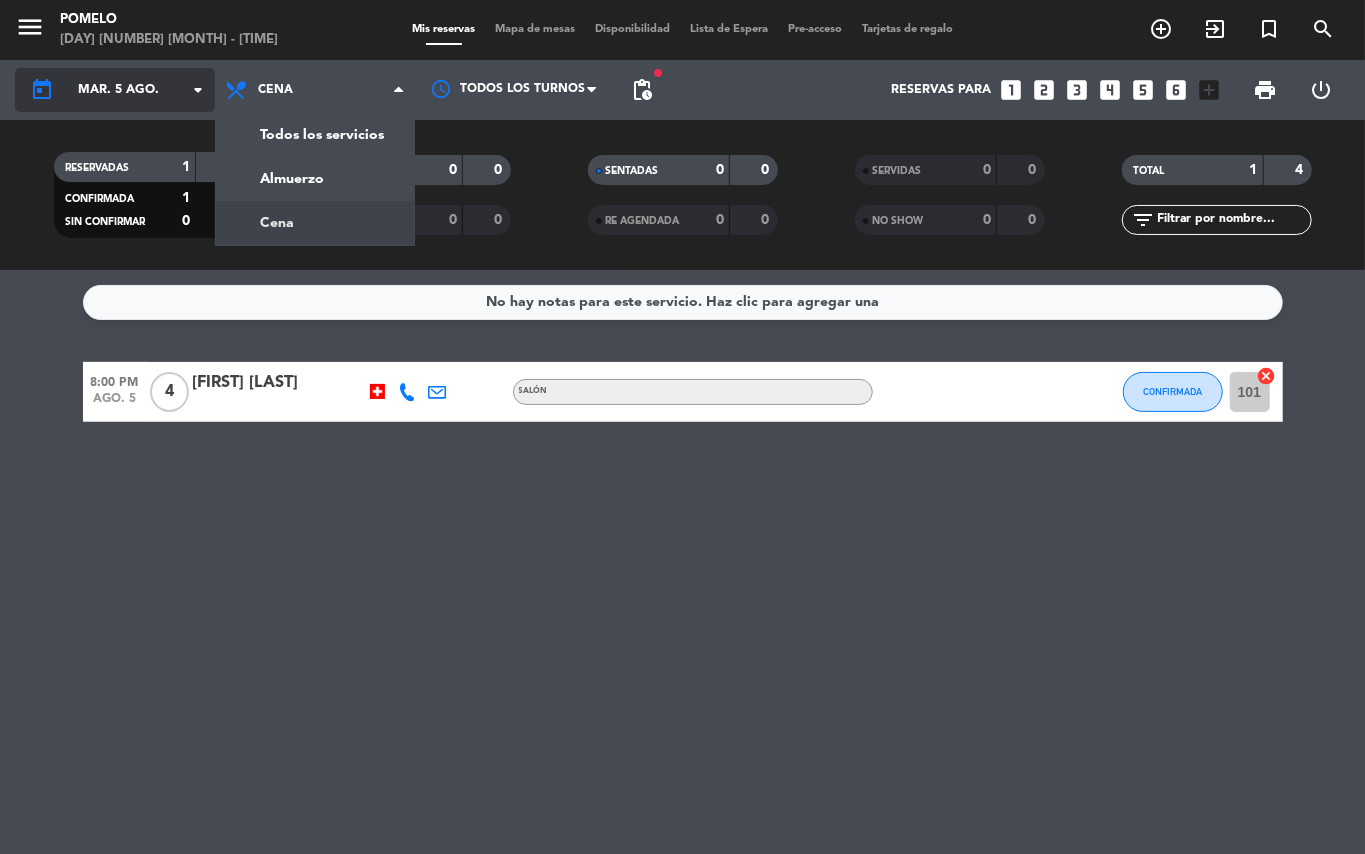 click on "mar. 5 ago." 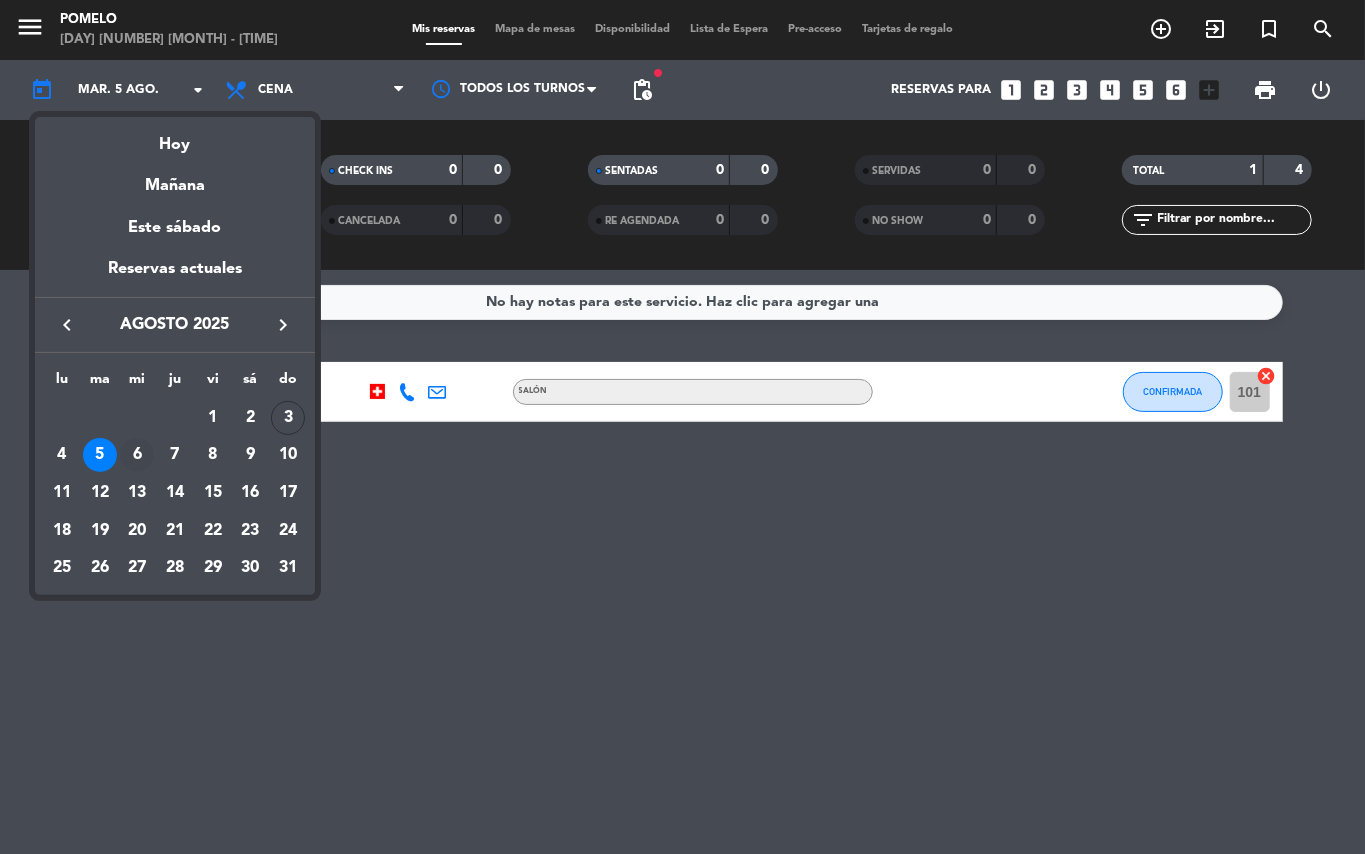 click on "6" at bounding box center [137, 455] 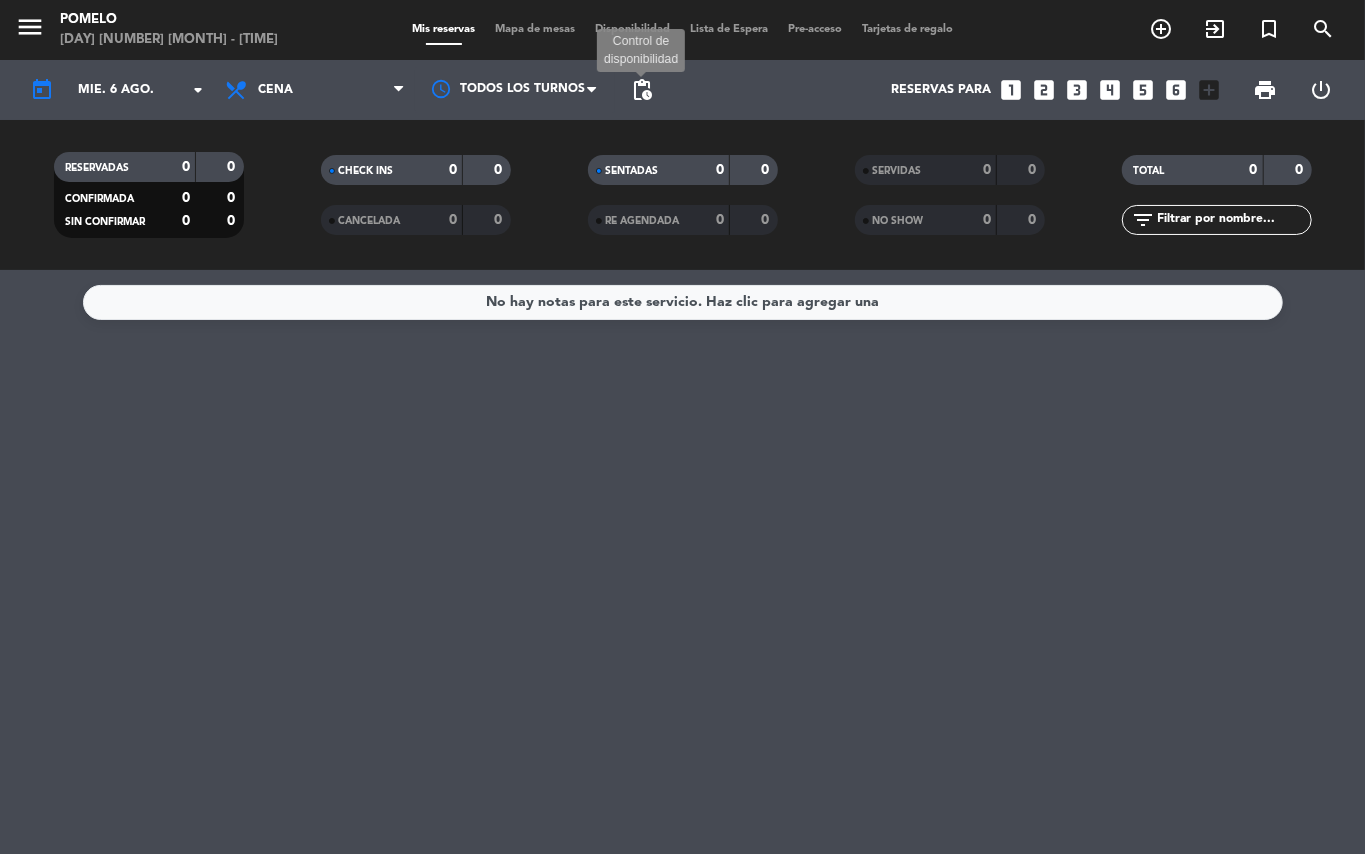 click on "pending_actions" 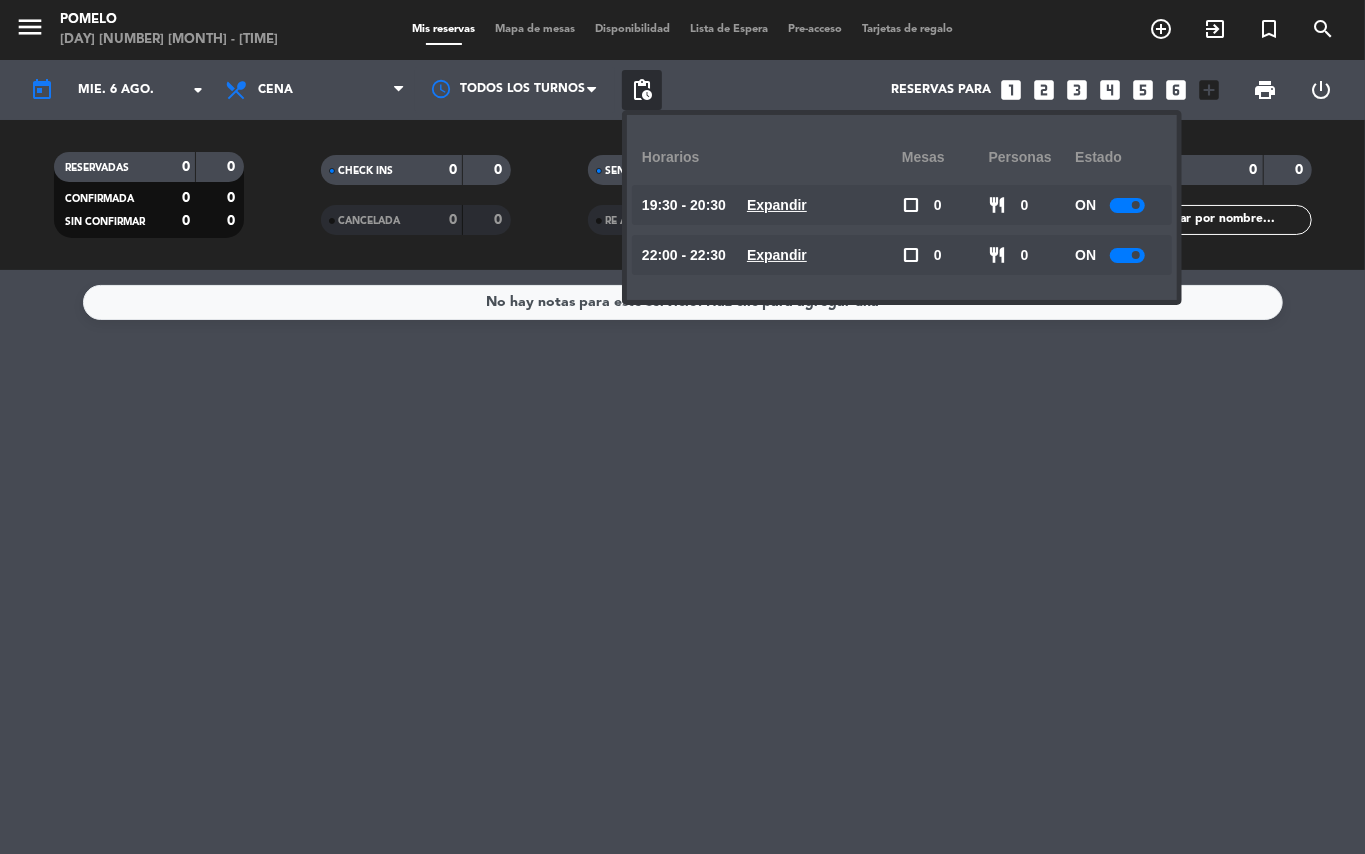 click on "Expandir" 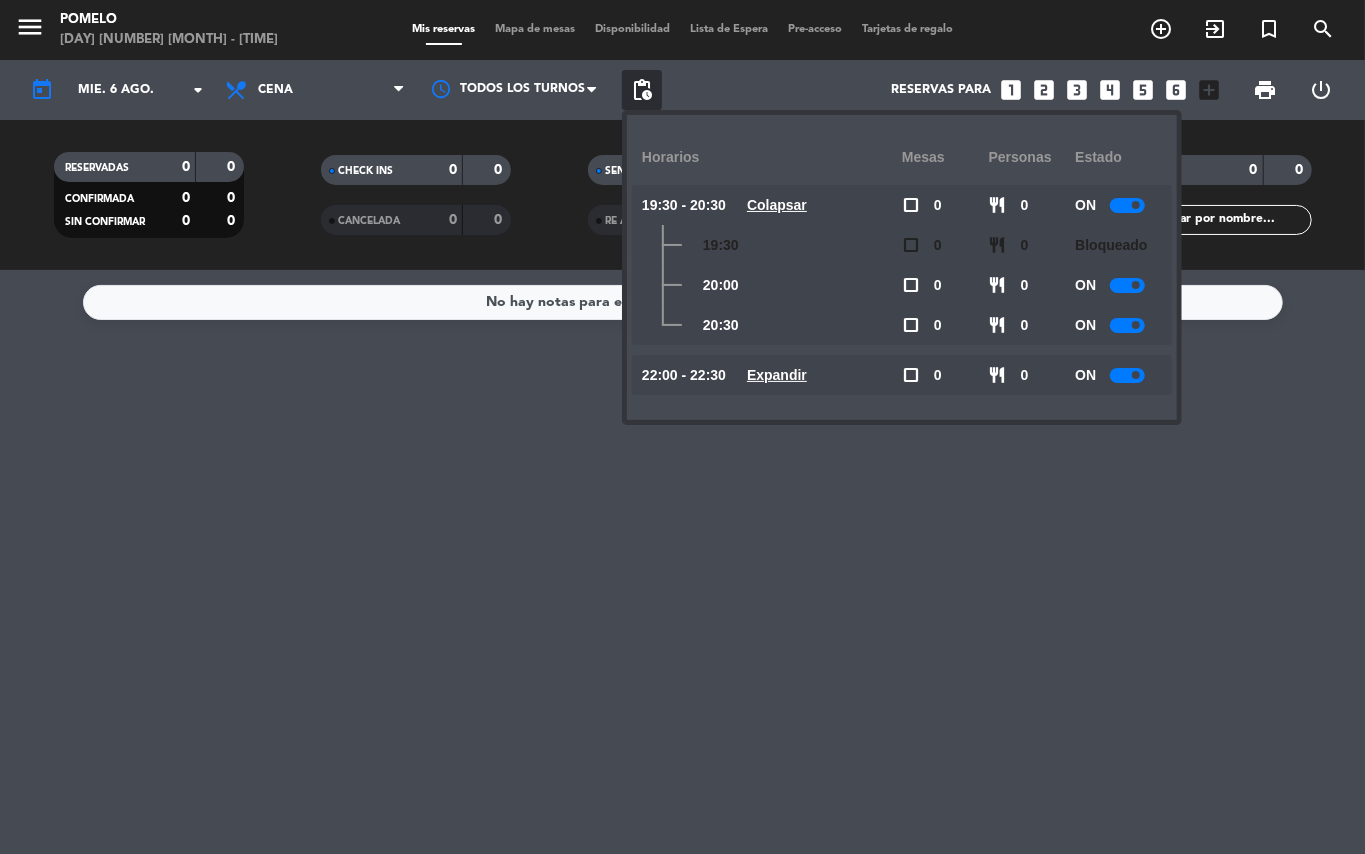 click on "Expandir" 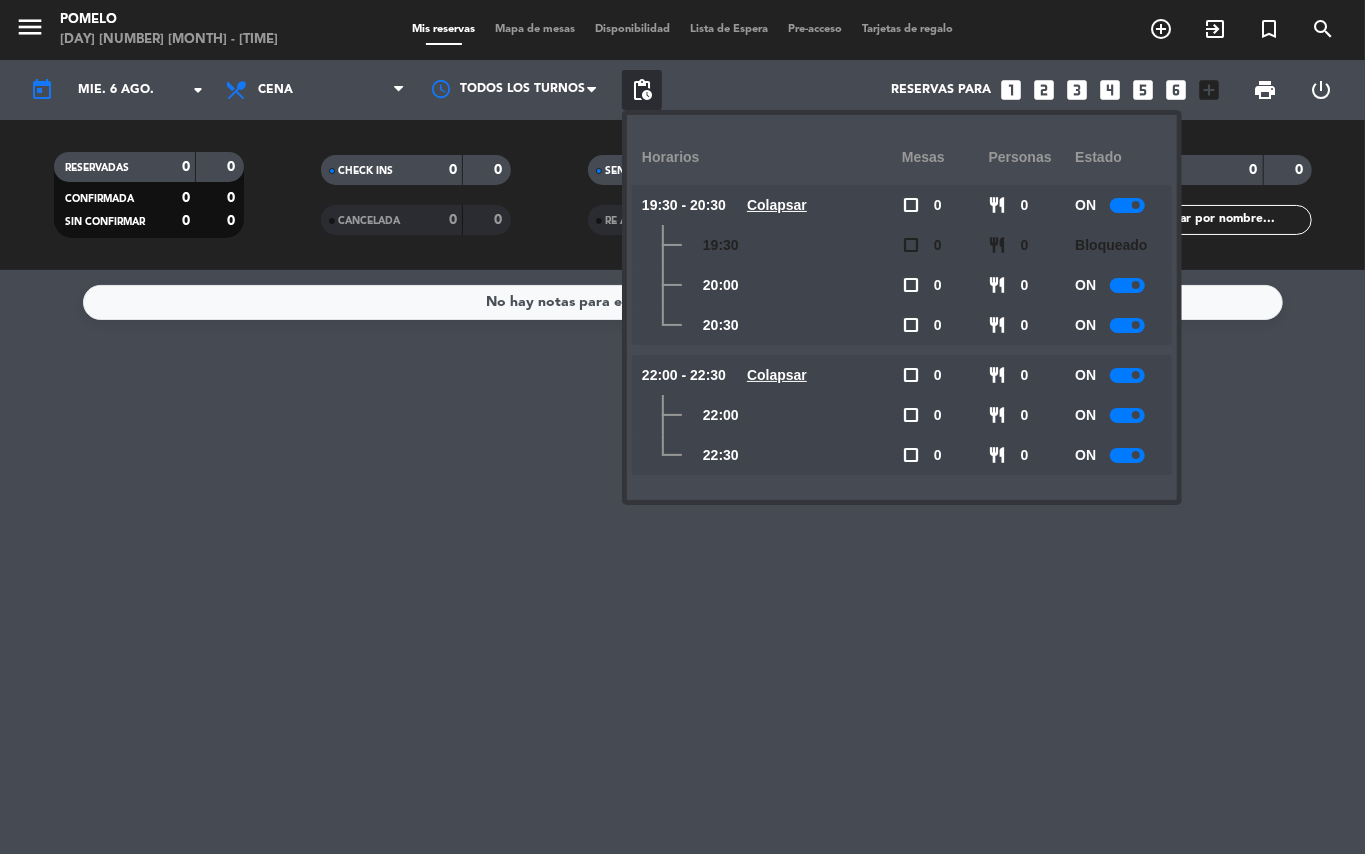 click 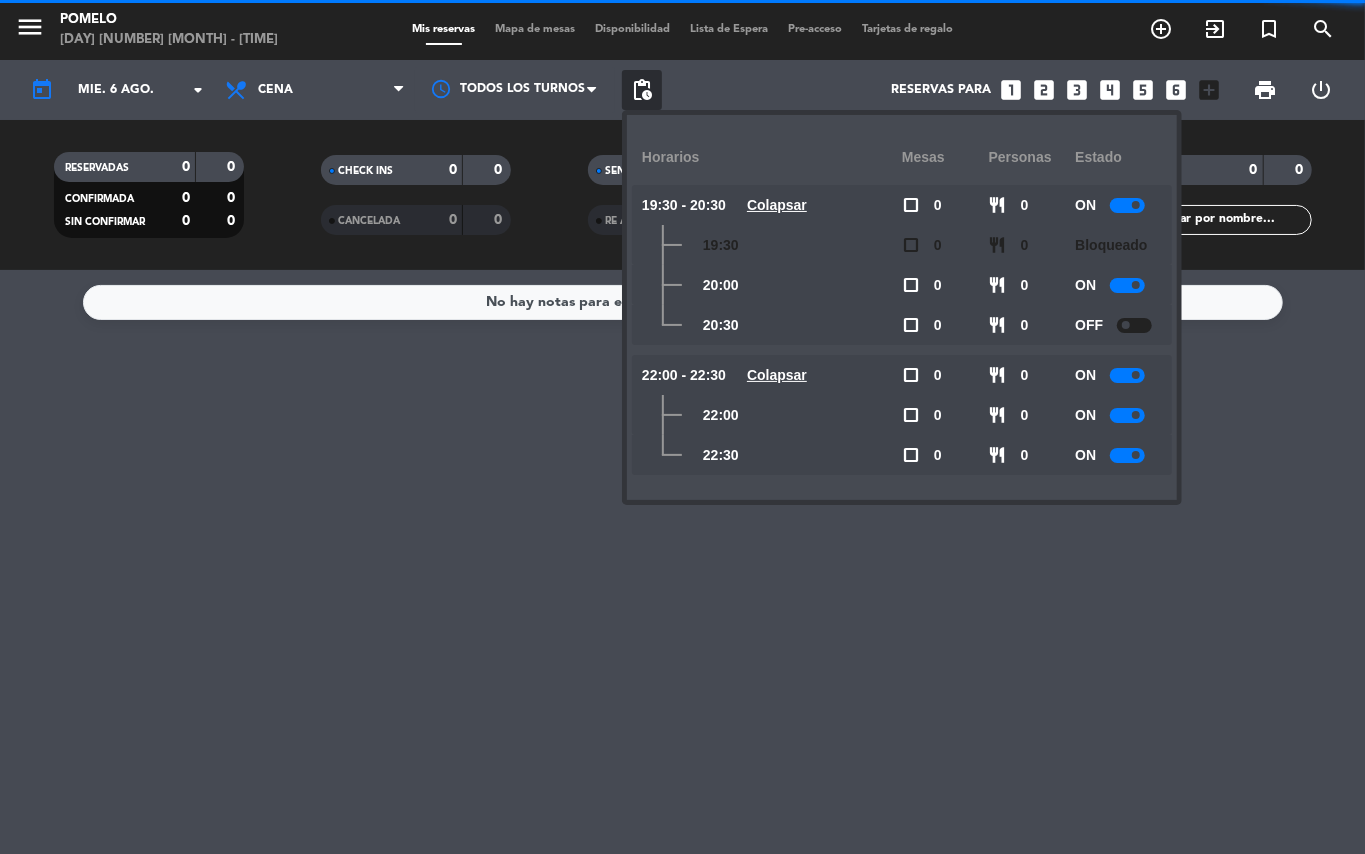 click 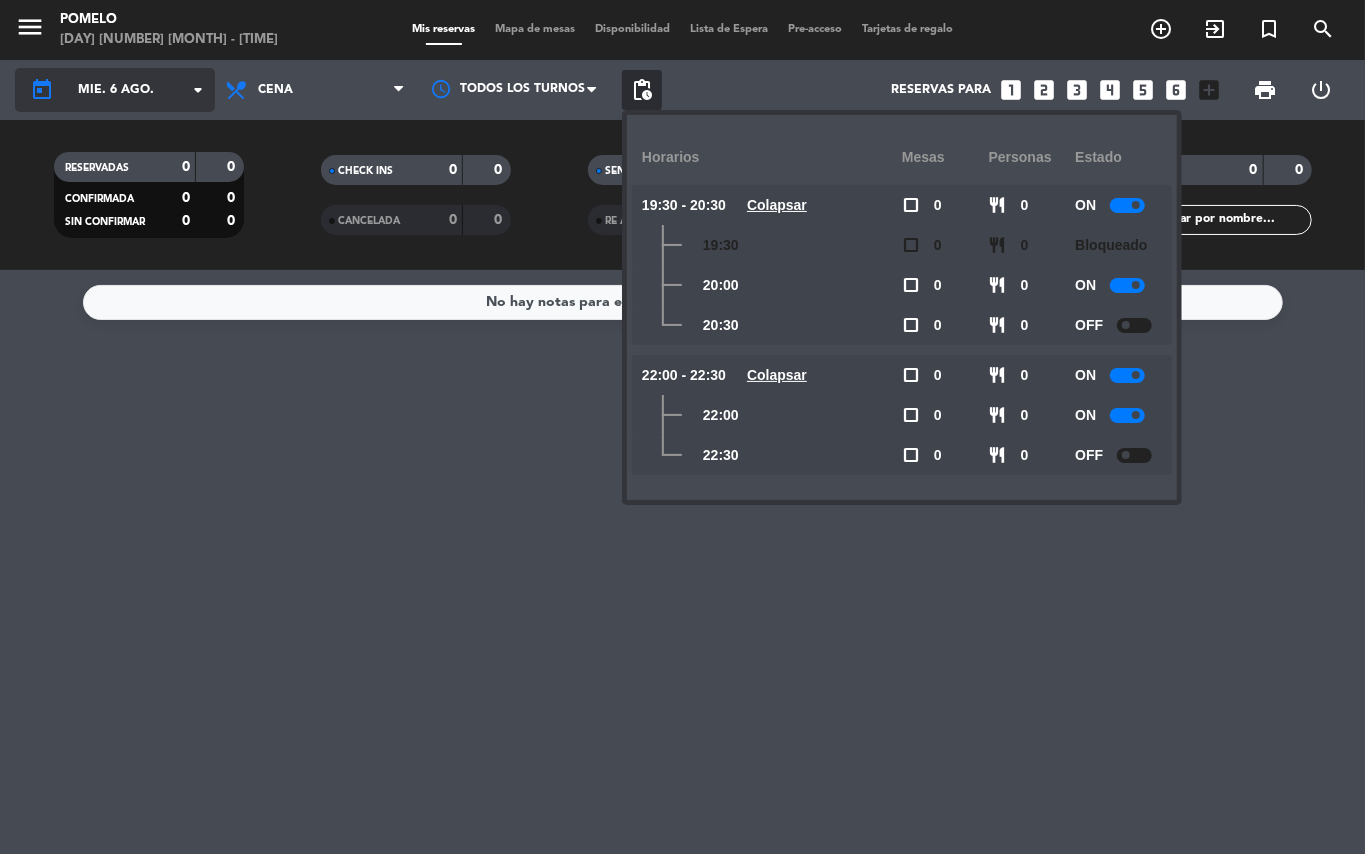 click on "arrow_drop_down" 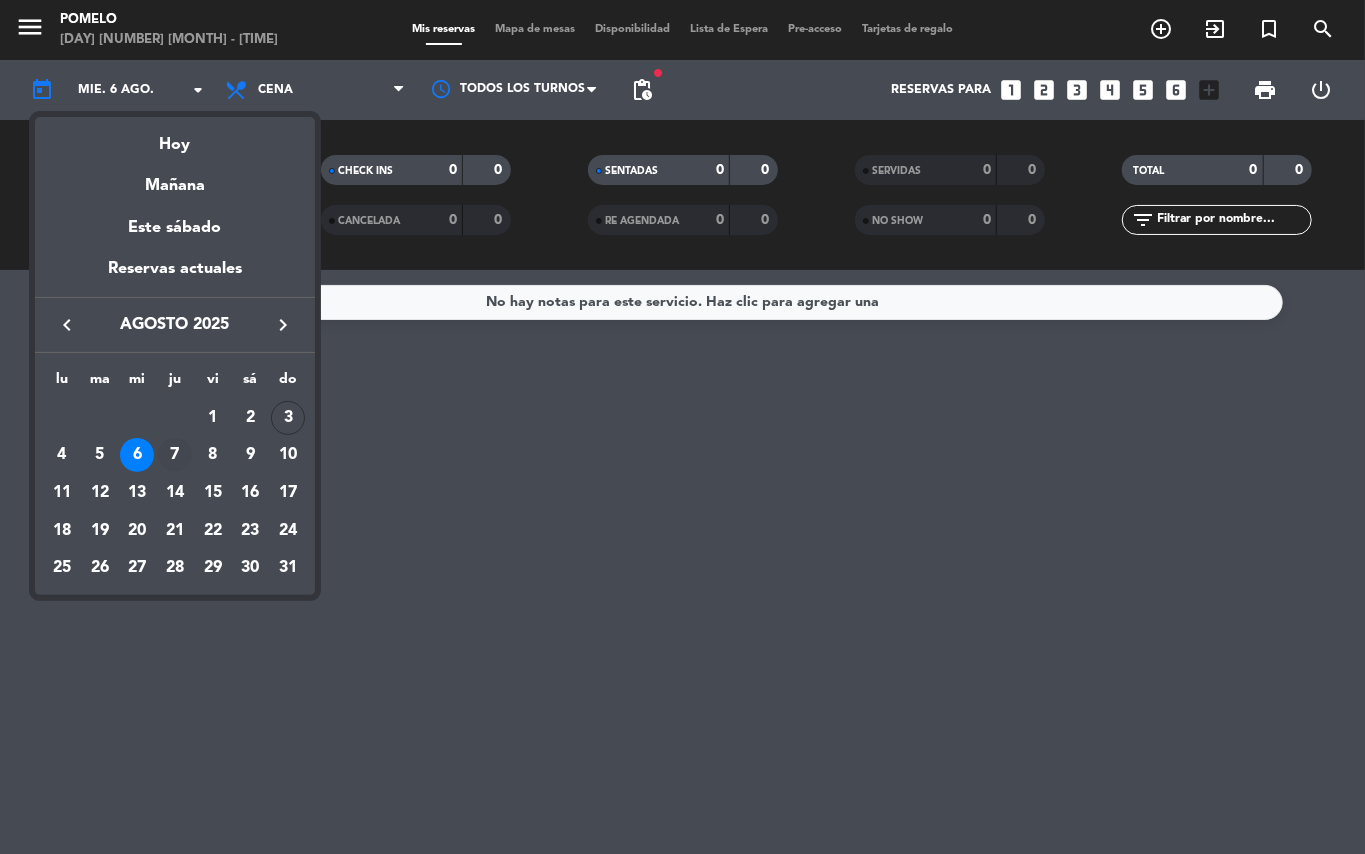 click on "7" at bounding box center (175, 455) 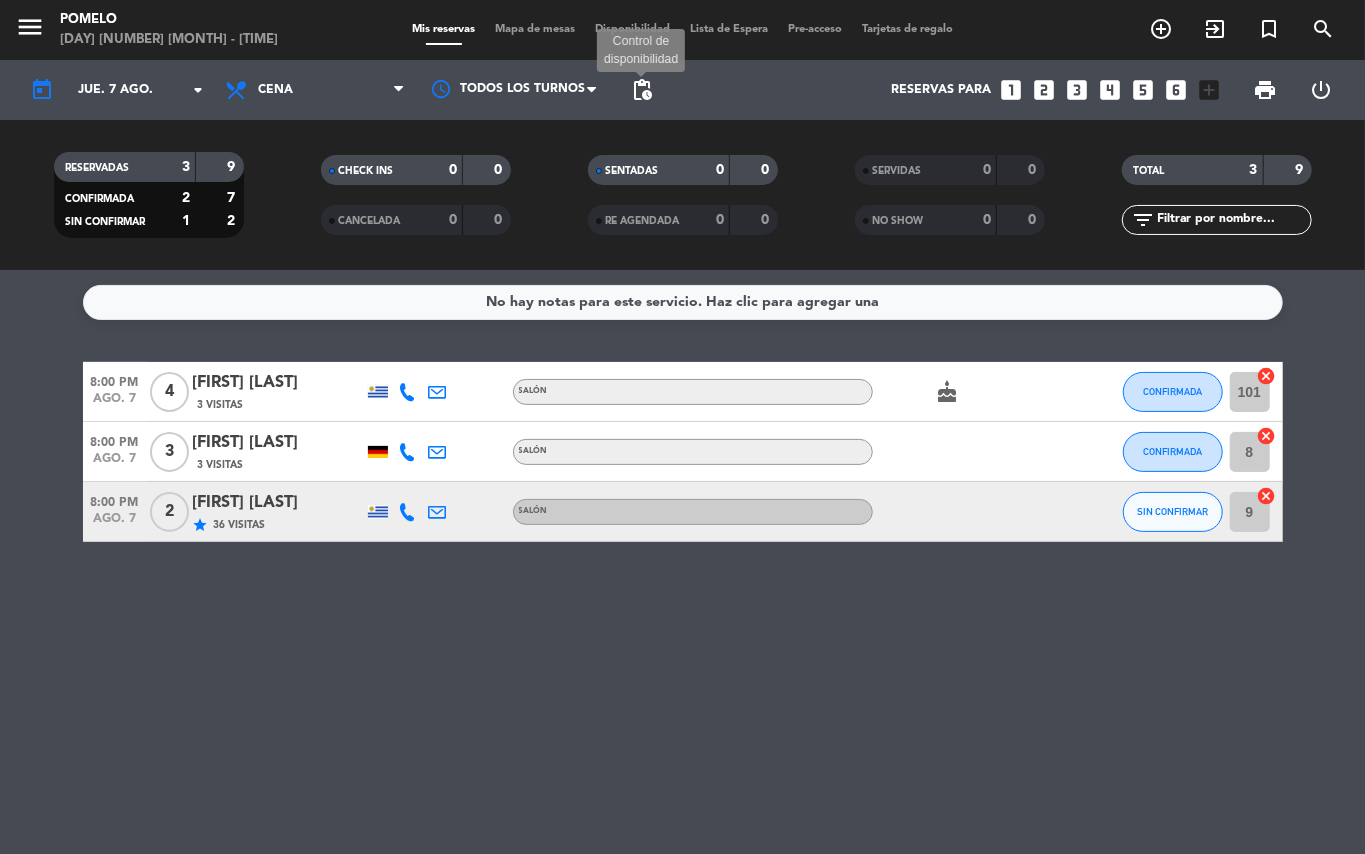 click on "pending_actions" 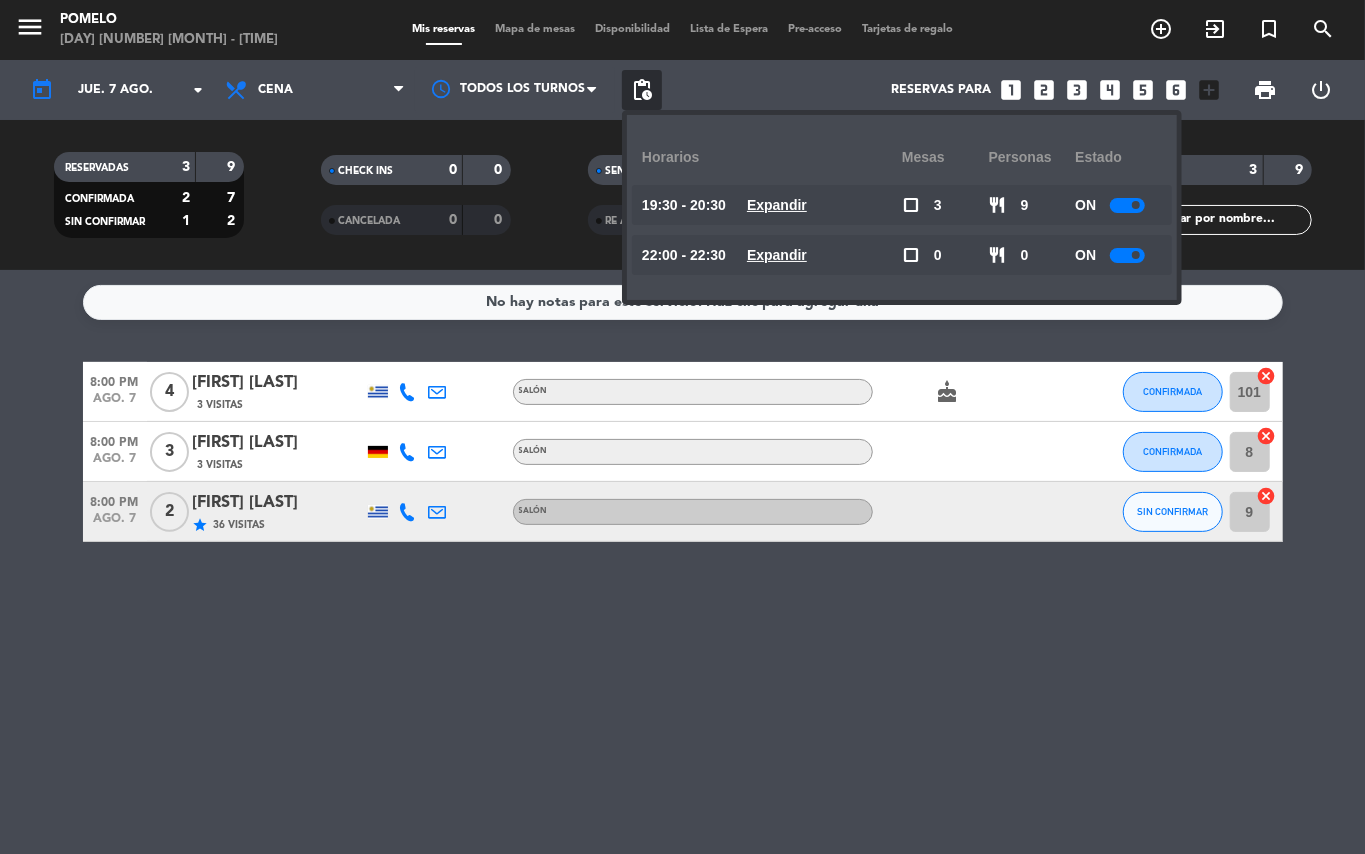 click on "Expandir" 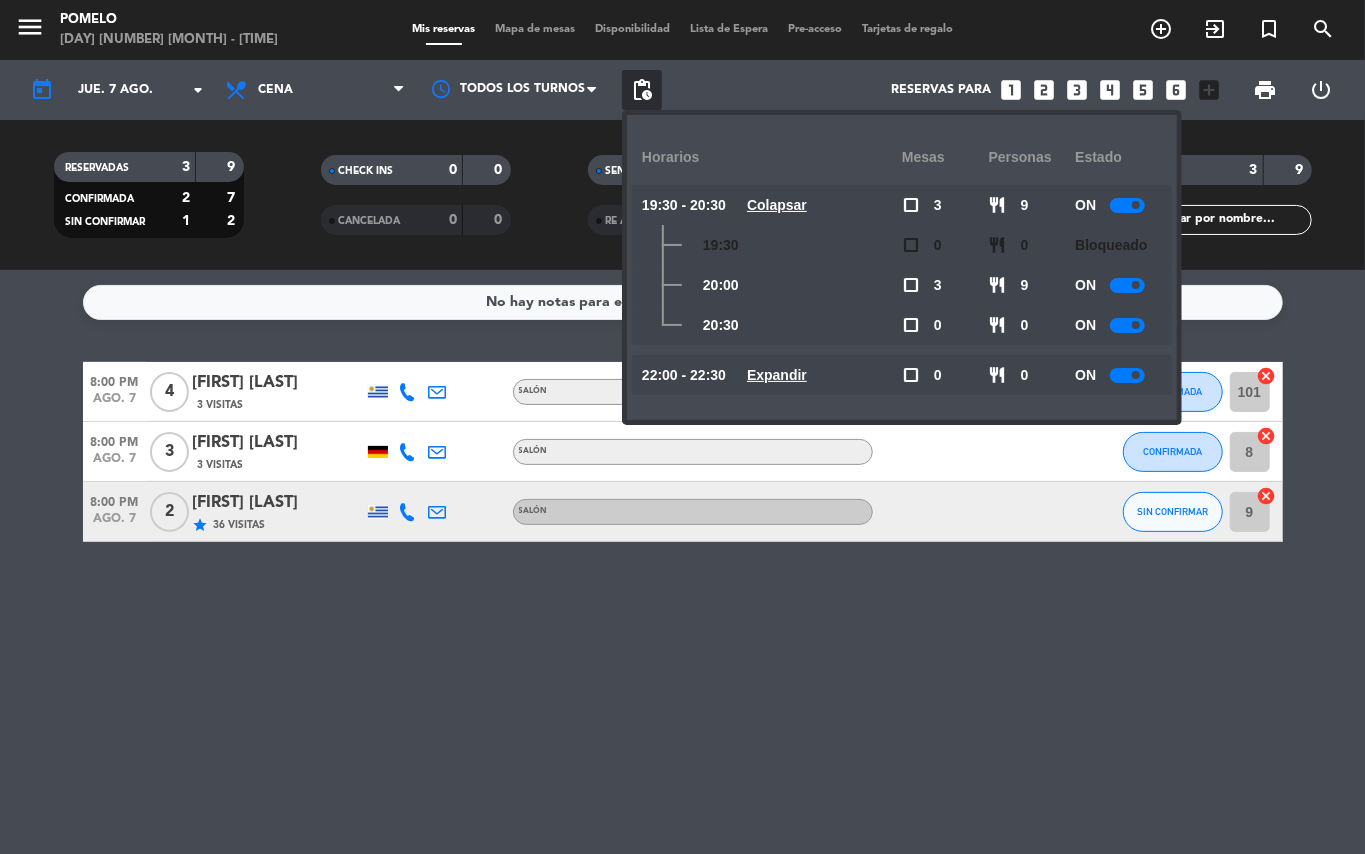 click on "Expandir" 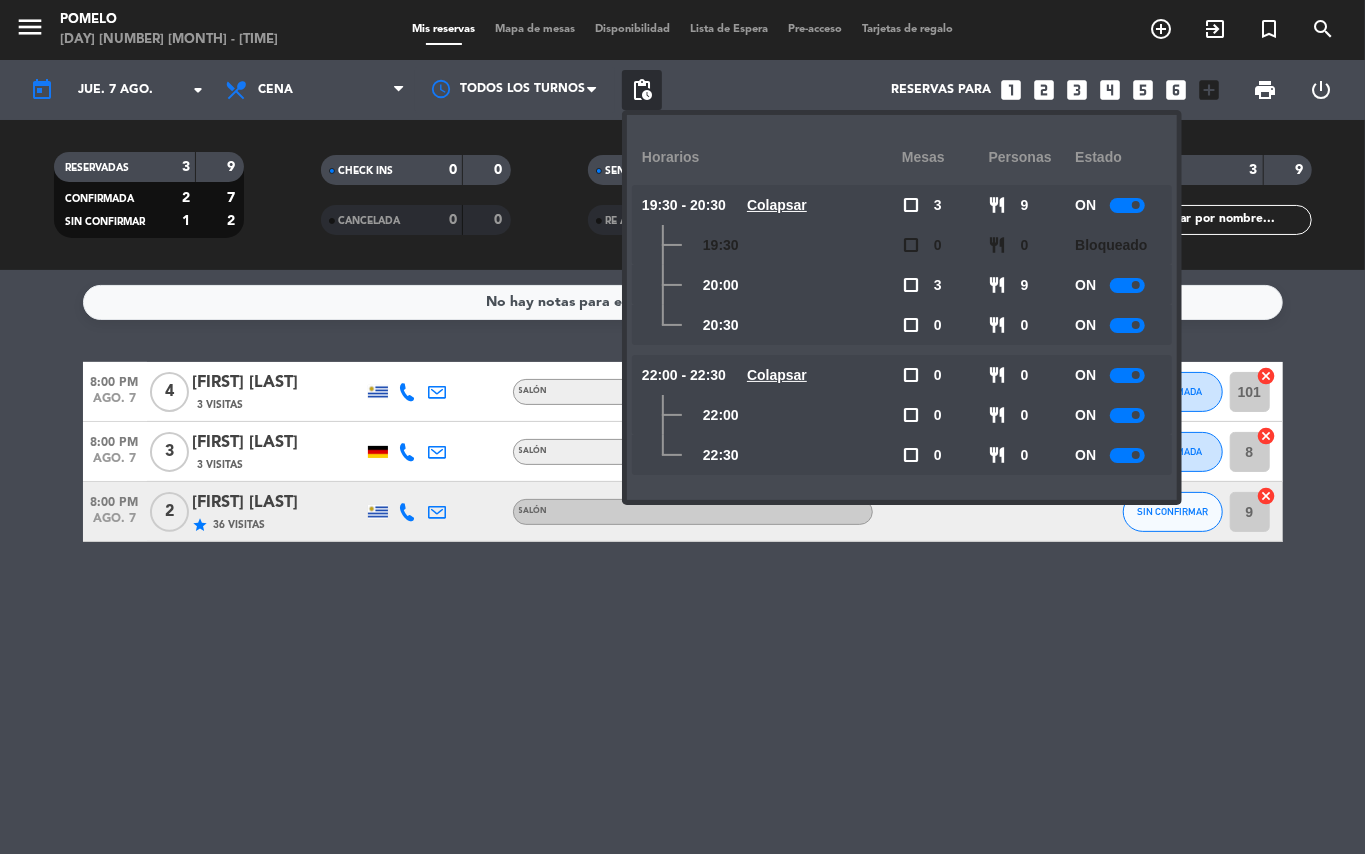 click on "ON" 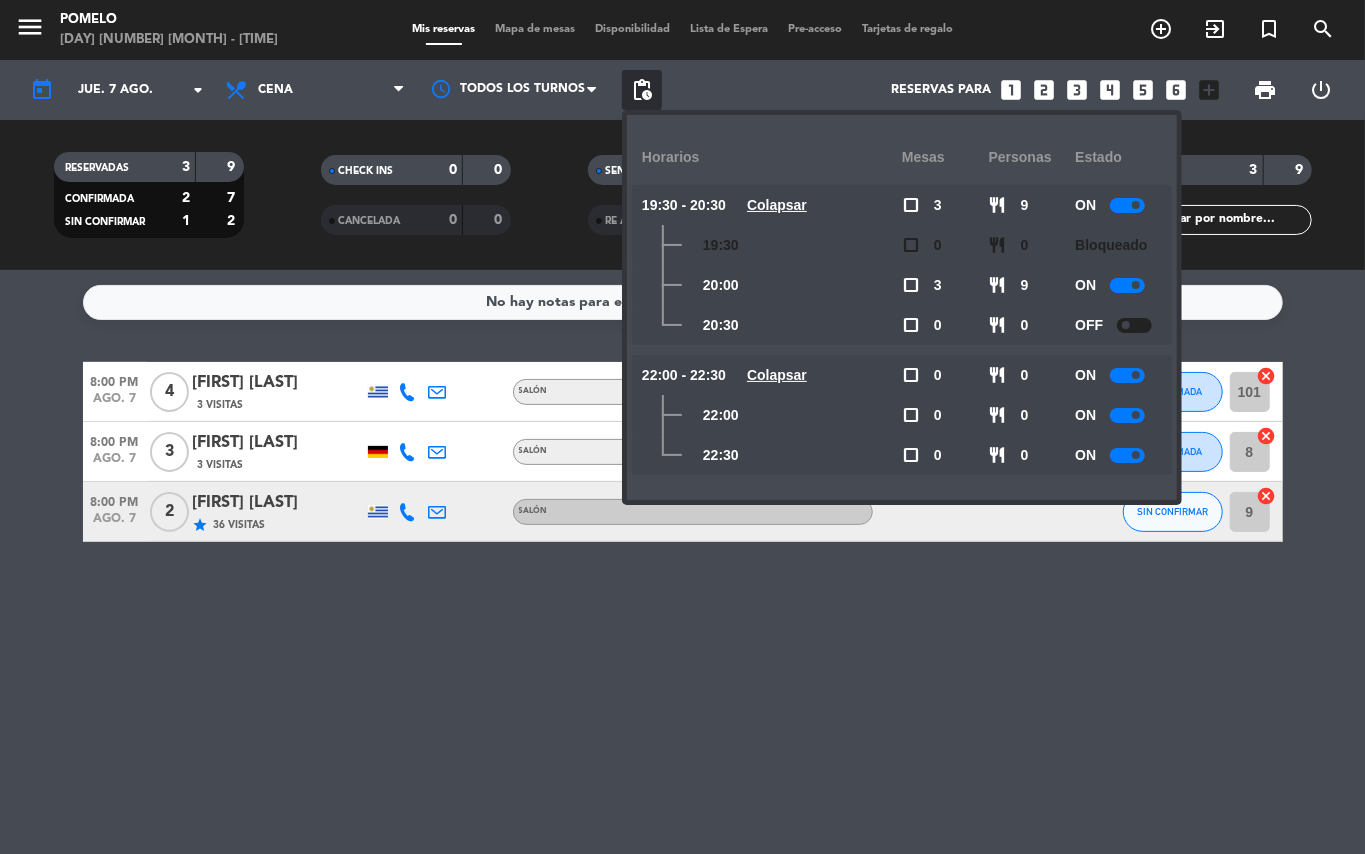 click 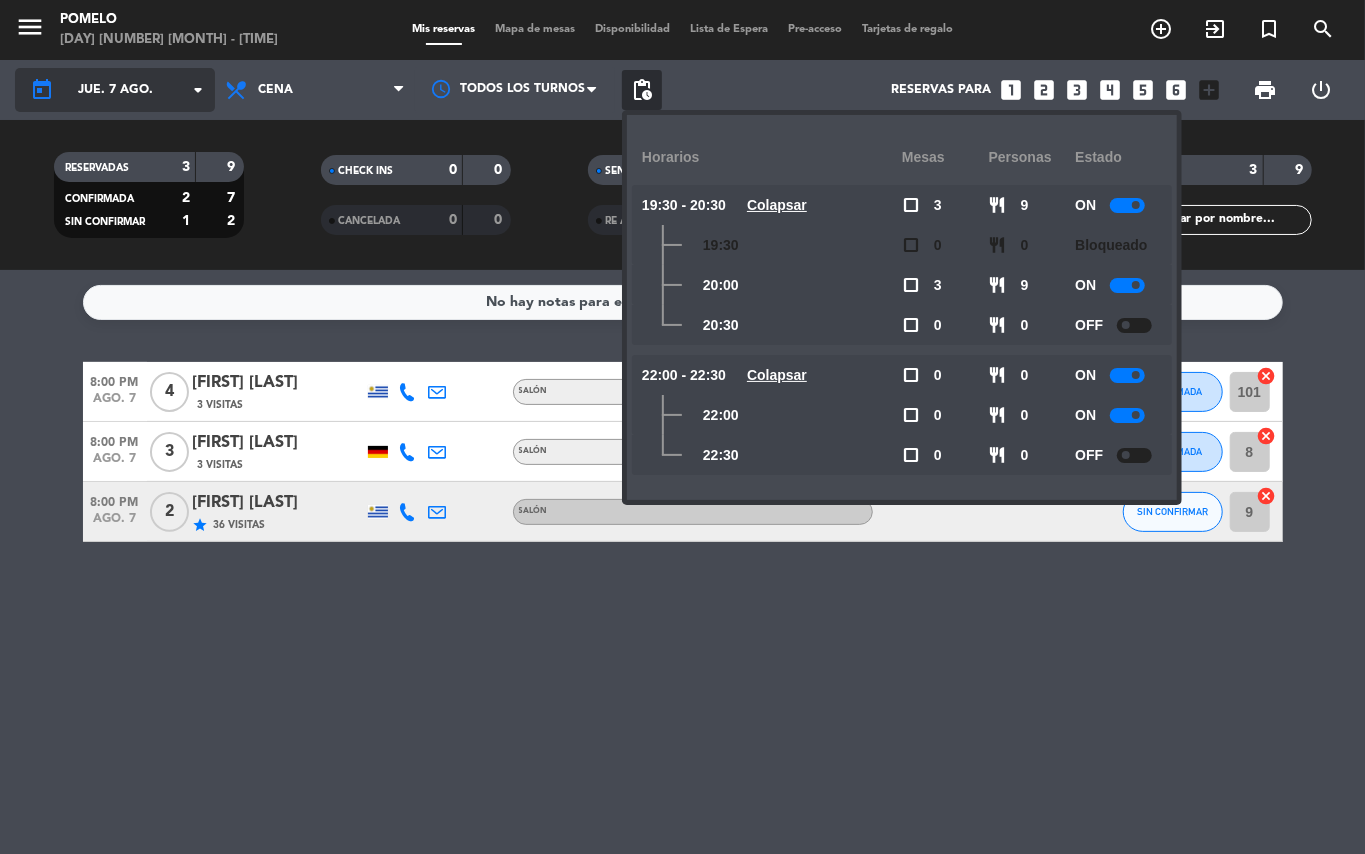 click on "jue. 7 ago." 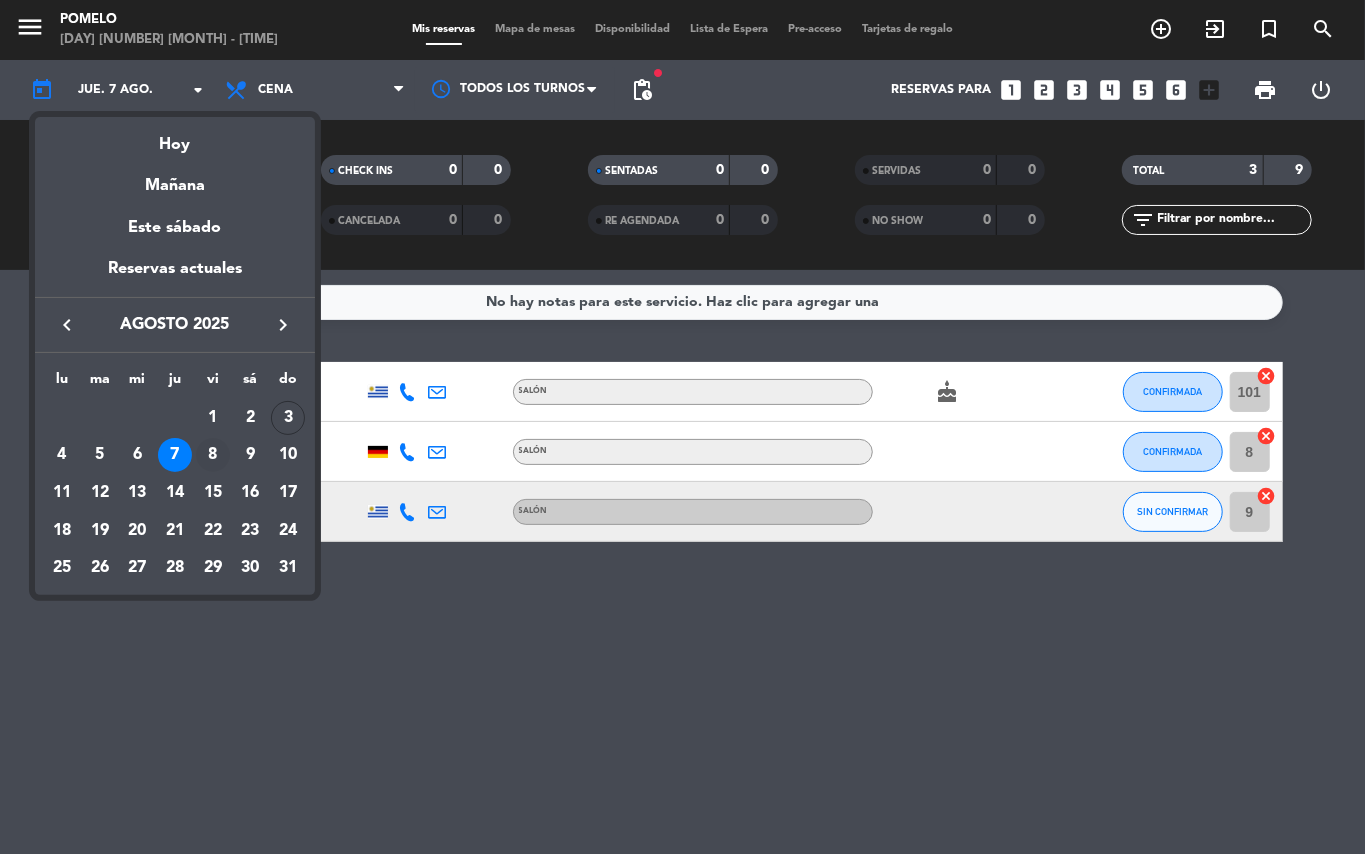 click on "8" at bounding box center (213, 455) 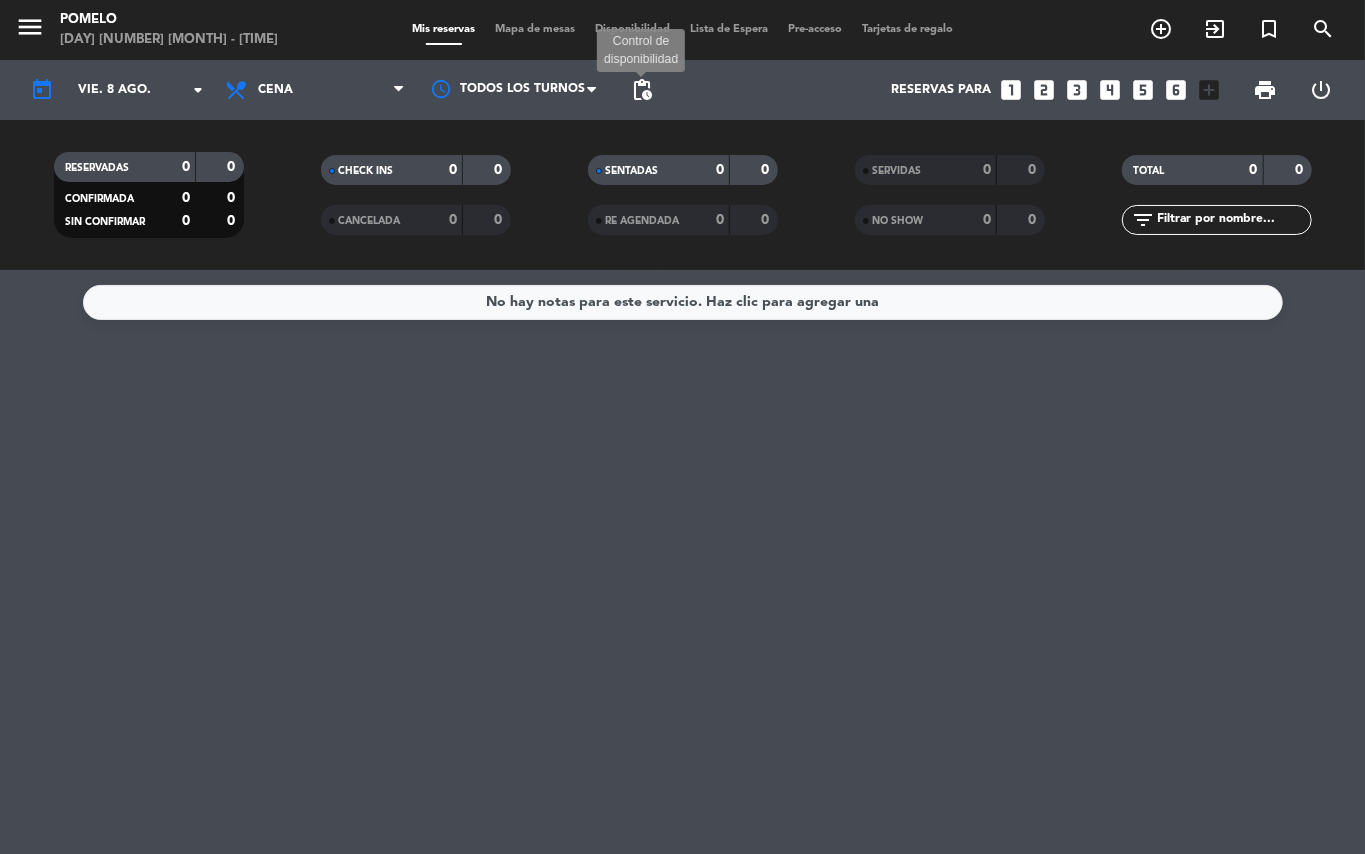 click on "pending_actions" 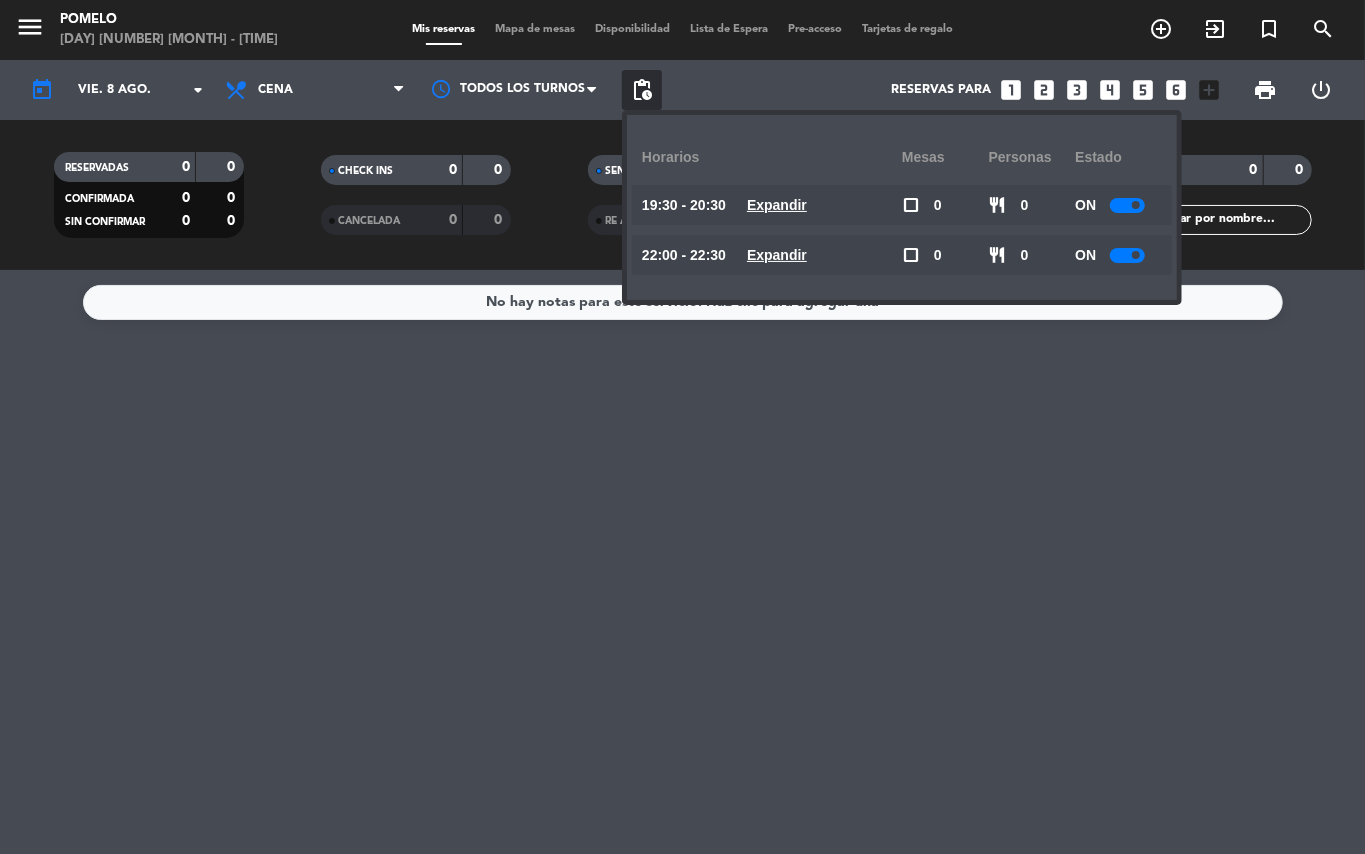 click on "Expandir" 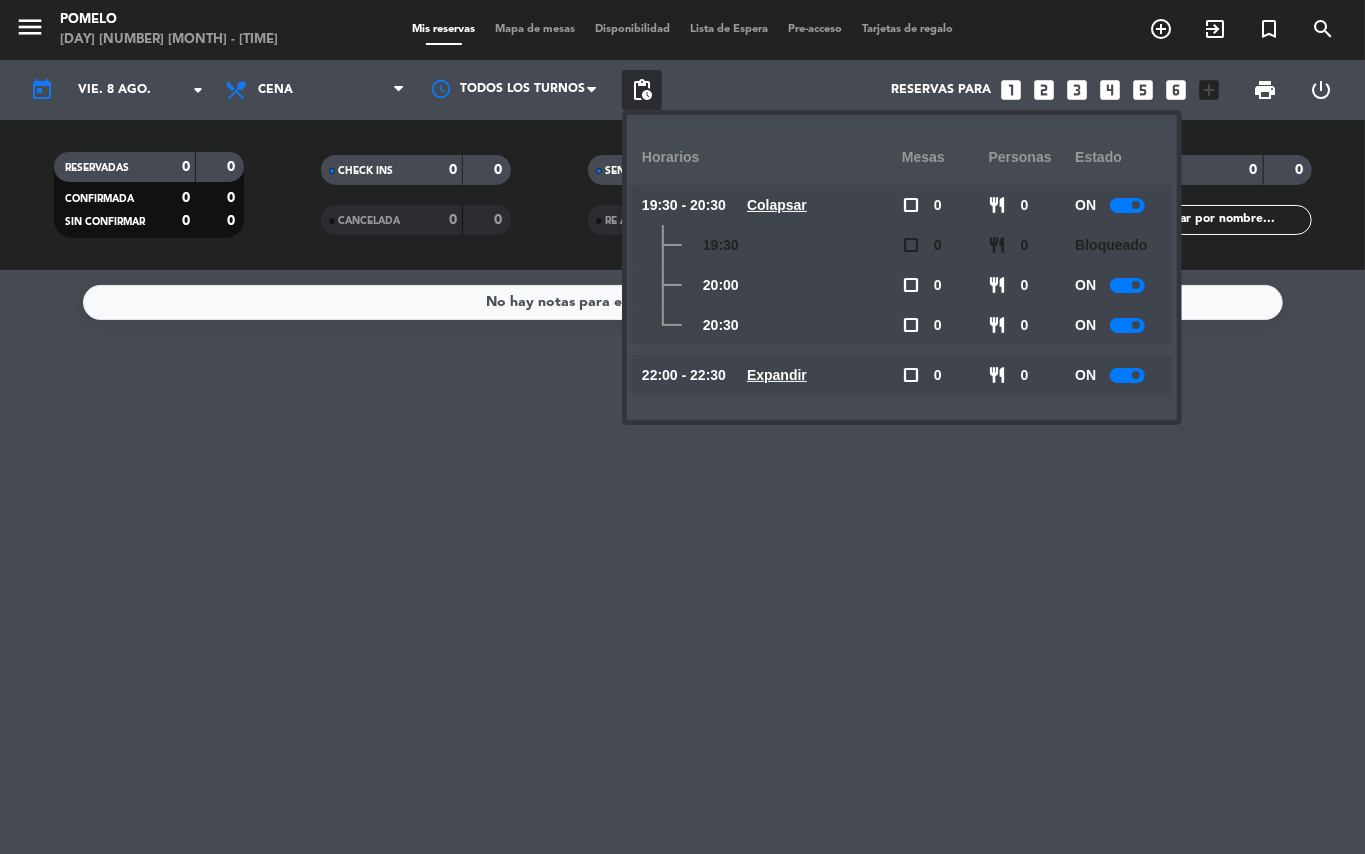 click on "Expandir" 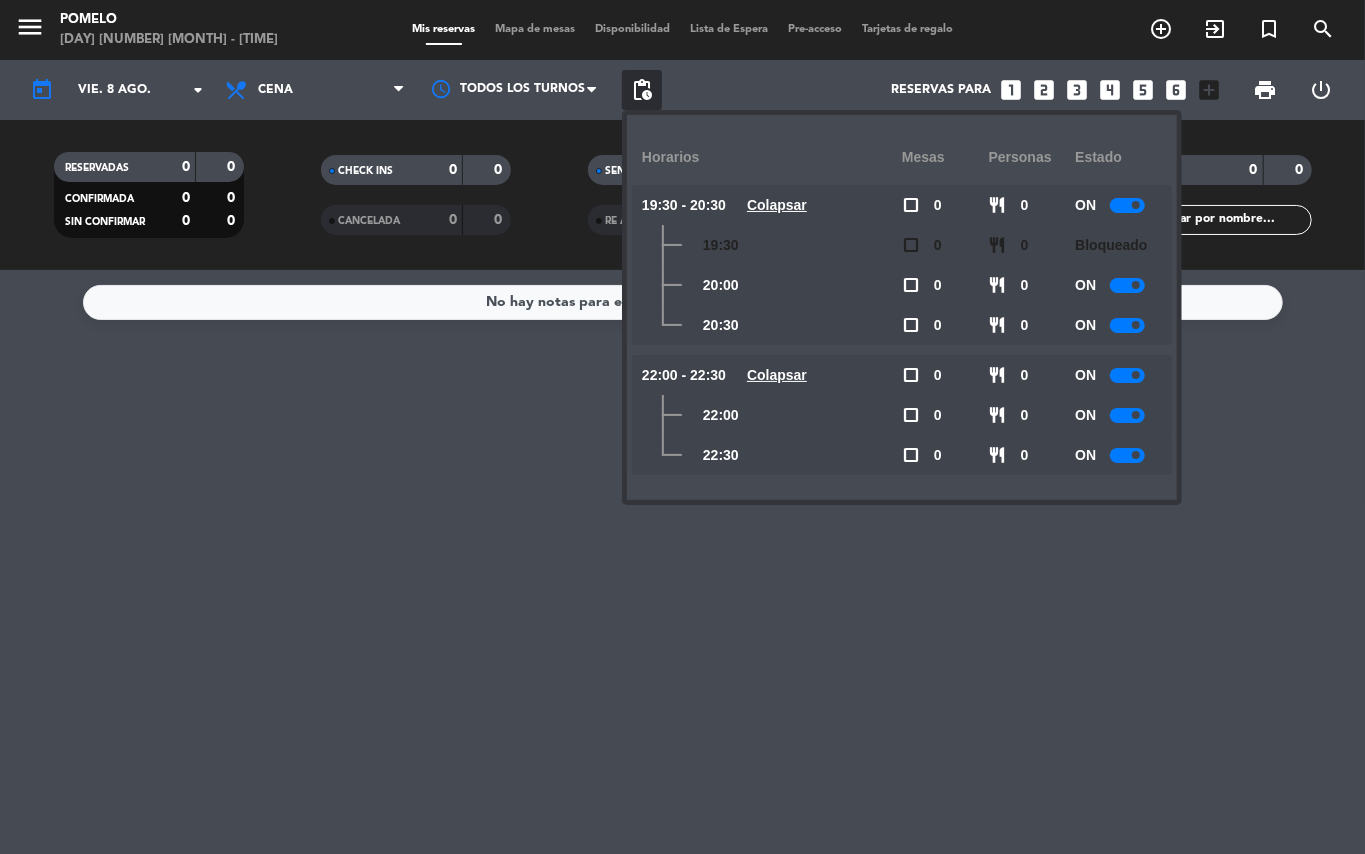 click 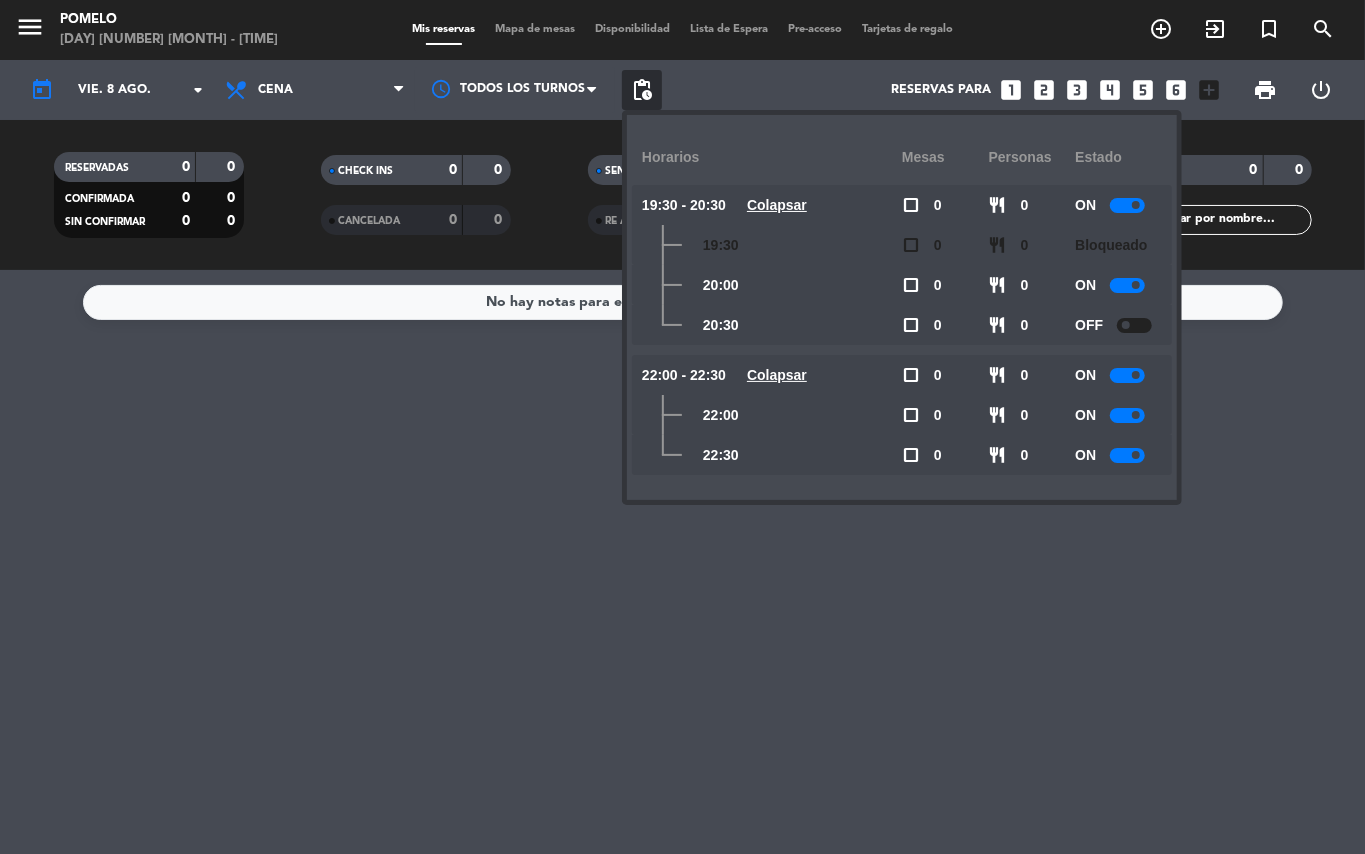 drag, startPoint x: 1122, startPoint y: 450, endPoint x: 774, endPoint y: 412, distance: 350.06857 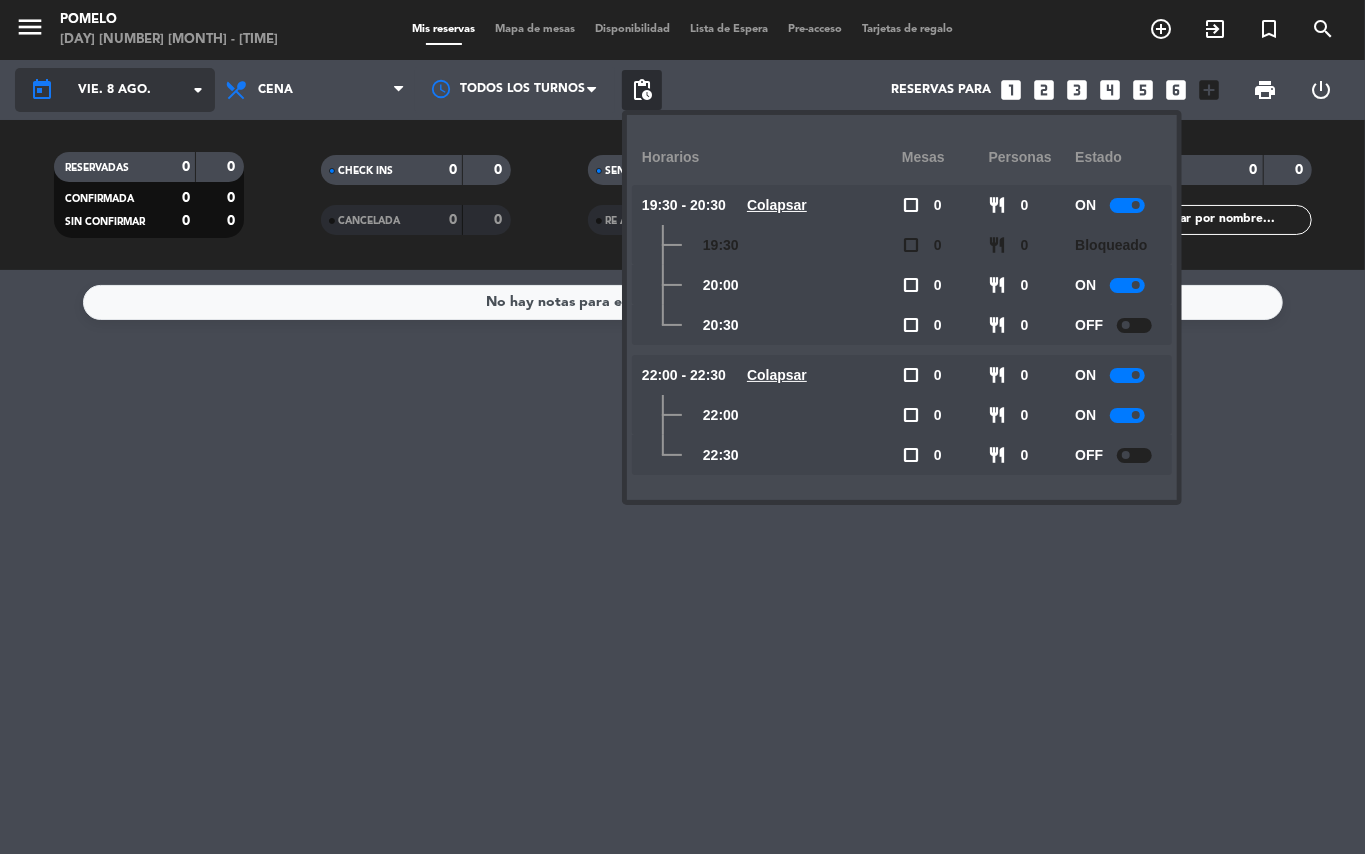 click on "vie. 8 ago." 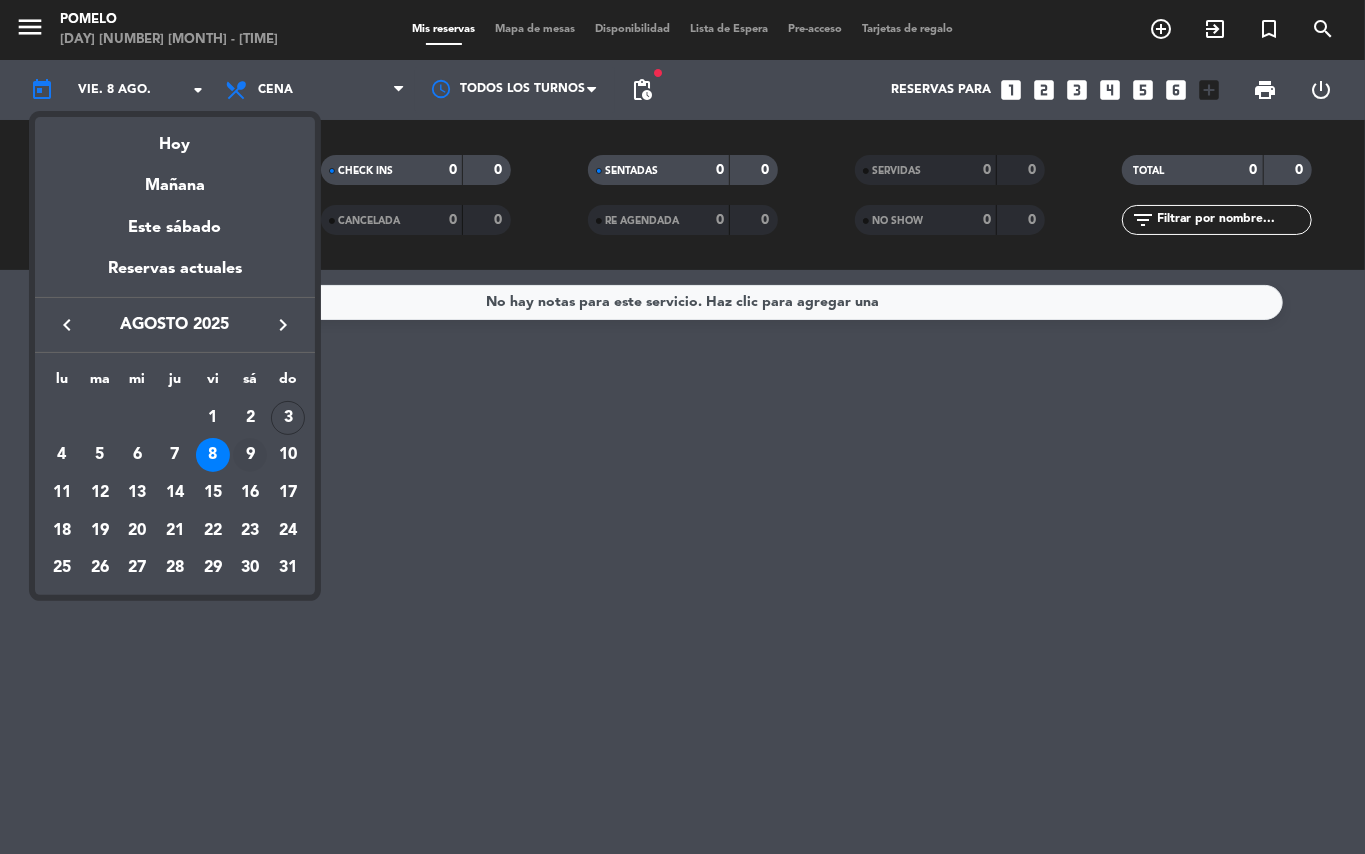 click on "9" at bounding box center (250, 455) 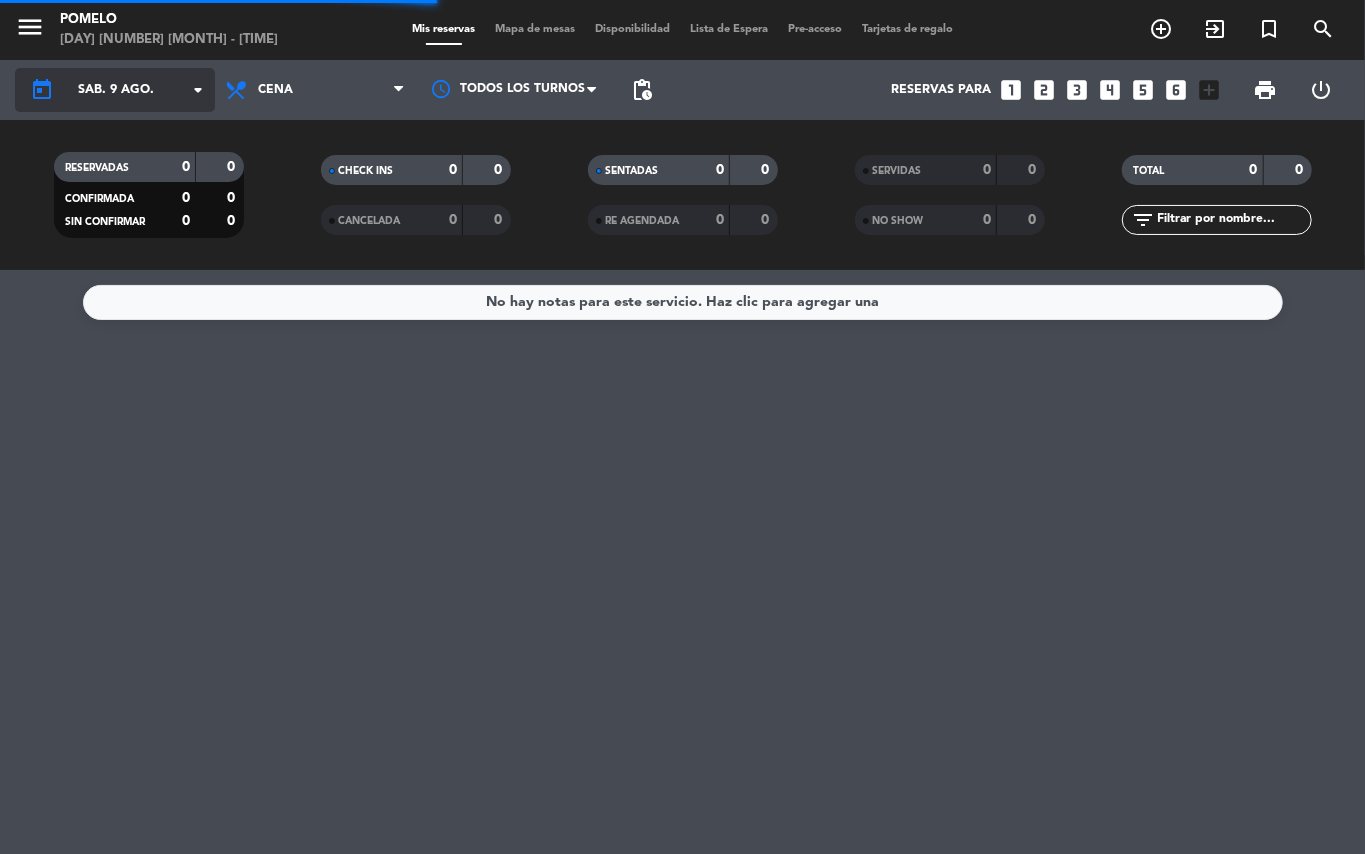 click on "sáb. 9 ago." 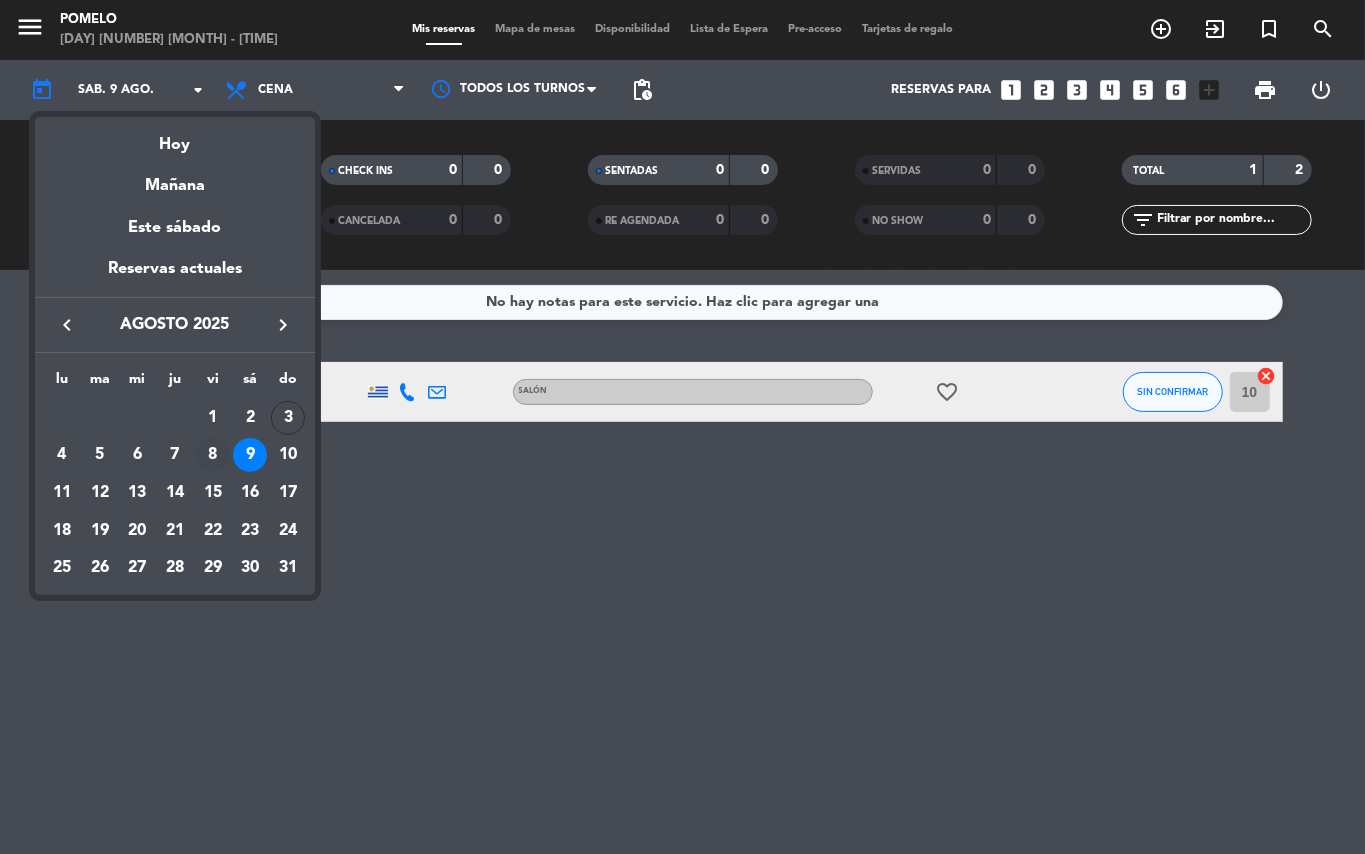 click on "8" at bounding box center (213, 455) 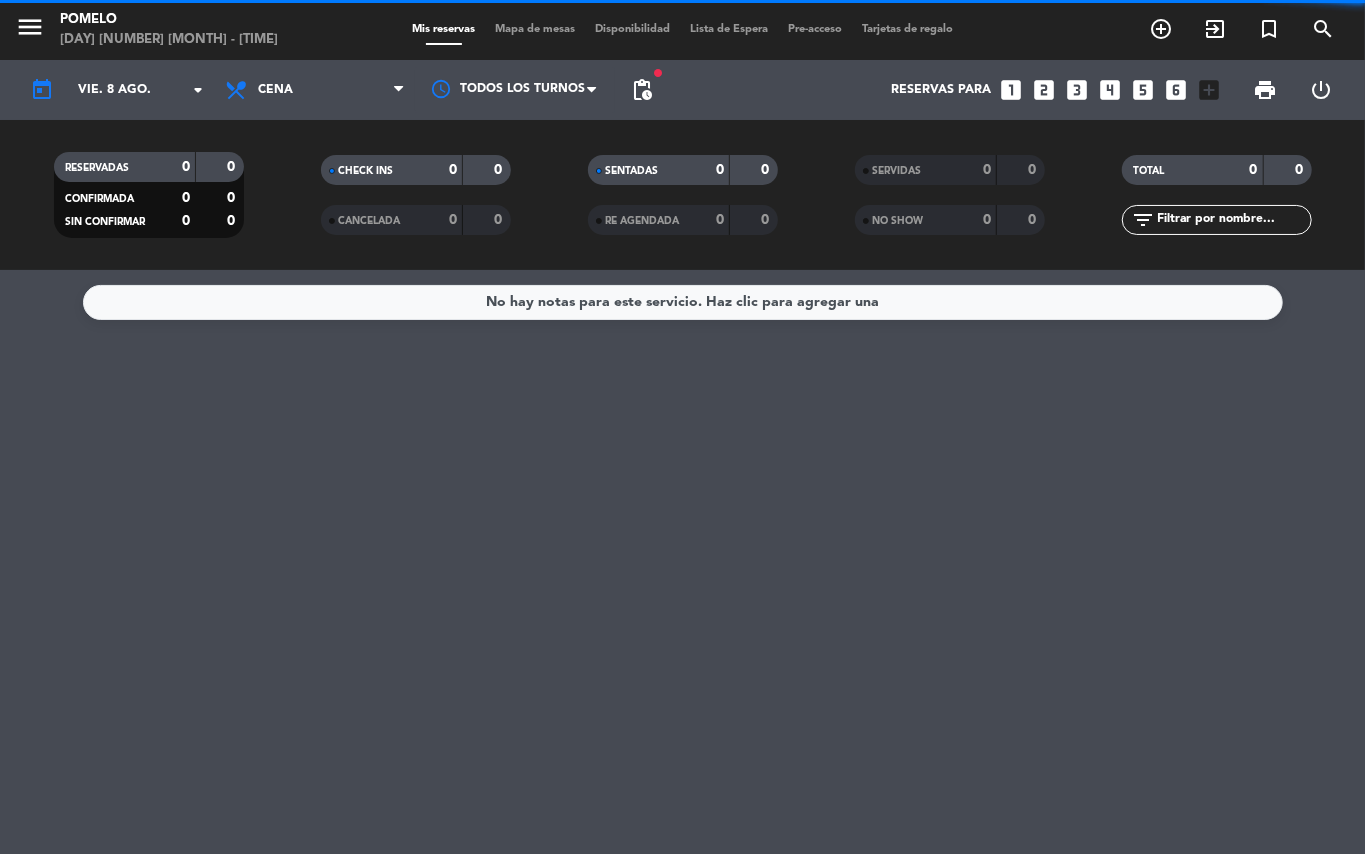 click on "Cena" at bounding box center [275, 90] 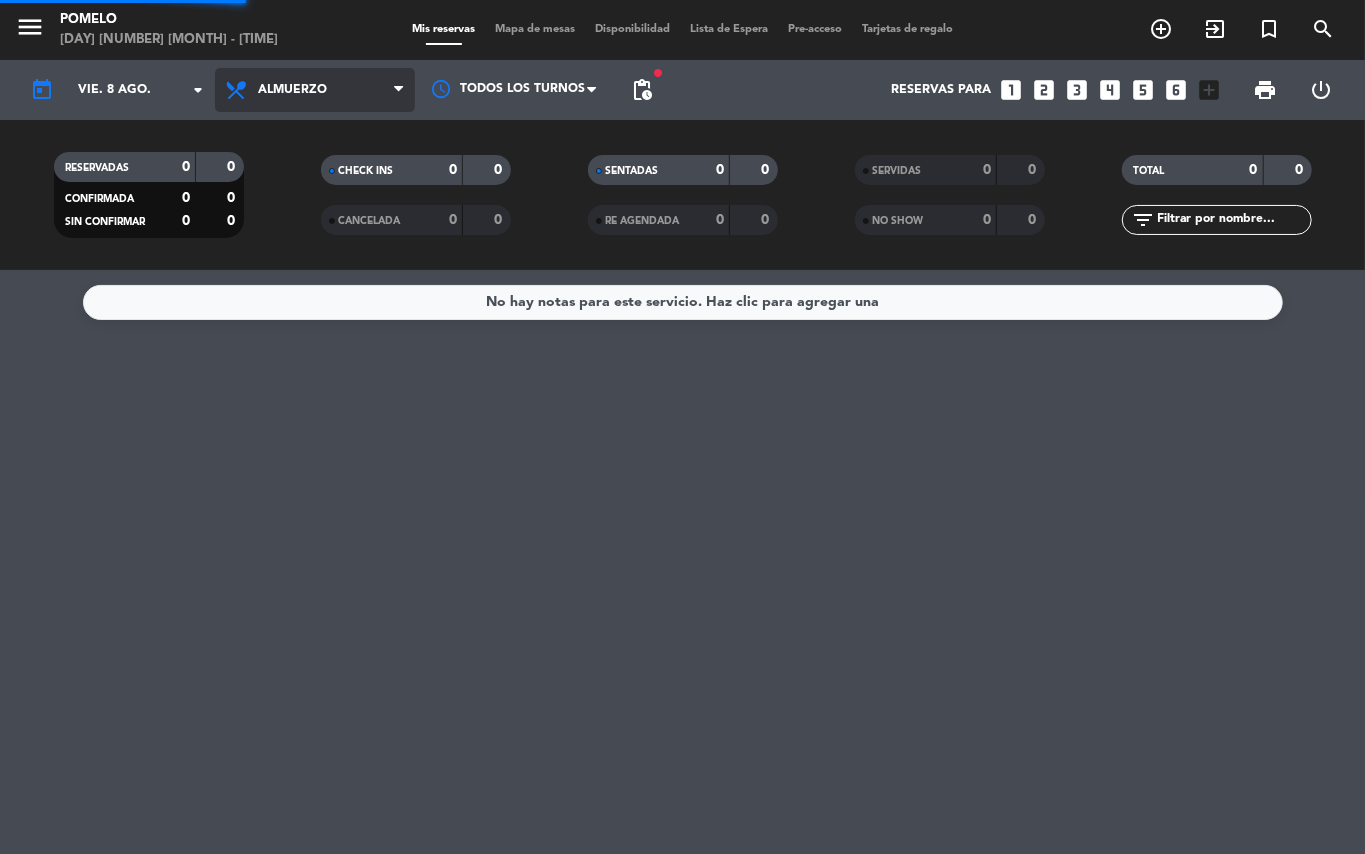 click on "menu  Pomelo   [DAY] [NUMBER] [MONTH] - [TIME]   Mis reservas   Mapa de mesas   Disponibilidad   Lista de Espera   Pre-acceso   Tarjetas de regalo  add_circle_outline exit_to_app turned_in_not search today    [DAY]. [NUMBER] [MONTH] arrow_drop_down  Todos los servicios  Almuerzo  Cena  Almuerzo  Todos los servicios  Almuerzo  Cena Todos los turnos fiber_manual_record pending_actions  Reservas para   looks_one   looks_two   looks_3   looks_4   looks_5   looks_6   add_box  print  power_settings_new   RESERVADAS   0   0   CONFIRMADA   0   0   SIN CONFIRMAR   0   0   CHECK INS   0   0   CANCELADA   0   0   SENTADAS   0   0   RE AGENDADA   0   0   SERVIDAS   0   0   NO SHOW   0   0   TOTAL   0   0  filter_list" 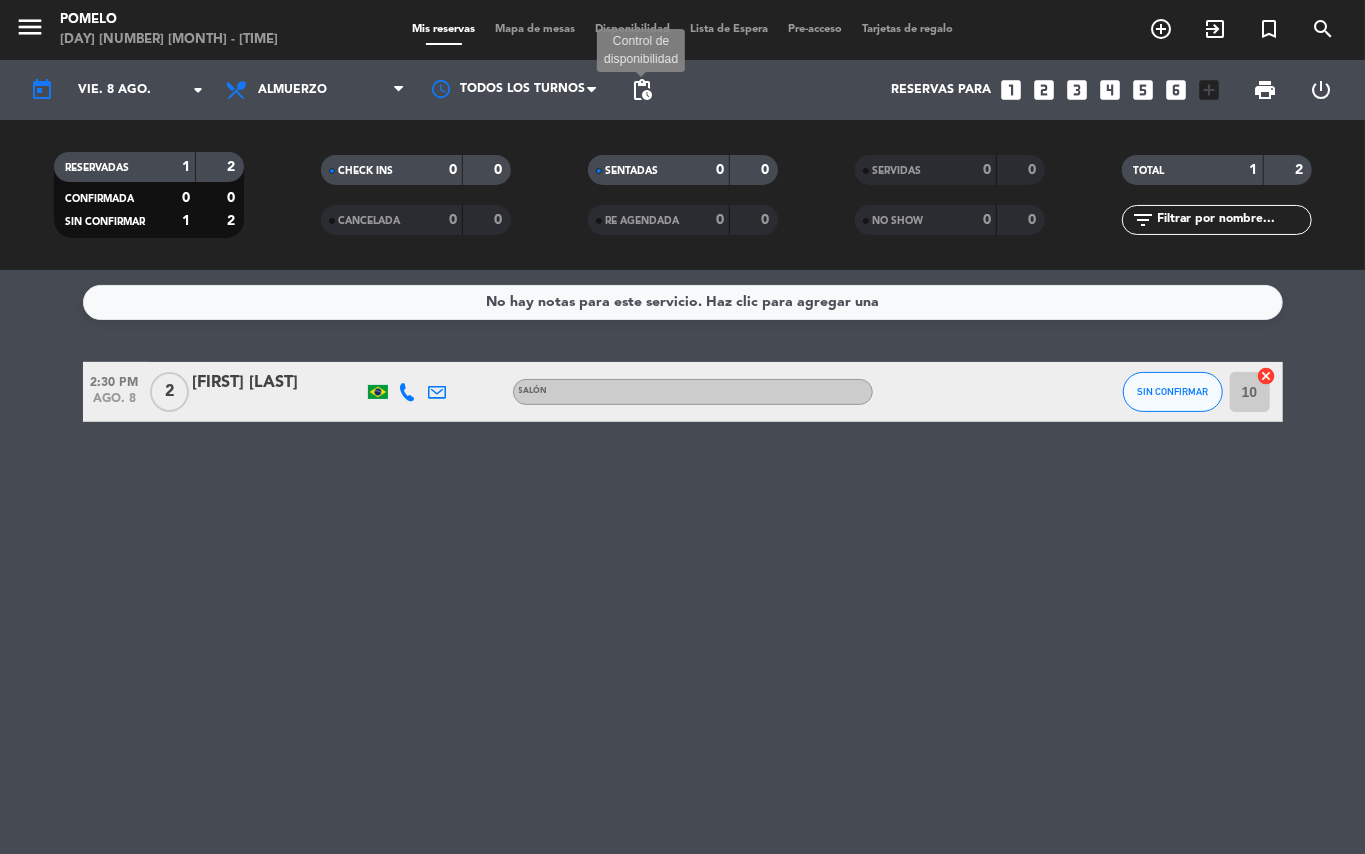 click on "pending_actions" 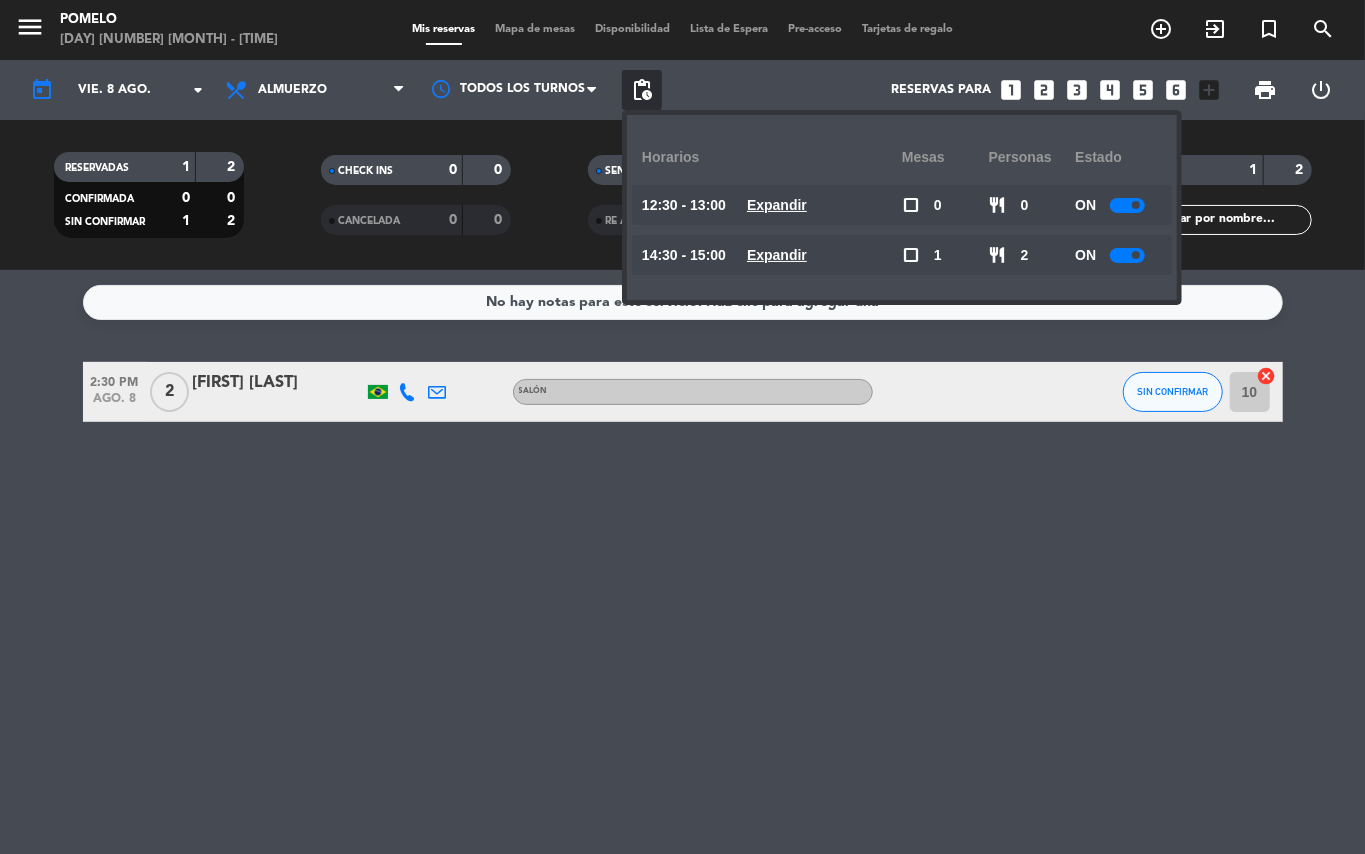 click on "Expandir" 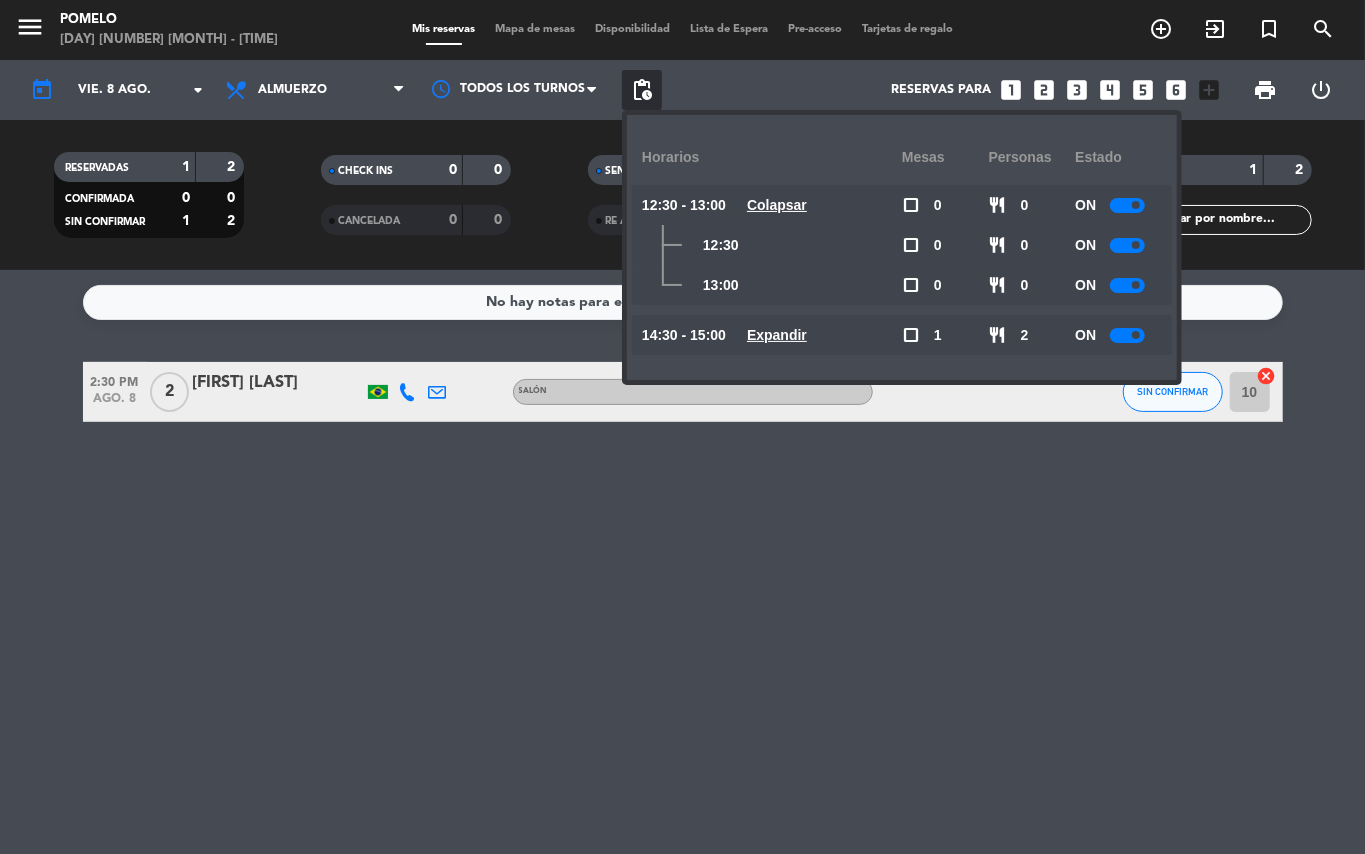 click on "Expandir" 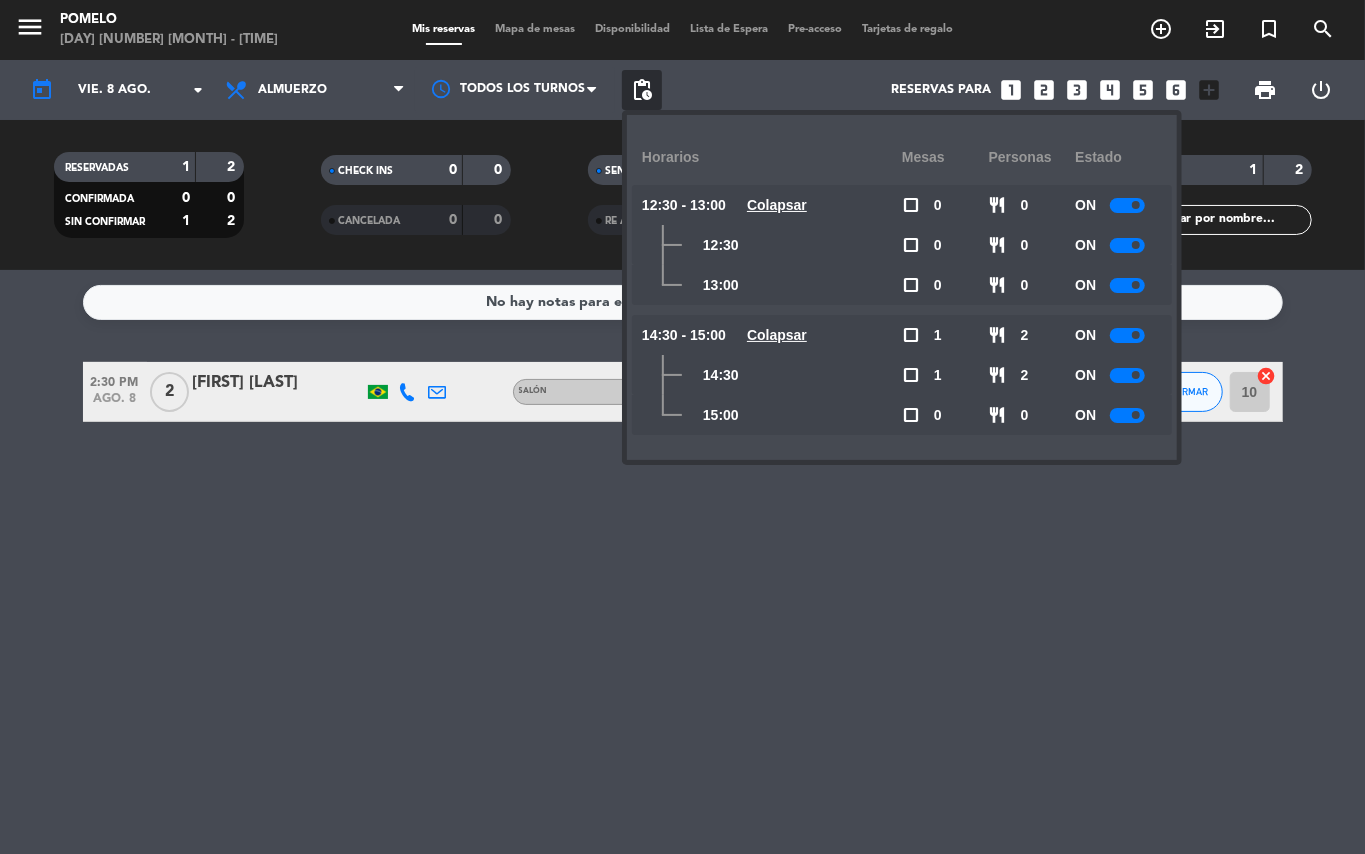 click 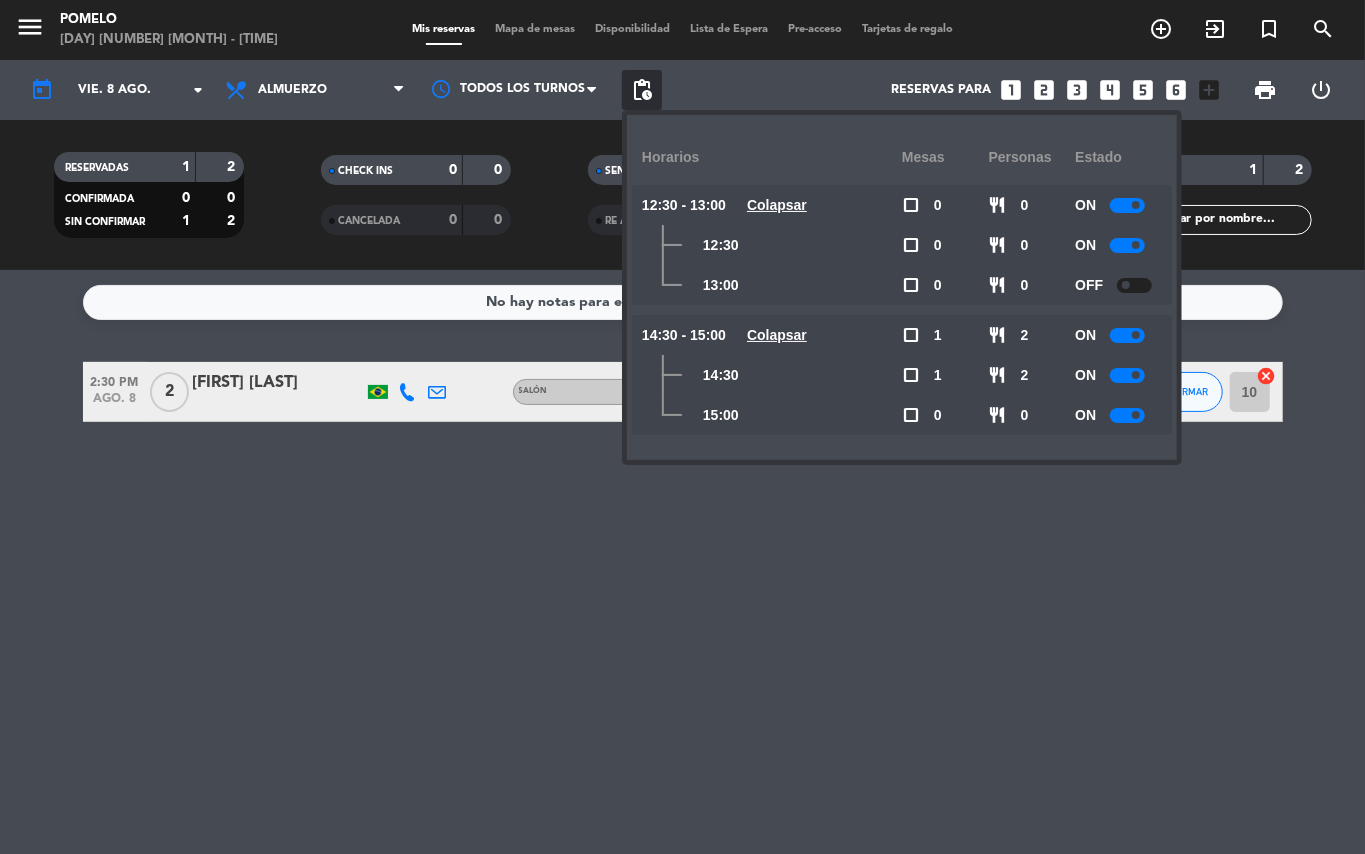click 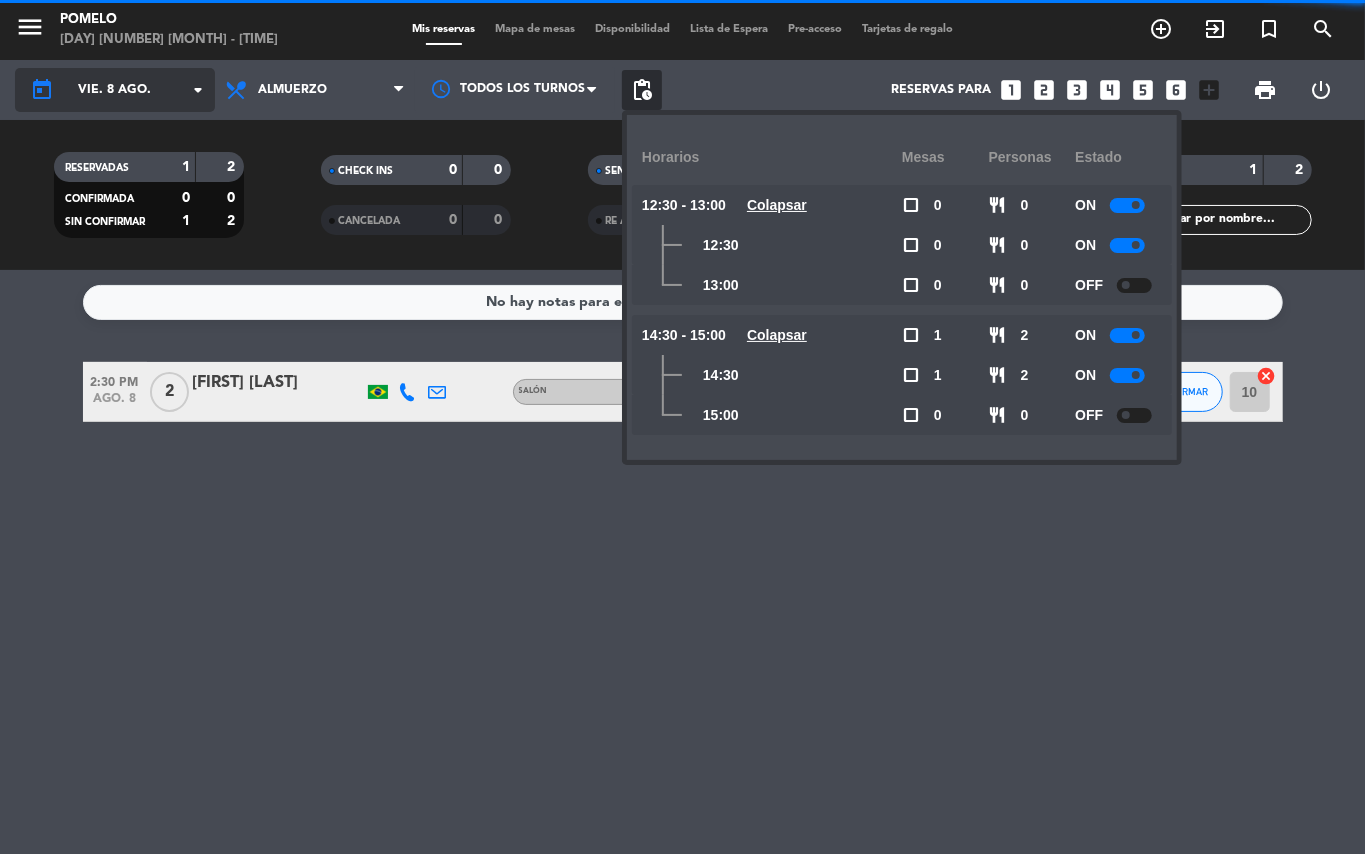 click on "vie. 8 ago." 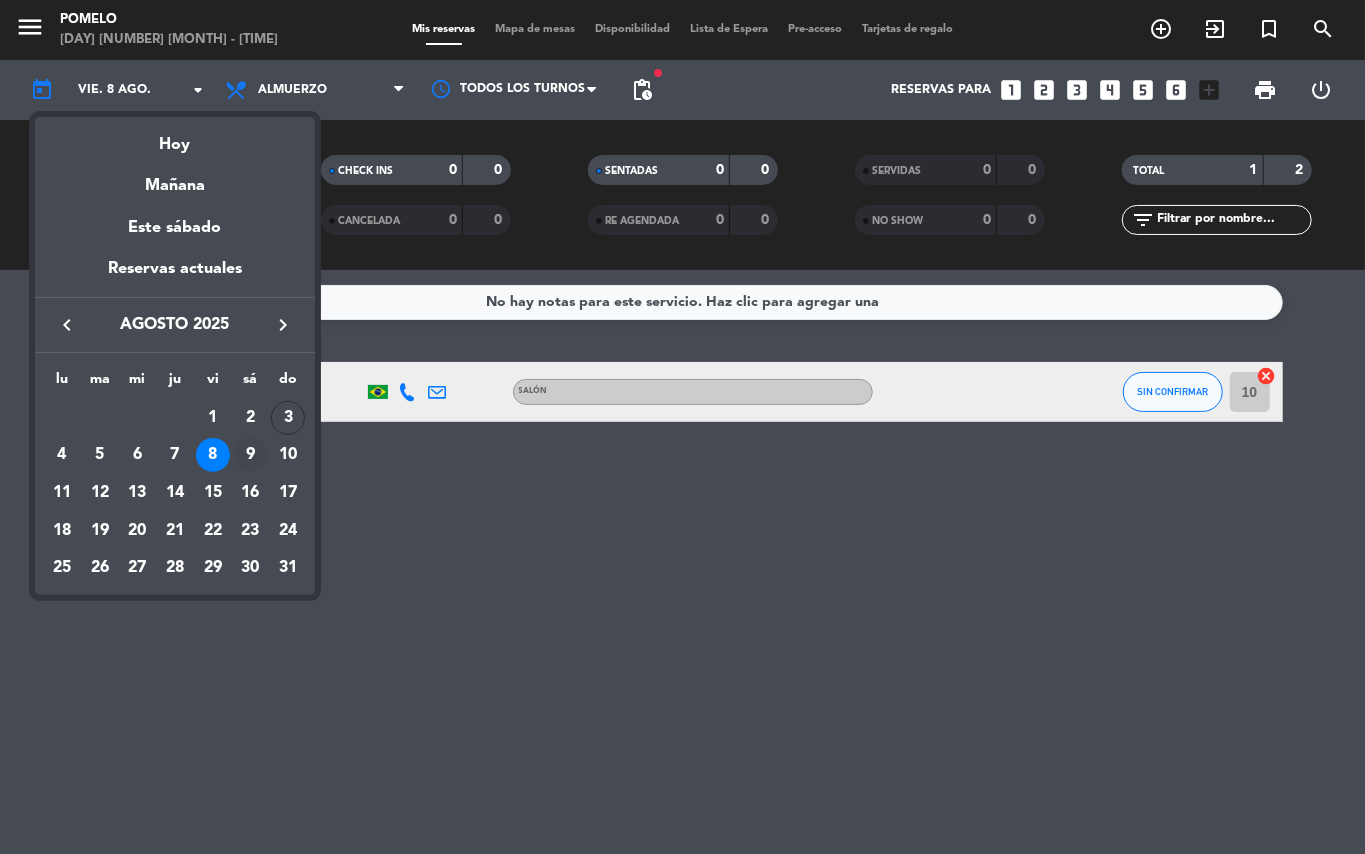 click on "9" at bounding box center [250, 455] 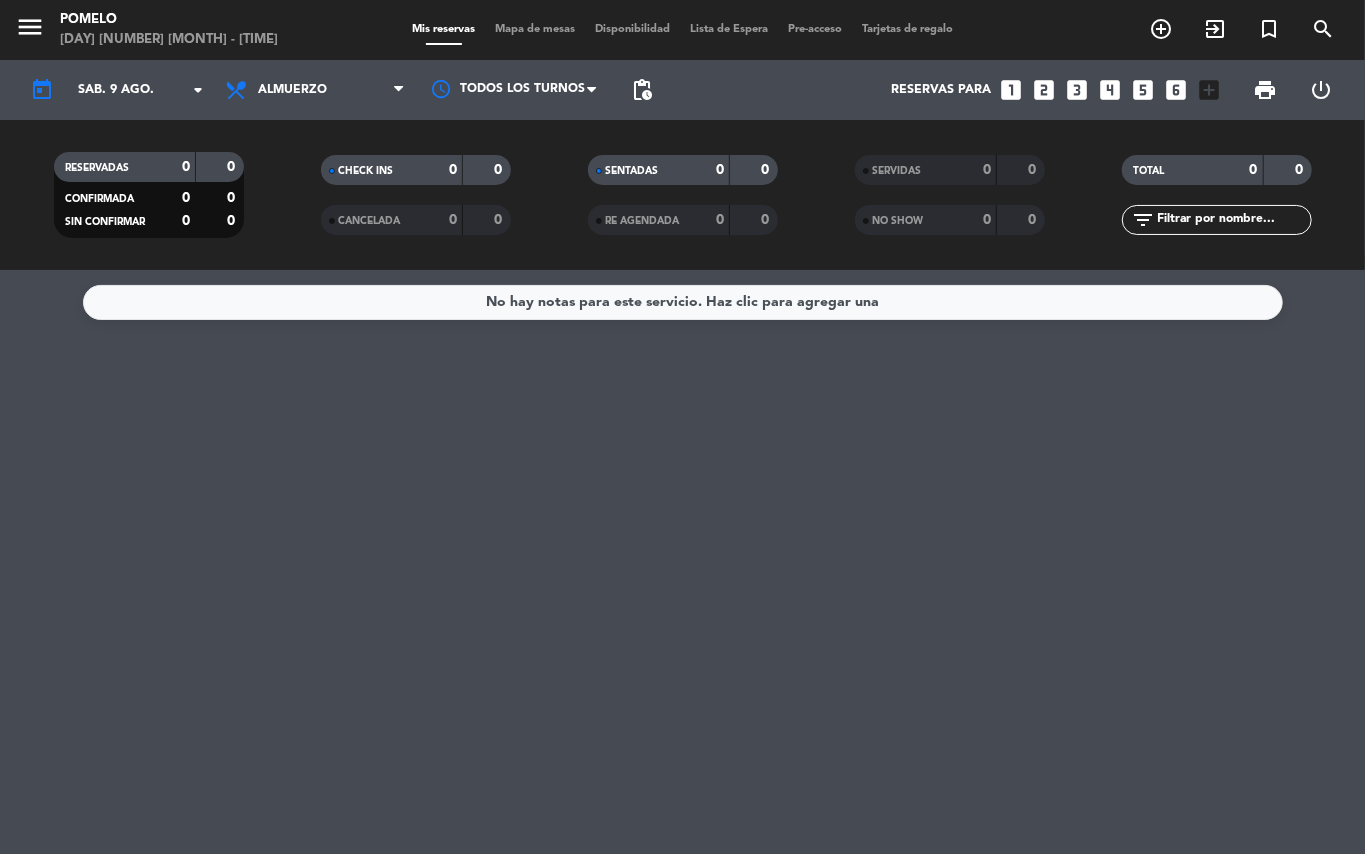 click on "Almuerzo" at bounding box center [315, 90] 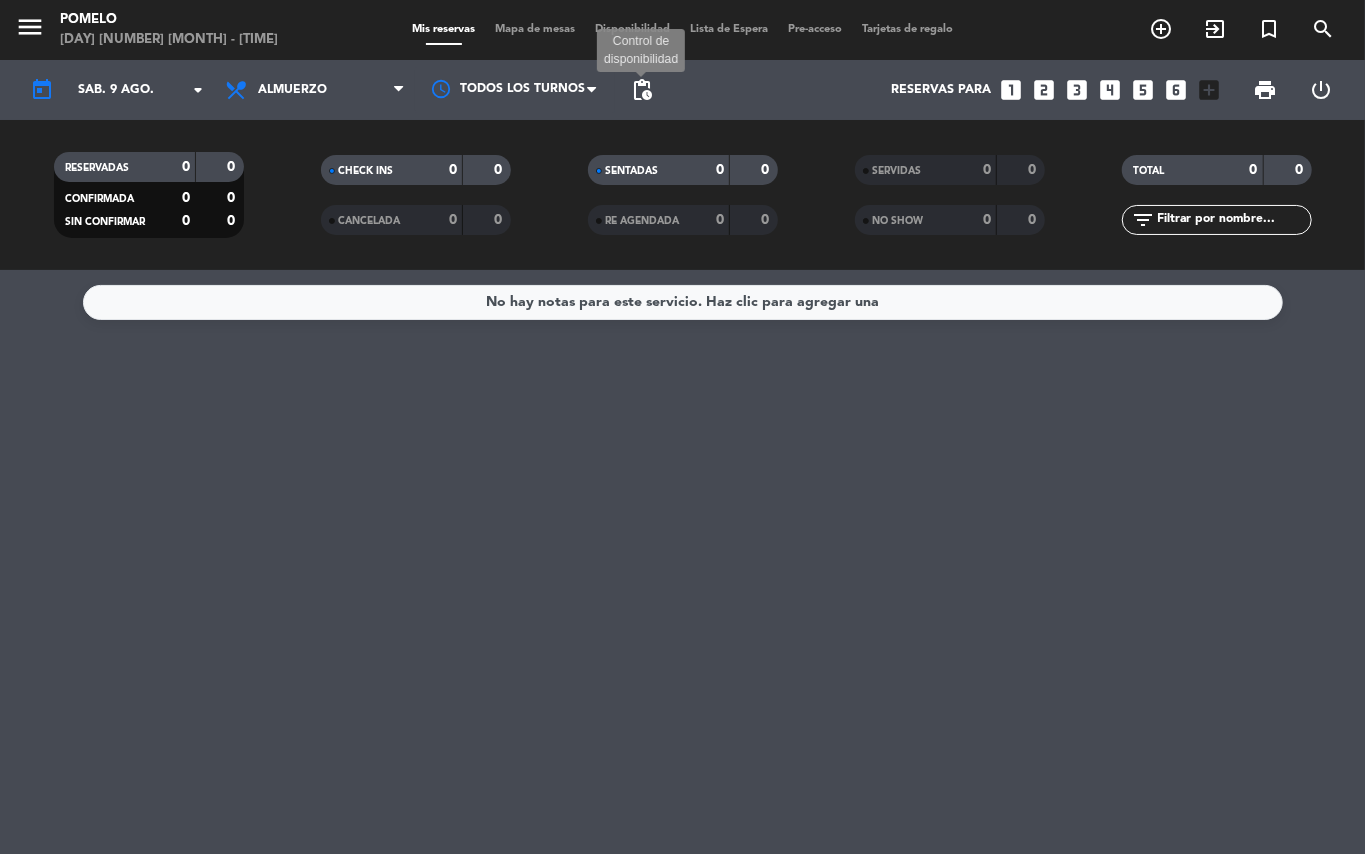 click on "pending_actions" 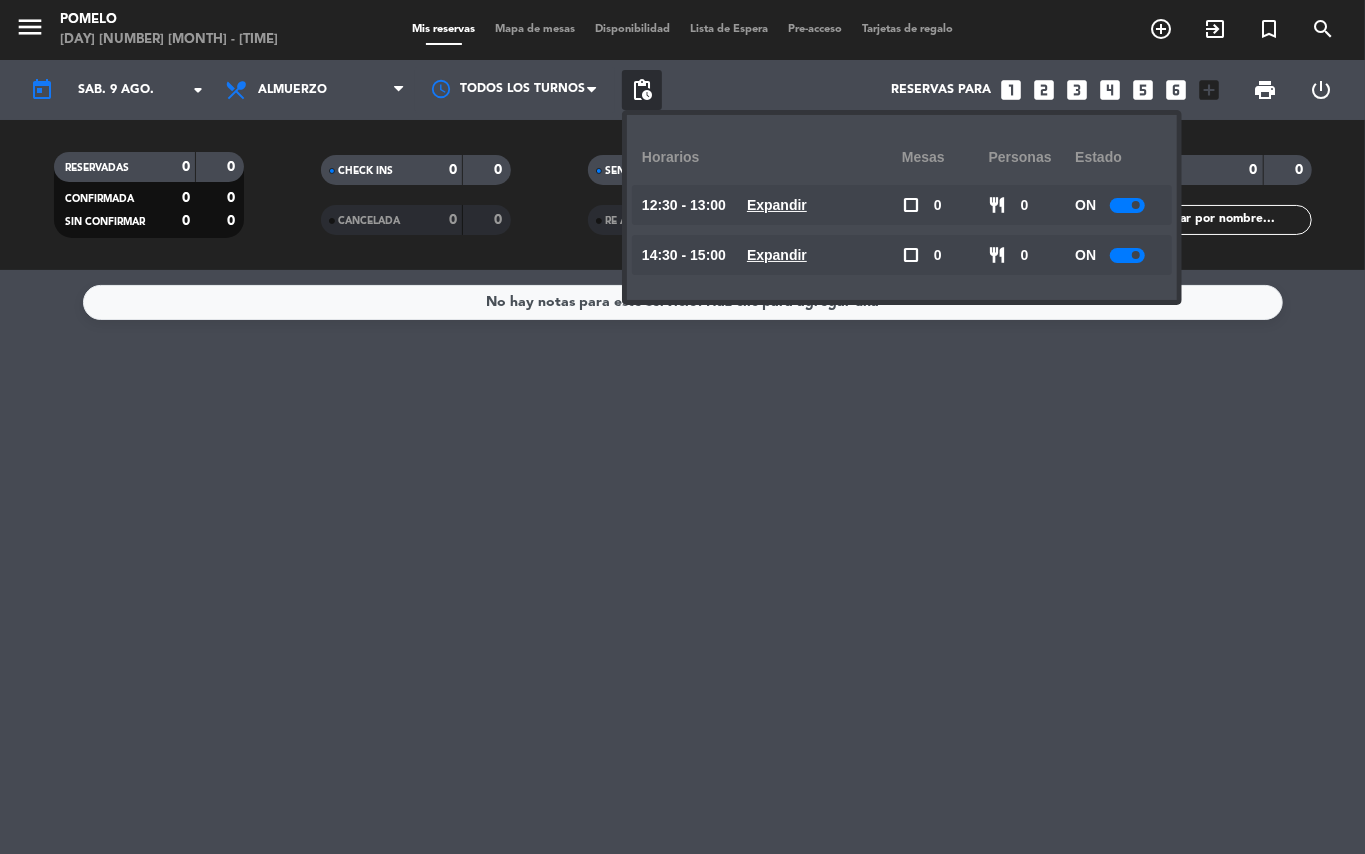 click on "Expandir" 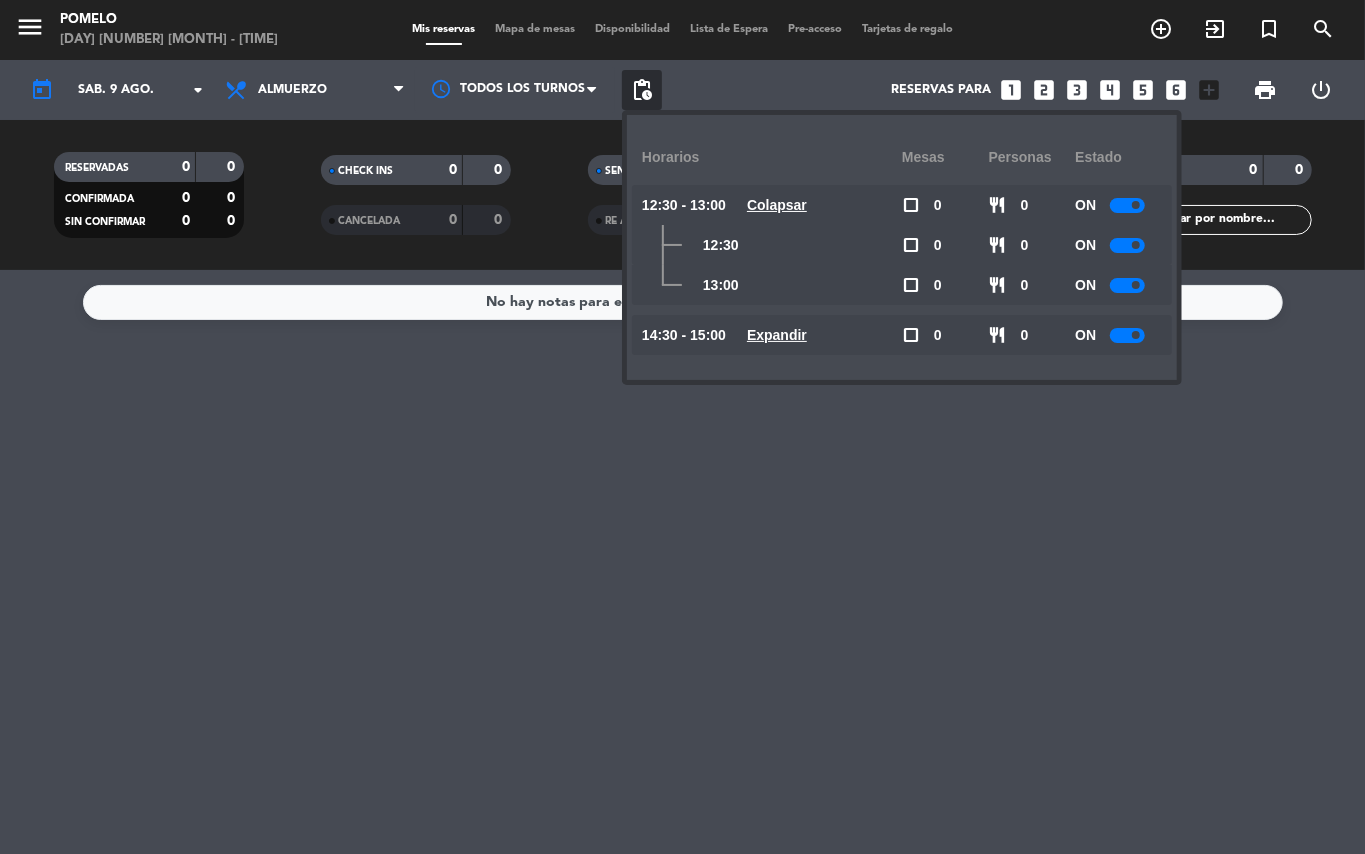 drag, startPoint x: 802, startPoint y: 340, endPoint x: 998, endPoint y: 312, distance: 197.9899 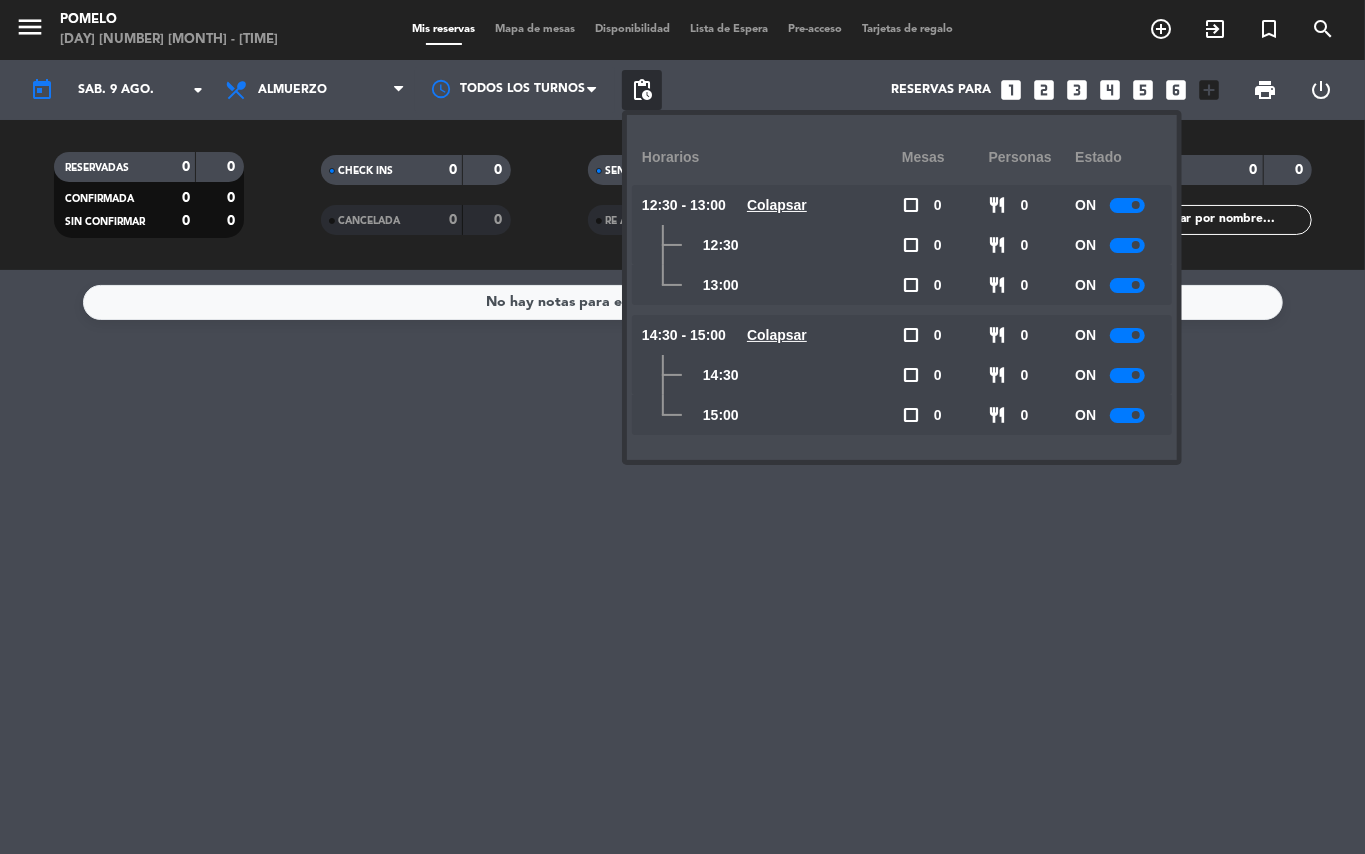 drag, startPoint x: 1121, startPoint y: 288, endPoint x: 1101, endPoint y: 348, distance: 63.245552 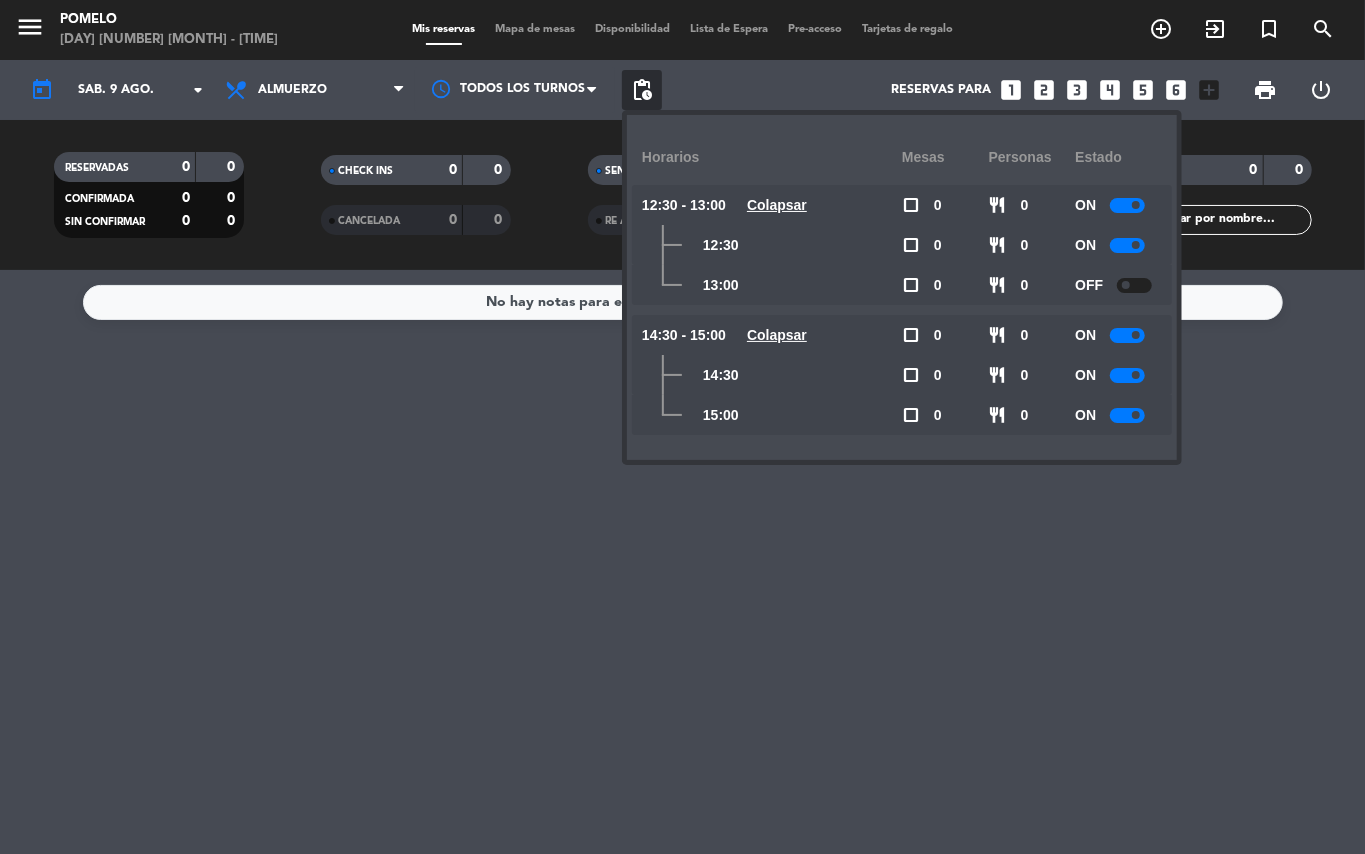 click 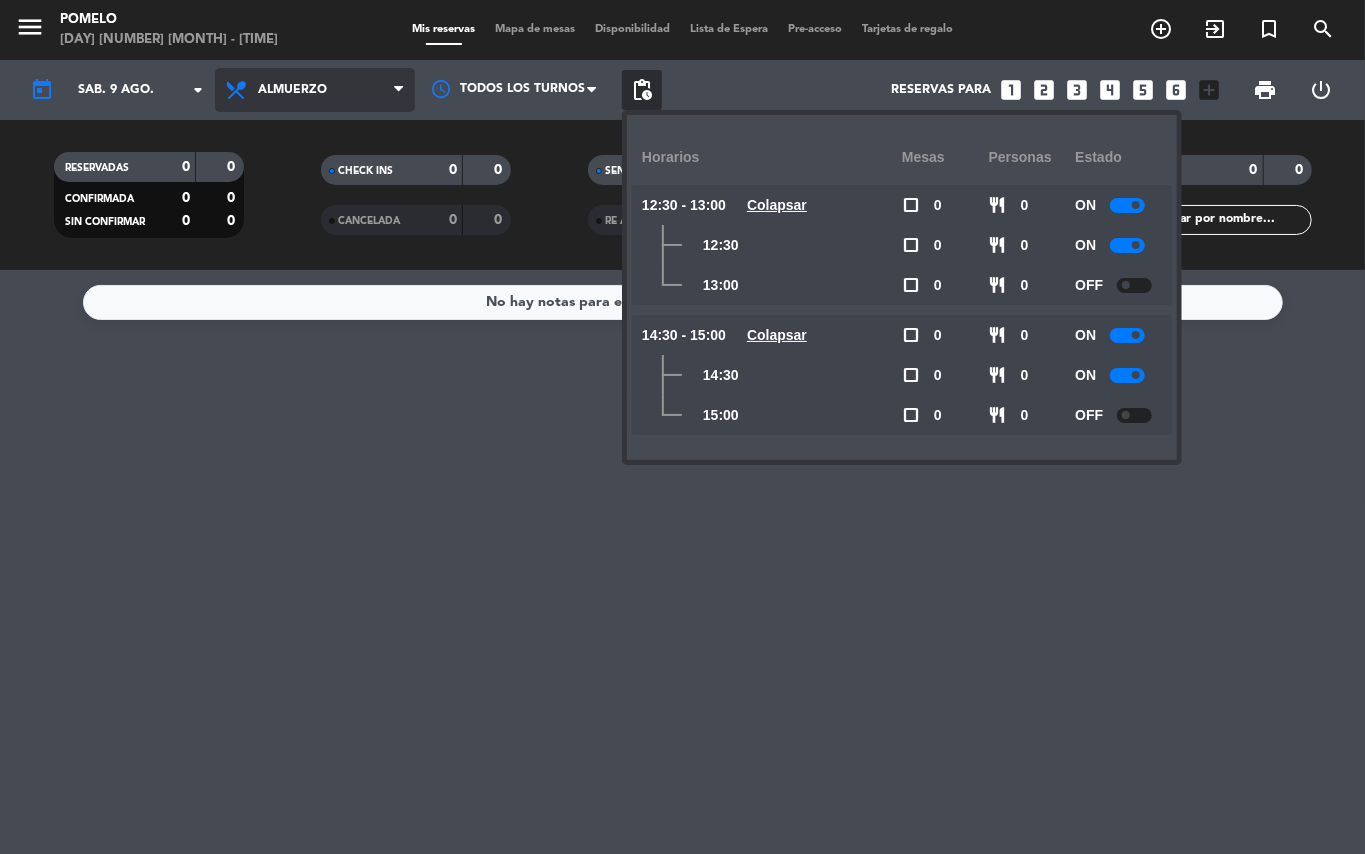 click on "Almuerzo" at bounding box center [315, 90] 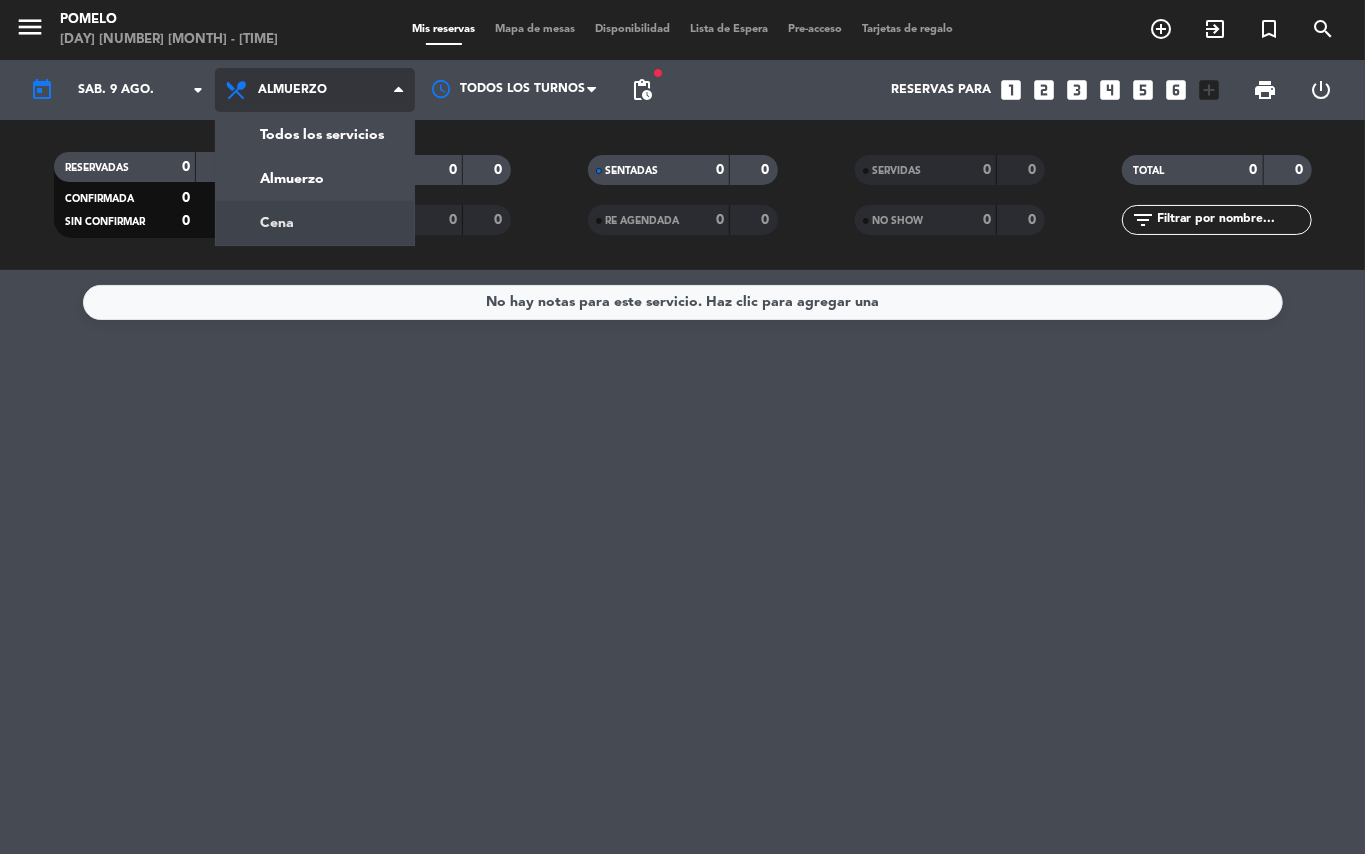 click on "menu  Pomelo   [DAY] [NUMBER] [MONTH] - [TIME]   Mis reservas   Mapa de mesas   Disponibilidad   Lista de Espera   Pre-acceso   Tarjetas de regalo  add_circle_outline exit_to_app turned_in_not search today    [DAY]. [NUMBER] [MONTH] arrow_drop_down  Todos los servicios  Almuerzo  Cena  Almuerzo  Todos los servicios  Almuerzo  Cena Todos los turnos fiber_manual_record pending_actions  Reservas para   looks_one   looks_two   looks_3   looks_4   looks_5   looks_6   add_box  print  power_settings_new   RESERVADAS   0   0   CONFIRMADA   0   0   SIN CONFIRMAR   0   0   CHECK INS   0   0   CANCELADA   0   0   SENTADAS   0   0   RE AGENDADA   0   0   SERVIDAS   0   0   NO SHOW   0   0   TOTAL   0   0  filter_list" 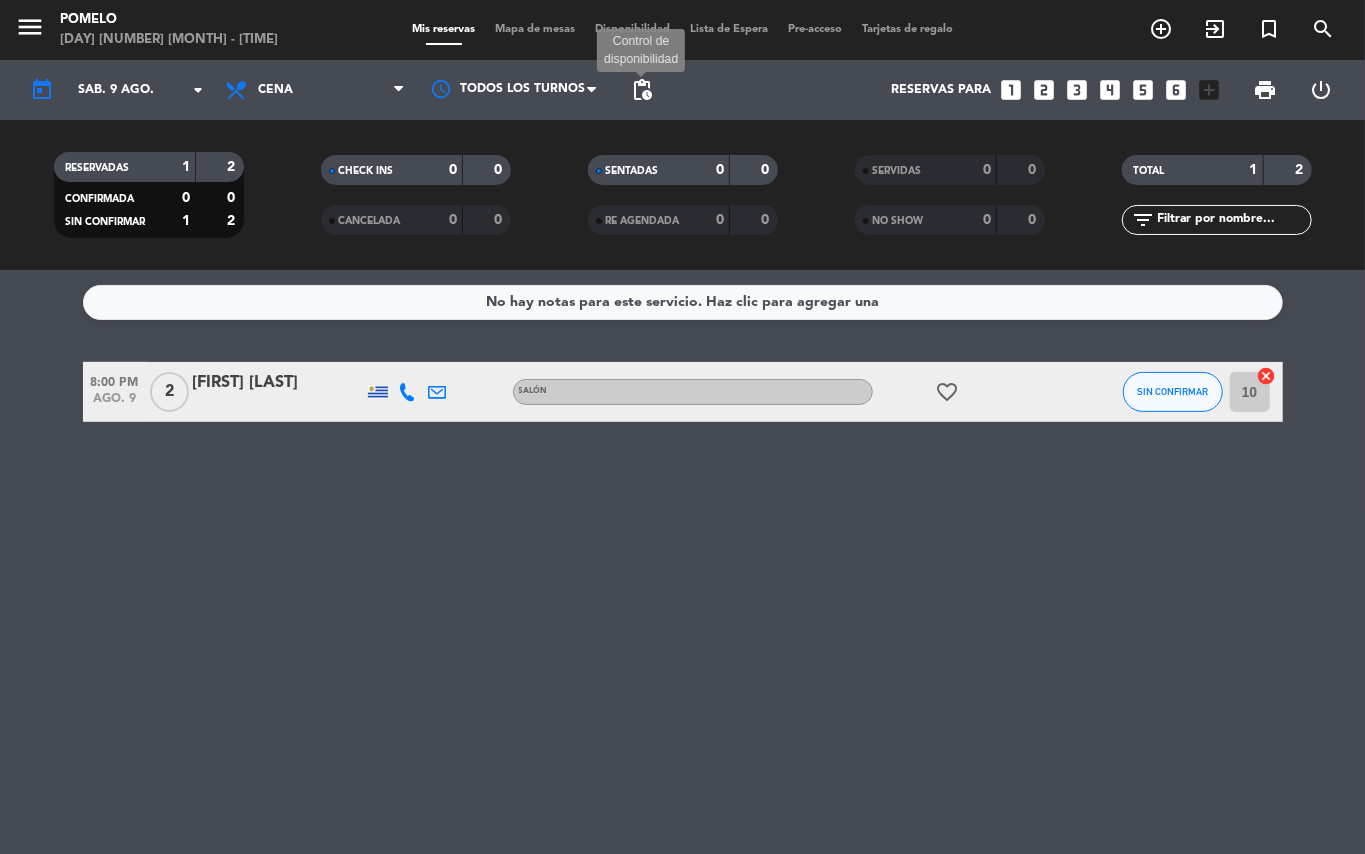 click on "pending_actions" 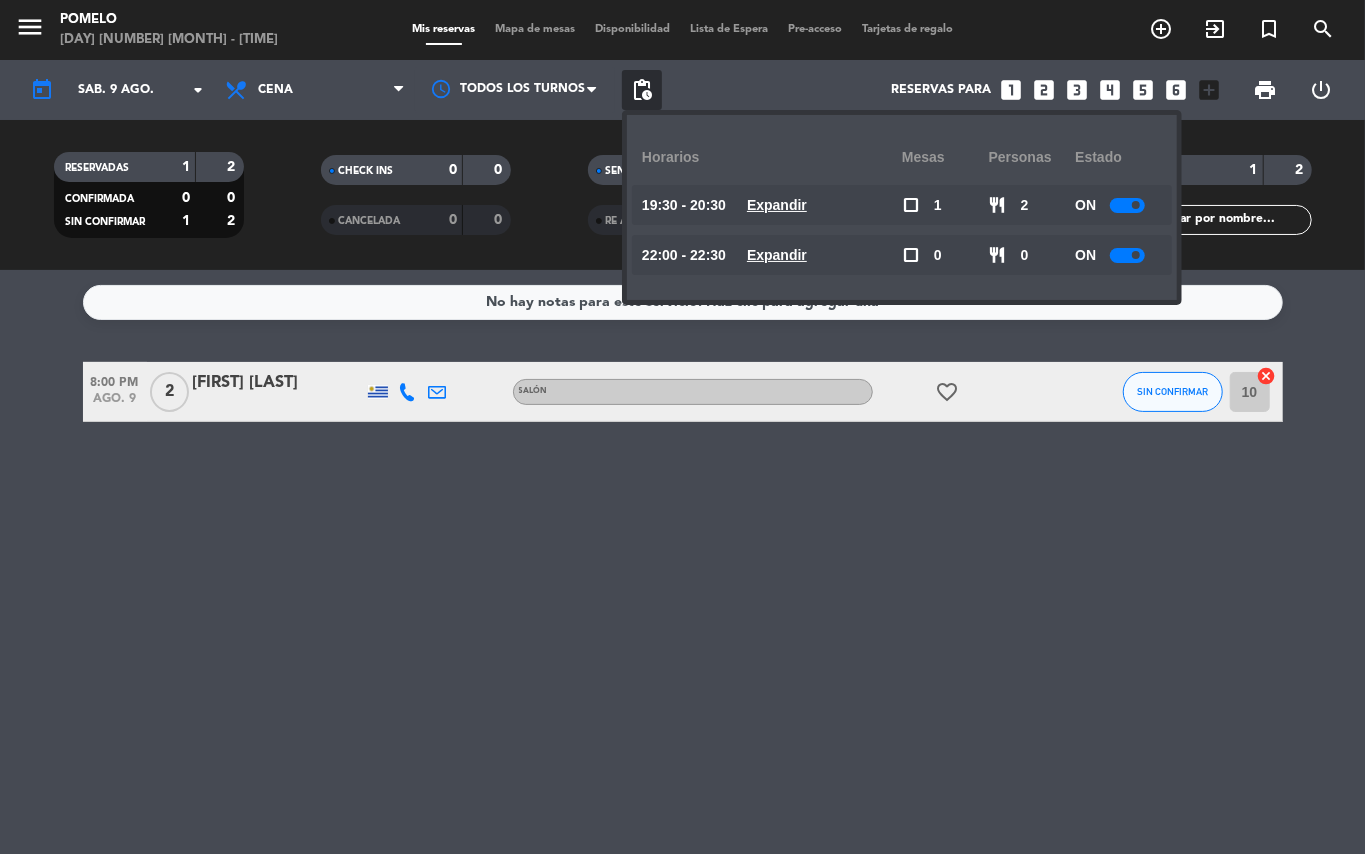 click on "Expandir" 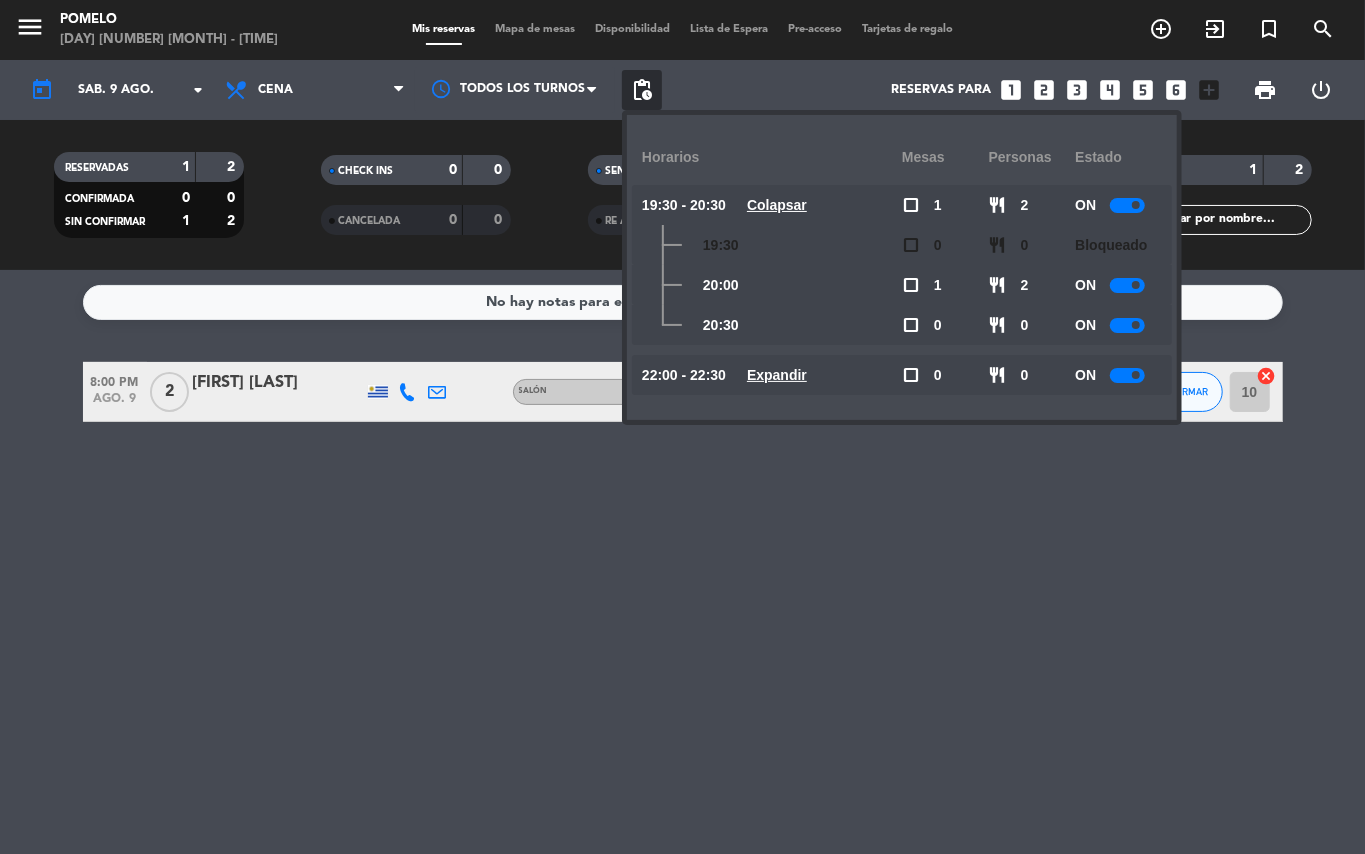 click on "Expandir" 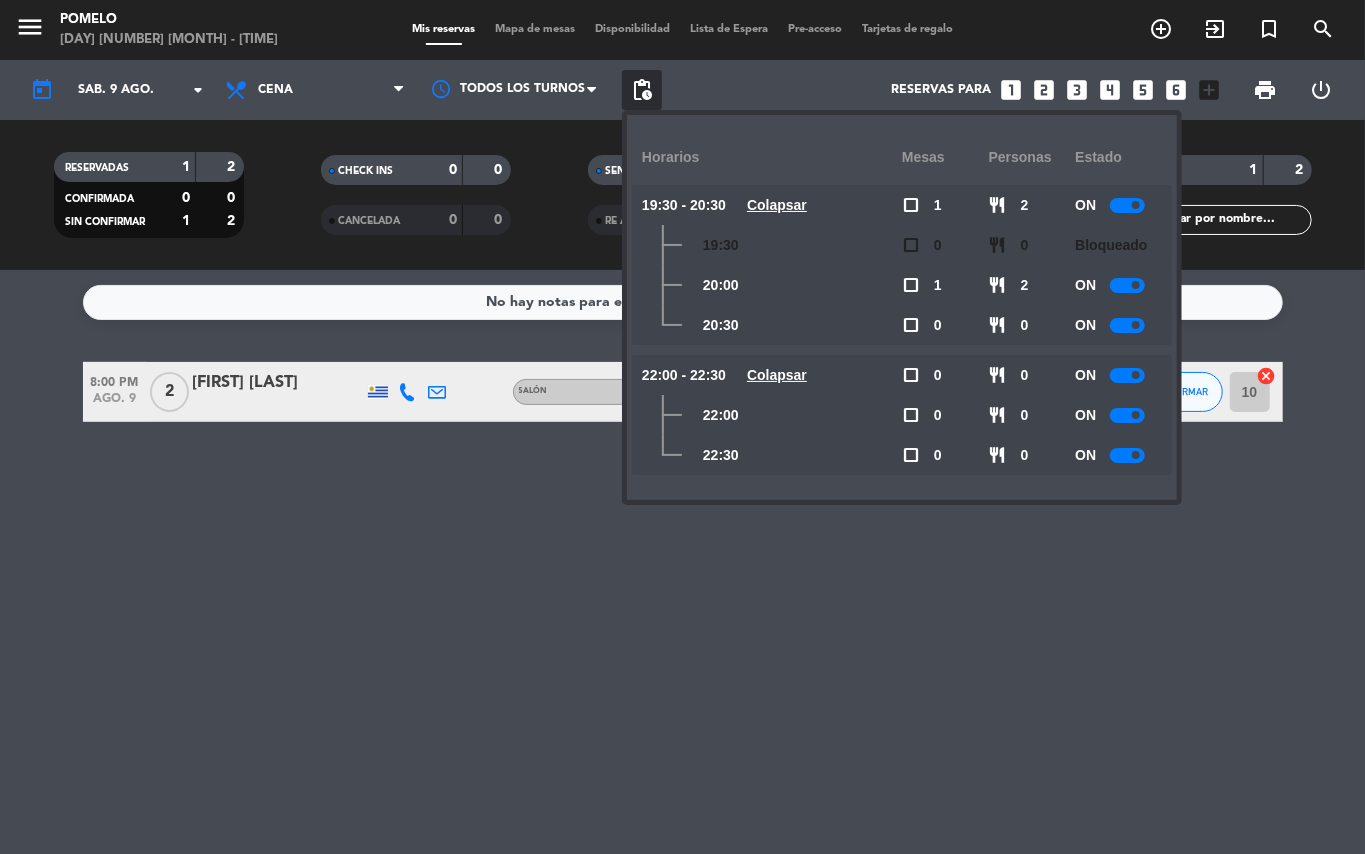 click 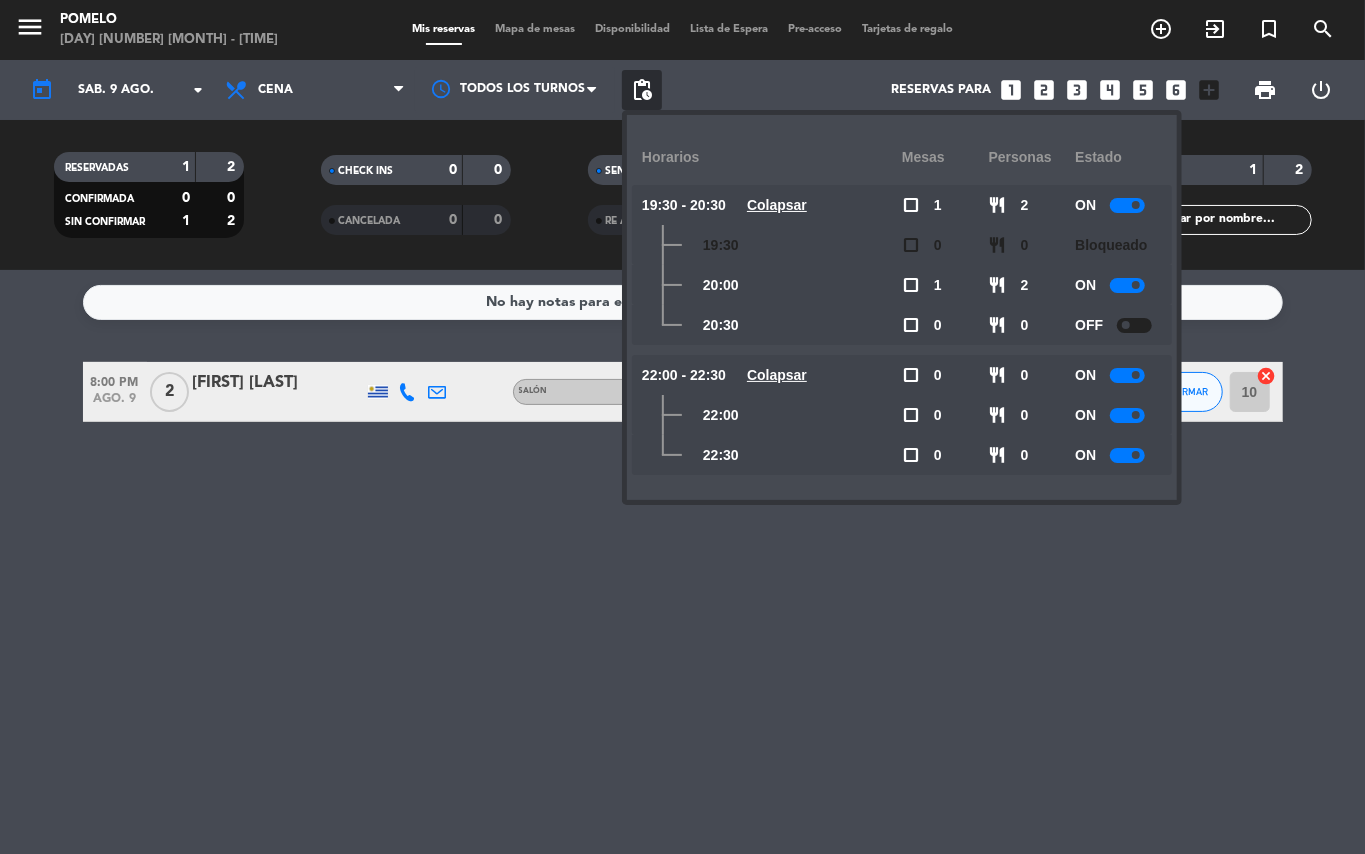 click 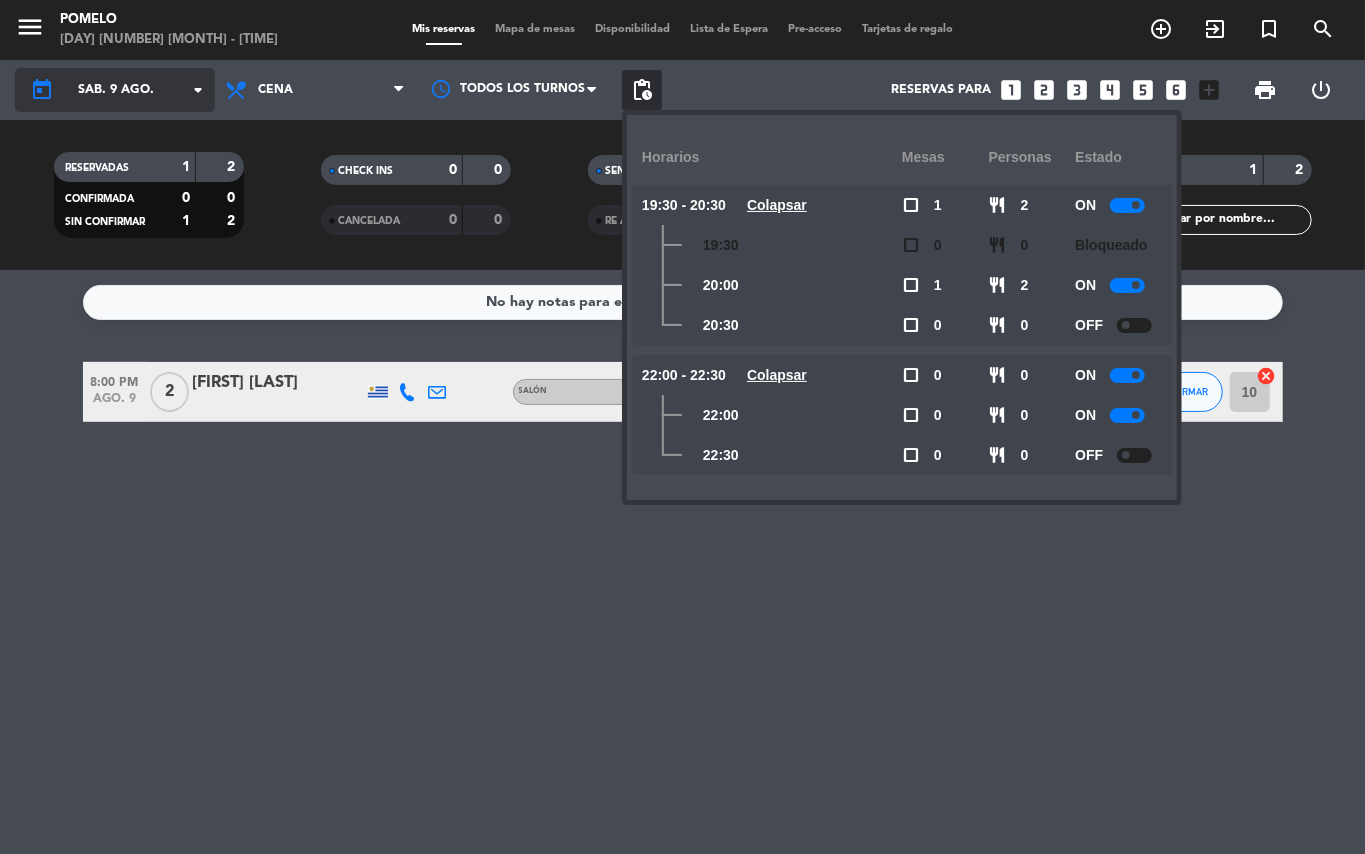 click on "sáb. 9 ago." 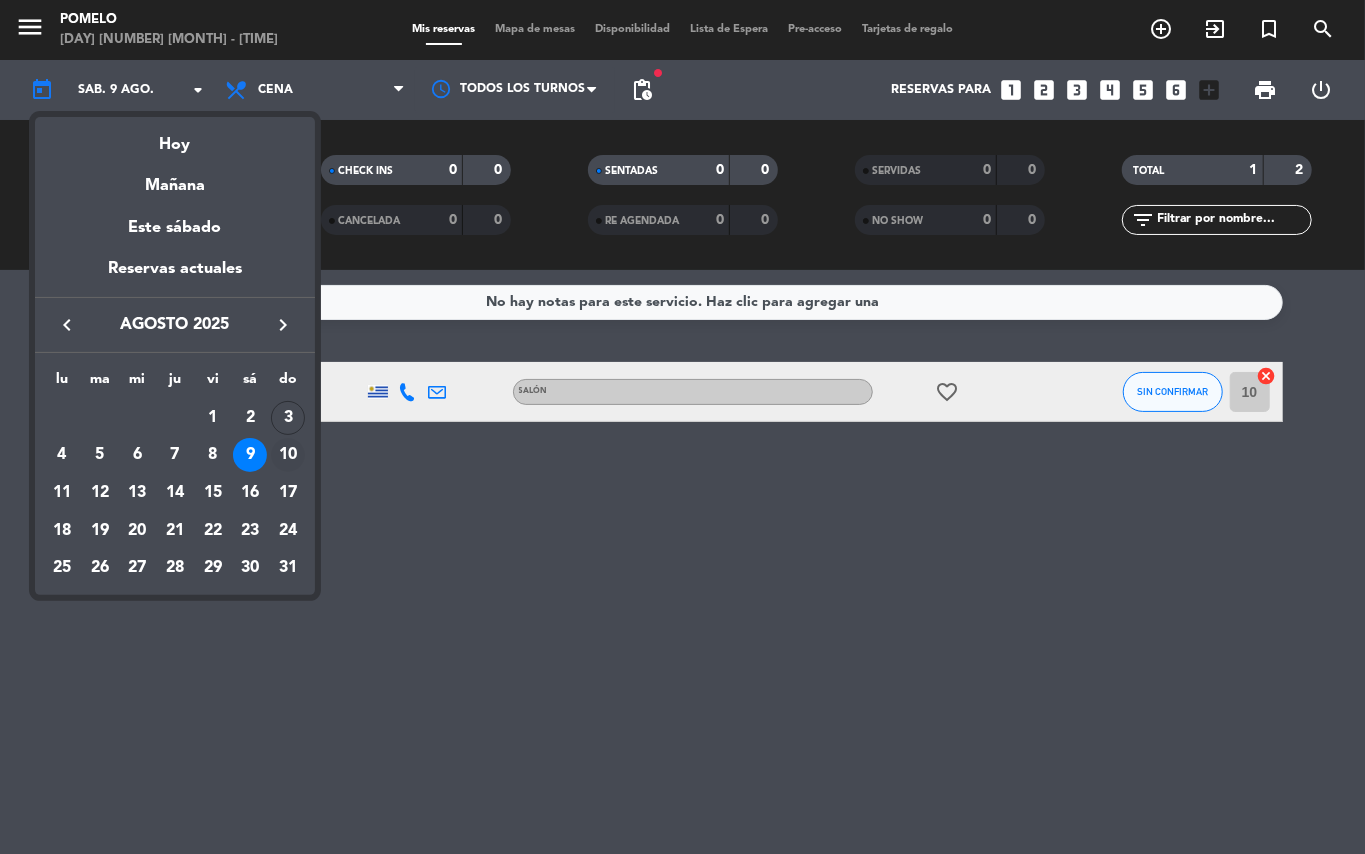click on "10" at bounding box center [288, 455] 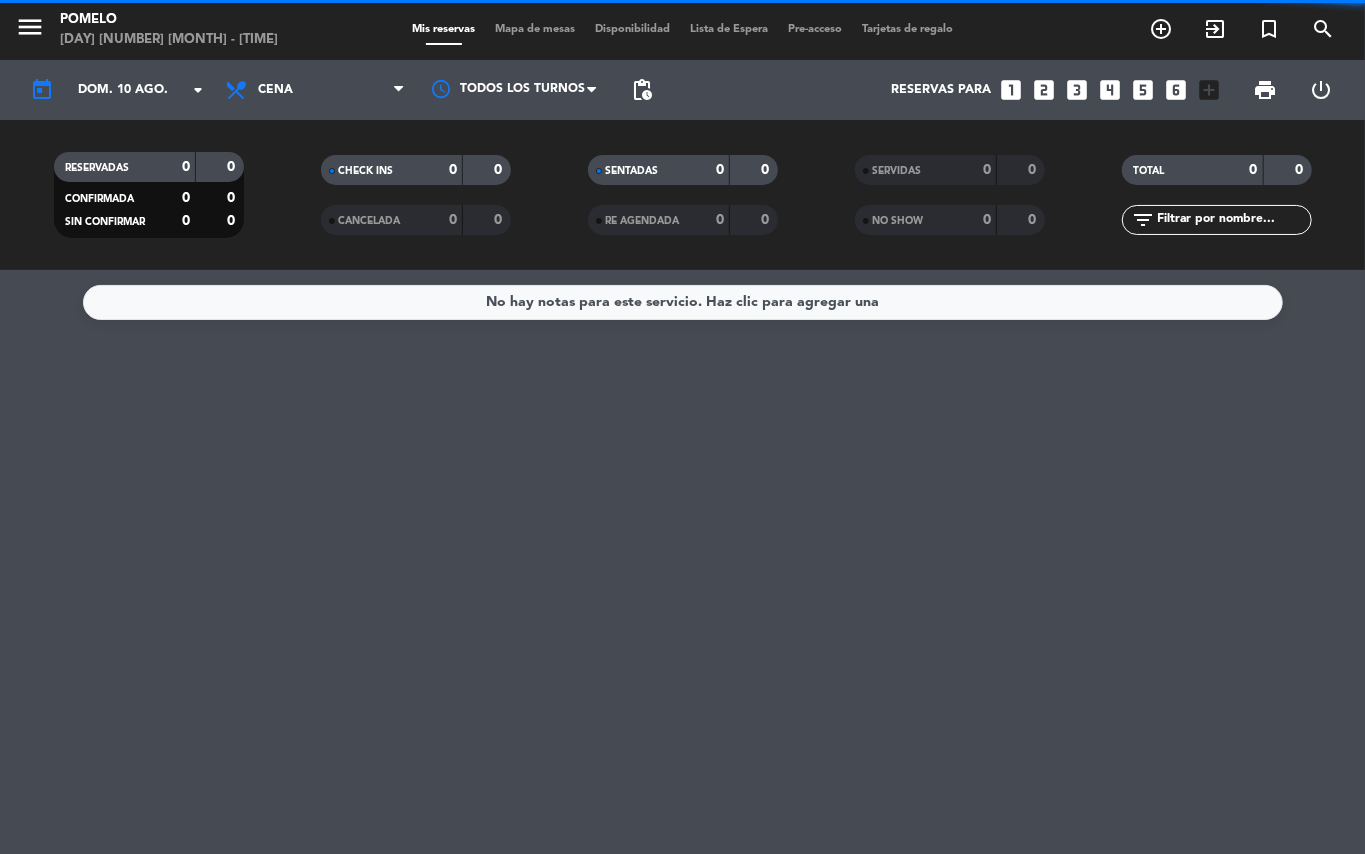 click on "Cena" at bounding box center (275, 90) 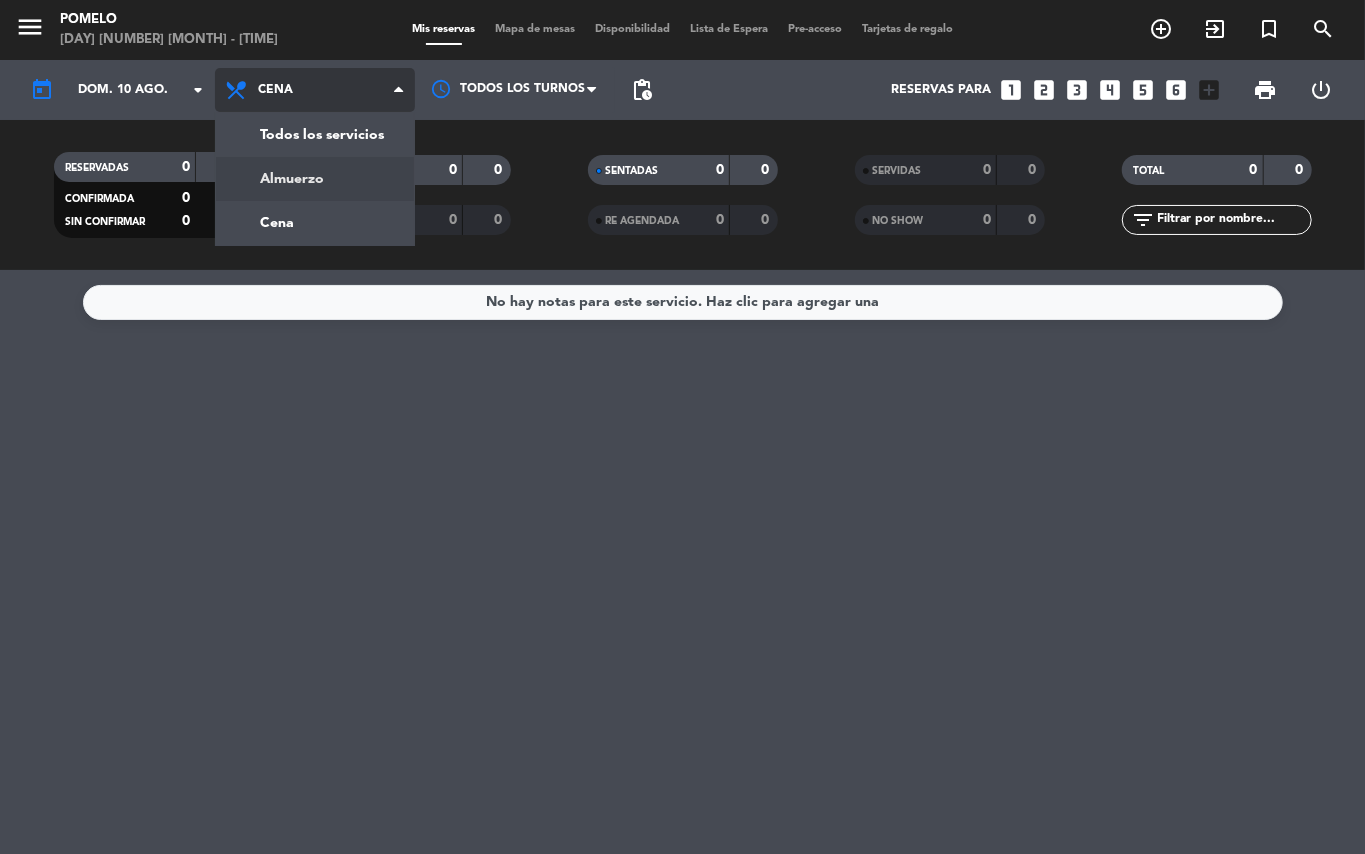 click on "menu  Pomelo   [DAY] [NUMBER] [MONTH] - [TIME]   Mis reservas   Mapa de mesas   Disponibilidad   Lista de Espera   Pre-acceso   Tarjetas de regalo  add_circle_outline exit_to_app turned_in_not search today    [DAY]. [NUMBER] [MONTH] arrow_drop_down  Todos los servicios  Almuerzo  Cena  Cena  Todos los servicios  Almuerzo  Cena Todos los turnos pending_actions  Reservas para   looks_one   looks_two   looks_3   looks_4   looks_5   looks_6   add_box  print  power_settings_new   RESERVADAS   0   0   CONFIRMADA   0   0   SIN CONFIRMAR   0   0   CHECK INS   0   0   CANCELADA   0   0   SENTADAS   0   0   RE AGENDADA   0   0   SERVIDAS   0   0   NO SHOW   0   0   TOTAL   0   0  filter_list" 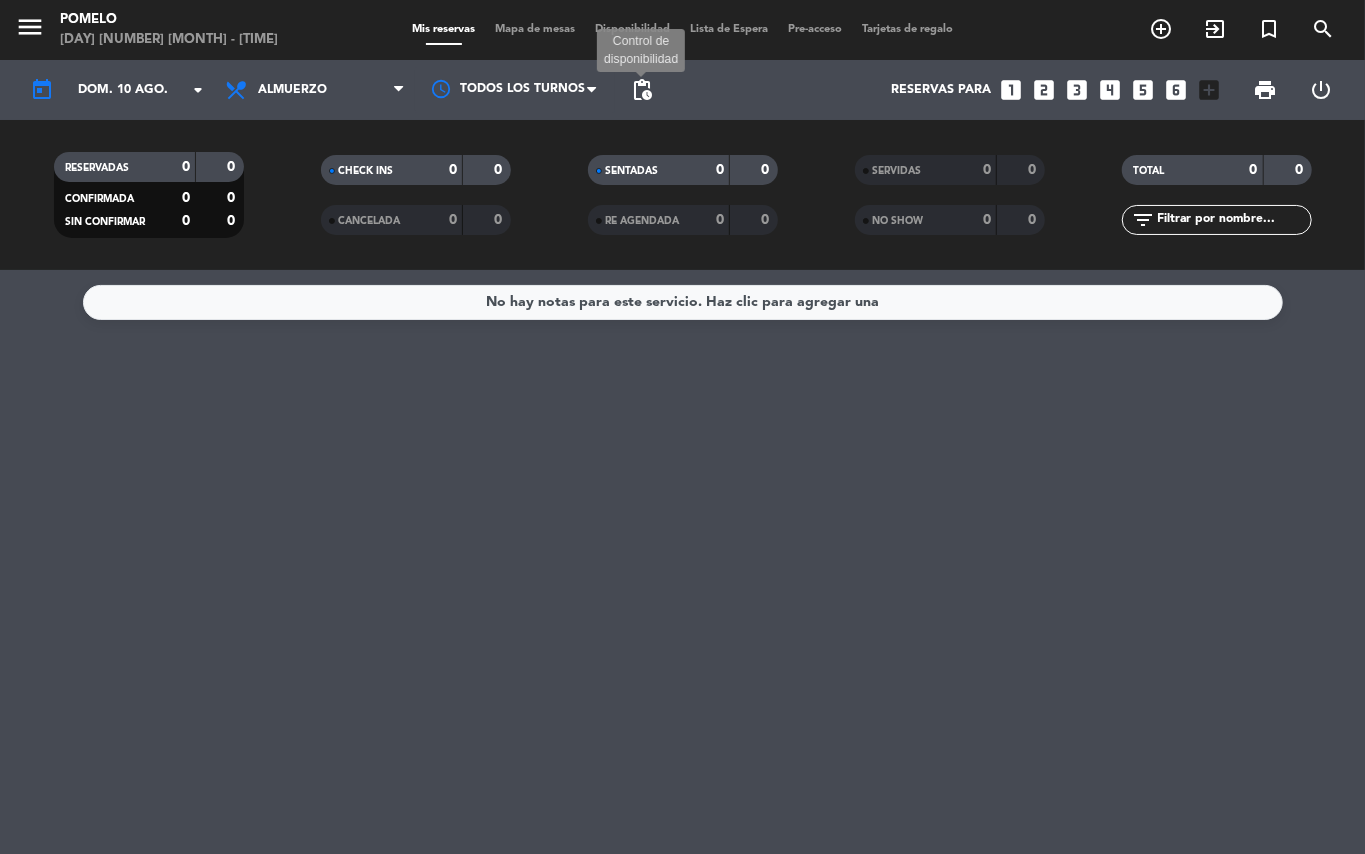click on "pending_actions" 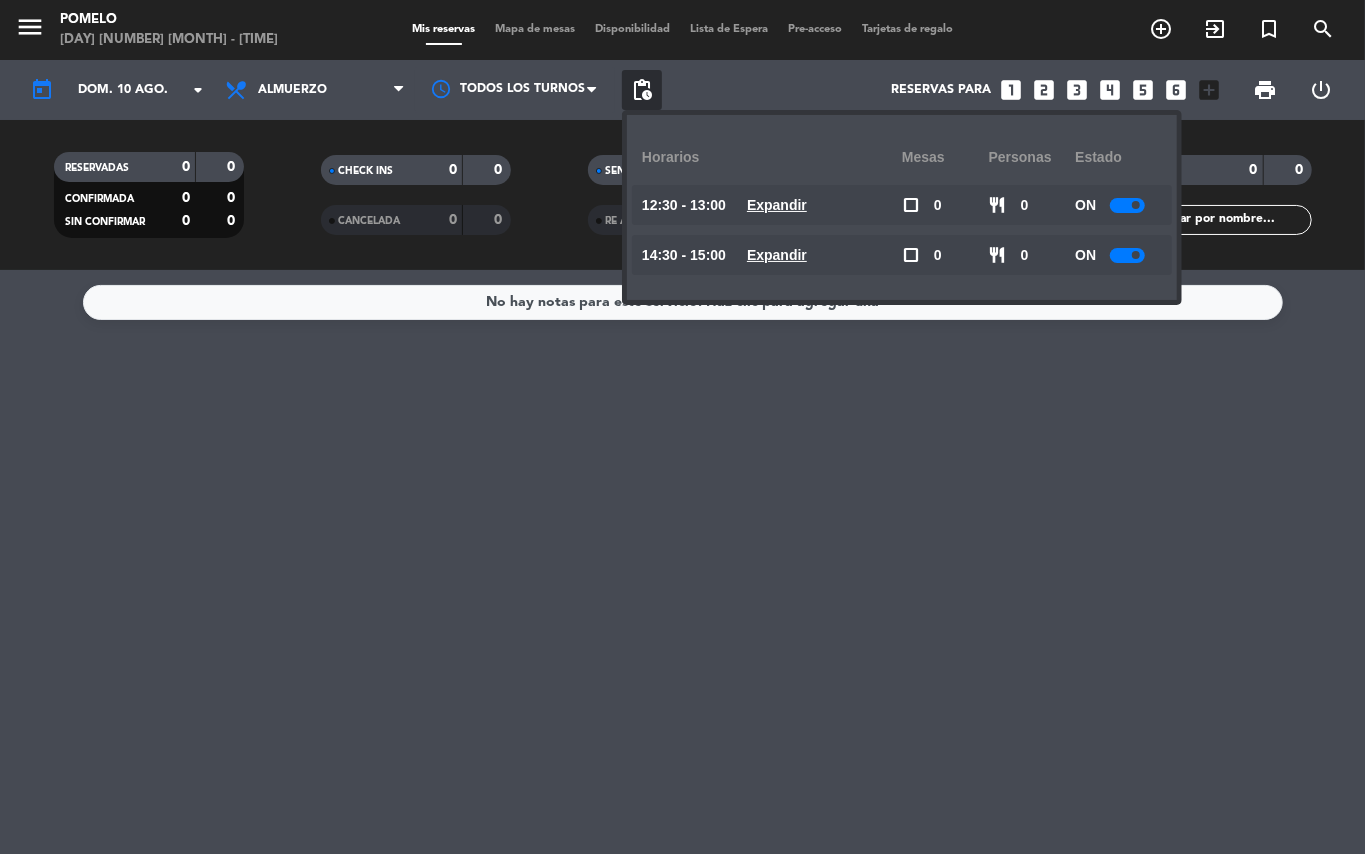 click on "Expandir" 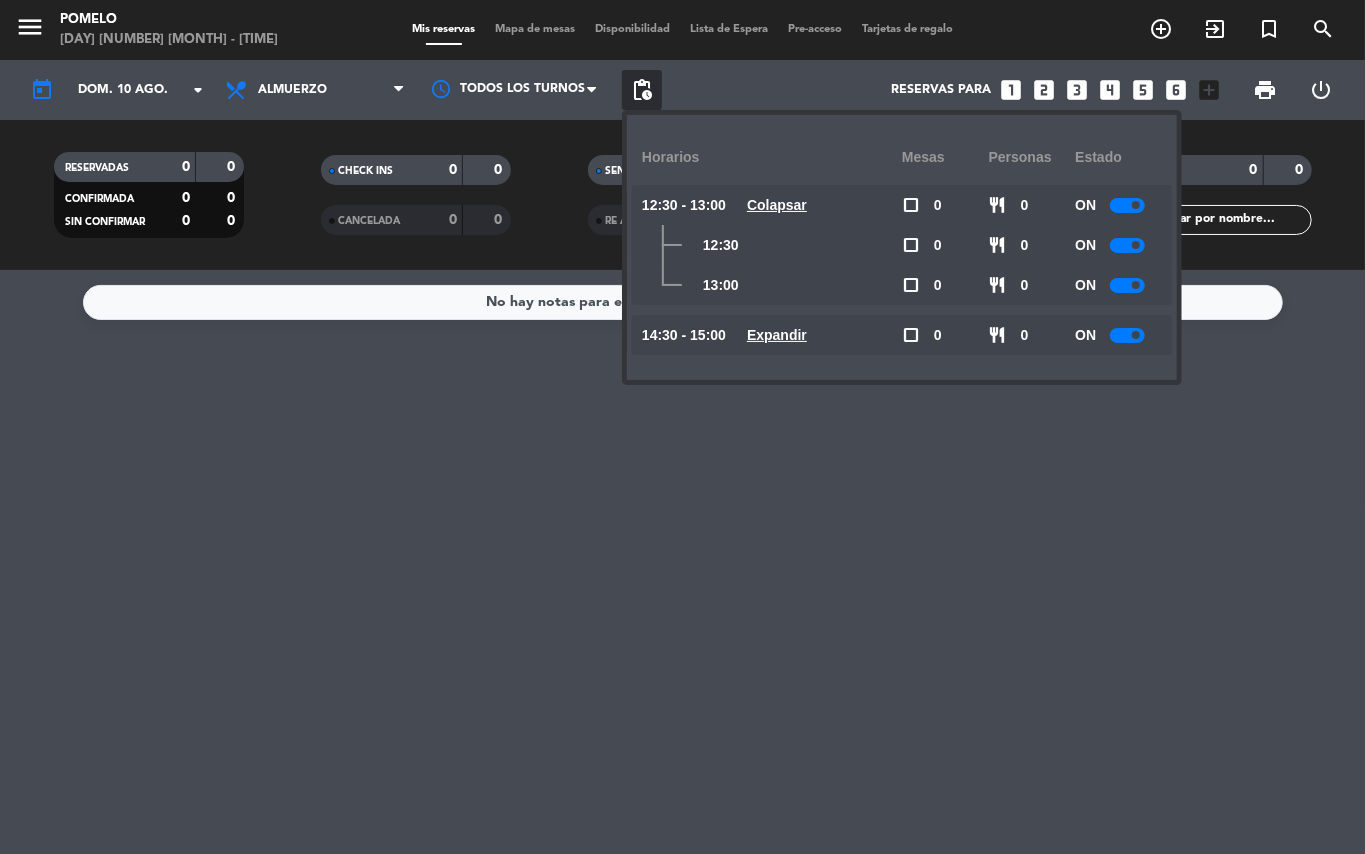 click on "Expandir" 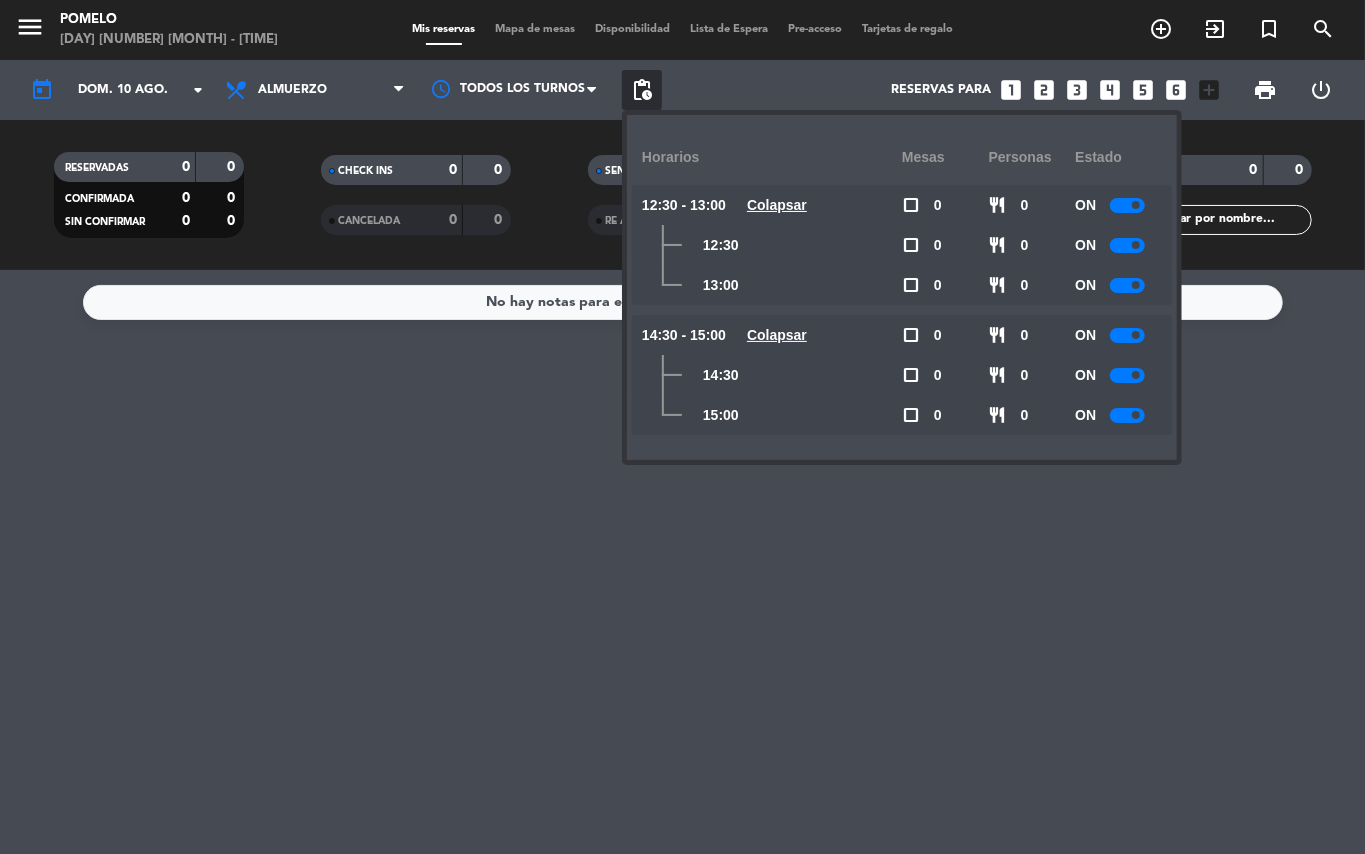 click on "ON" 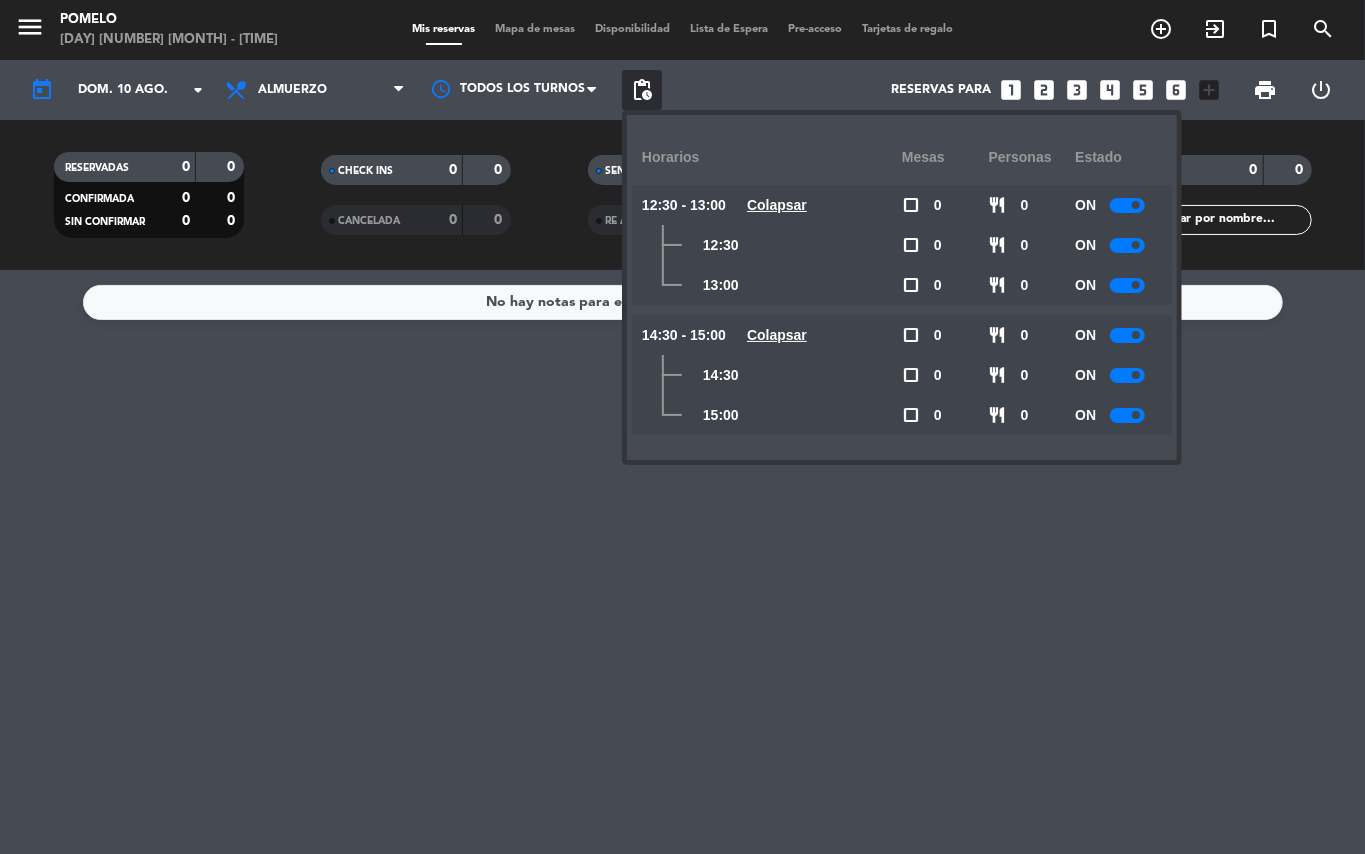 click 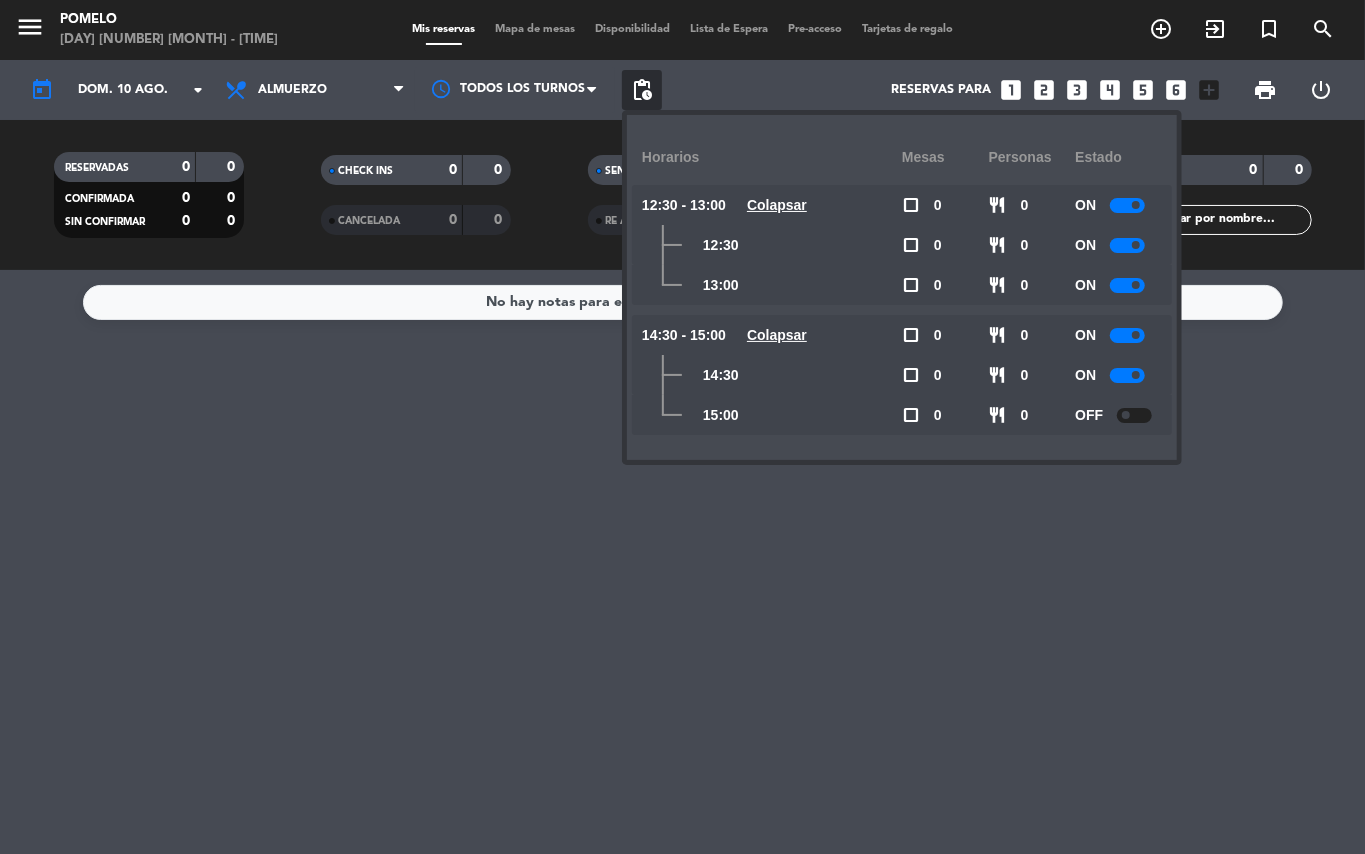 click on "RESERVADAS   0   0   CONFIRMADA   0   0   SIN CONFIRMAR   0   0" 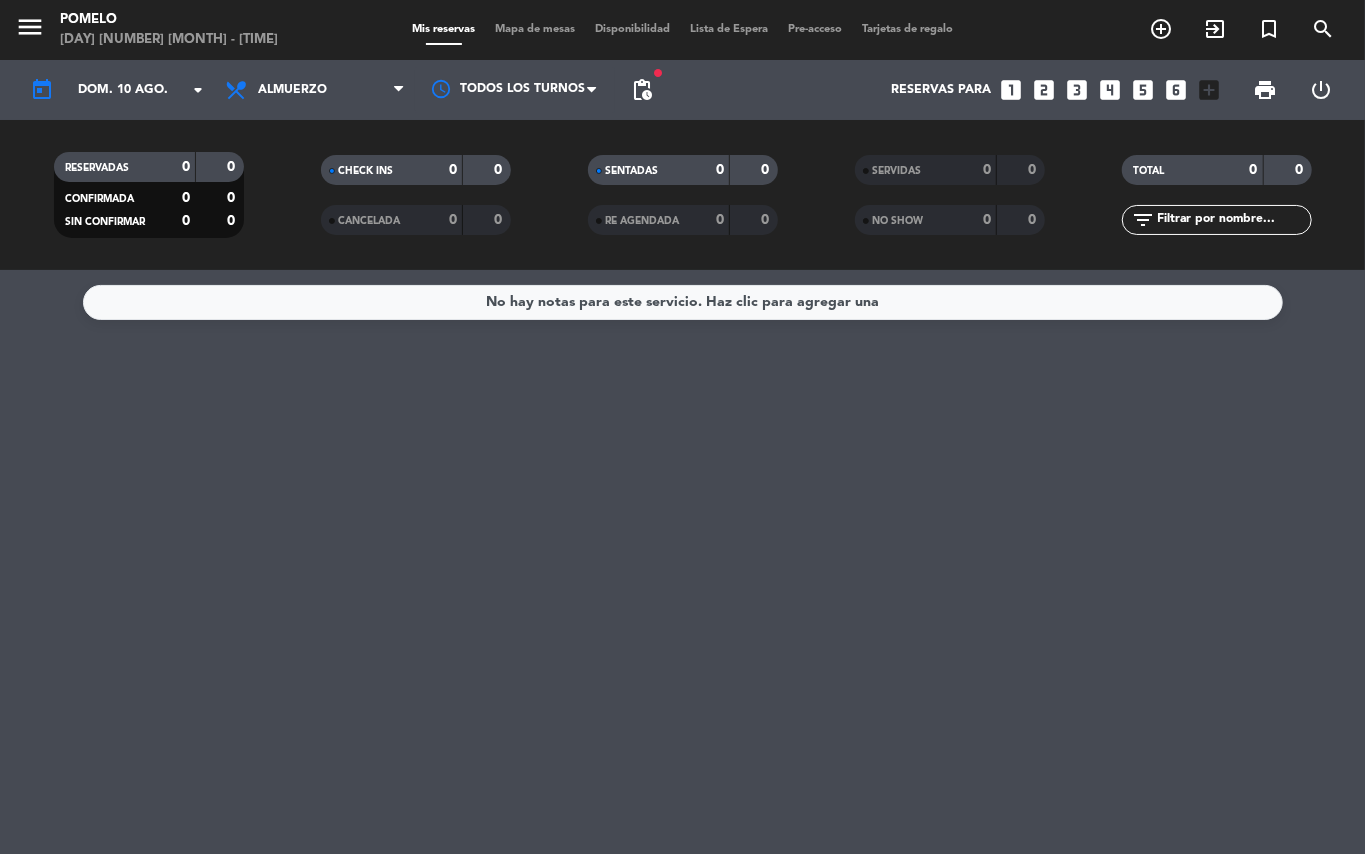 click on "RESERVADAS   0   0   CONFIRMADA   0   0   SIN CONFIRMAR   0   0   CHECK INS   0   0   CANCELADA   0   0   SENTADAS   0   0   RE AGENDADA   0   0   SERVIDAS   0   0   NO SHOW   0   0   TOTAL   0   0  filter_list" 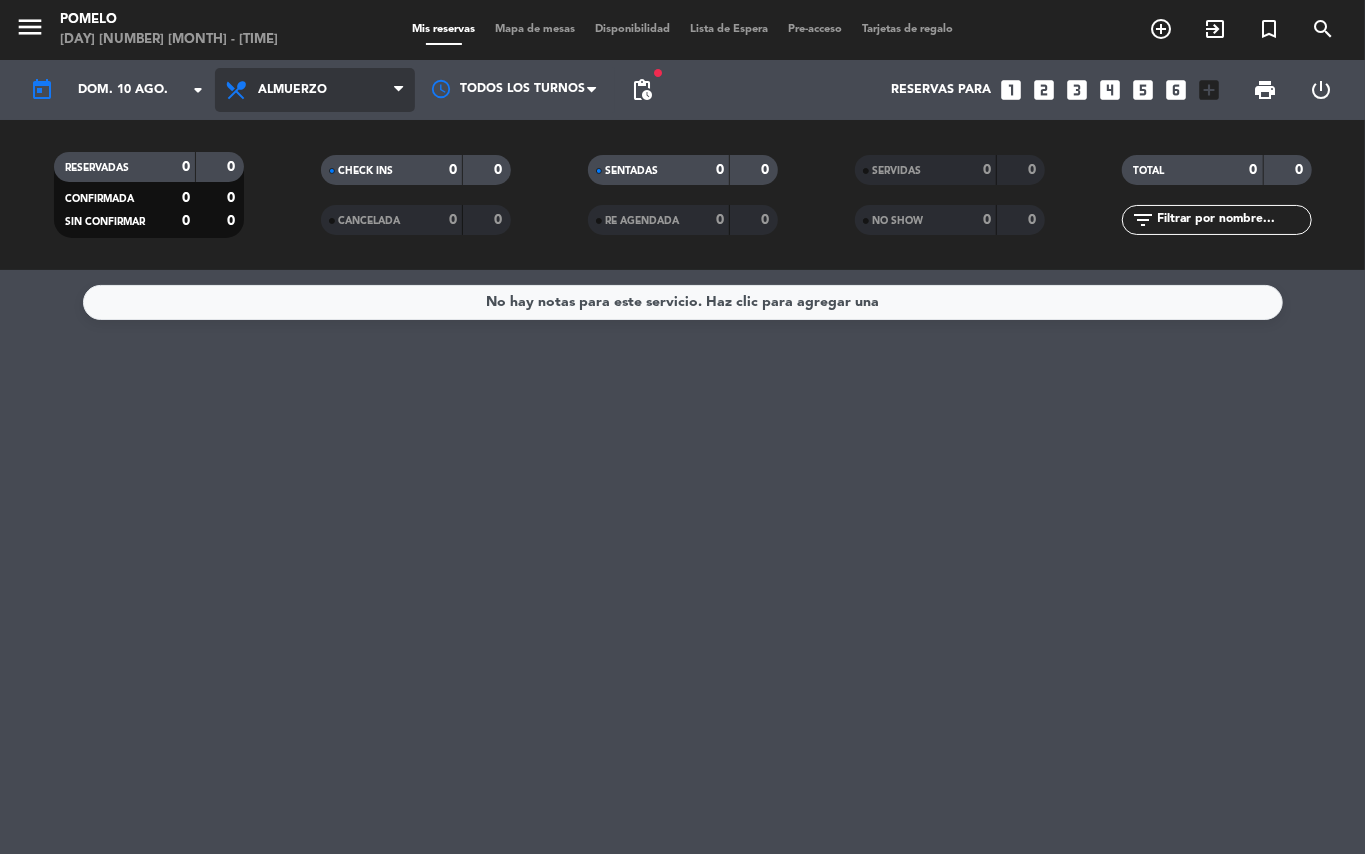click on "Almuerzo" at bounding box center [315, 90] 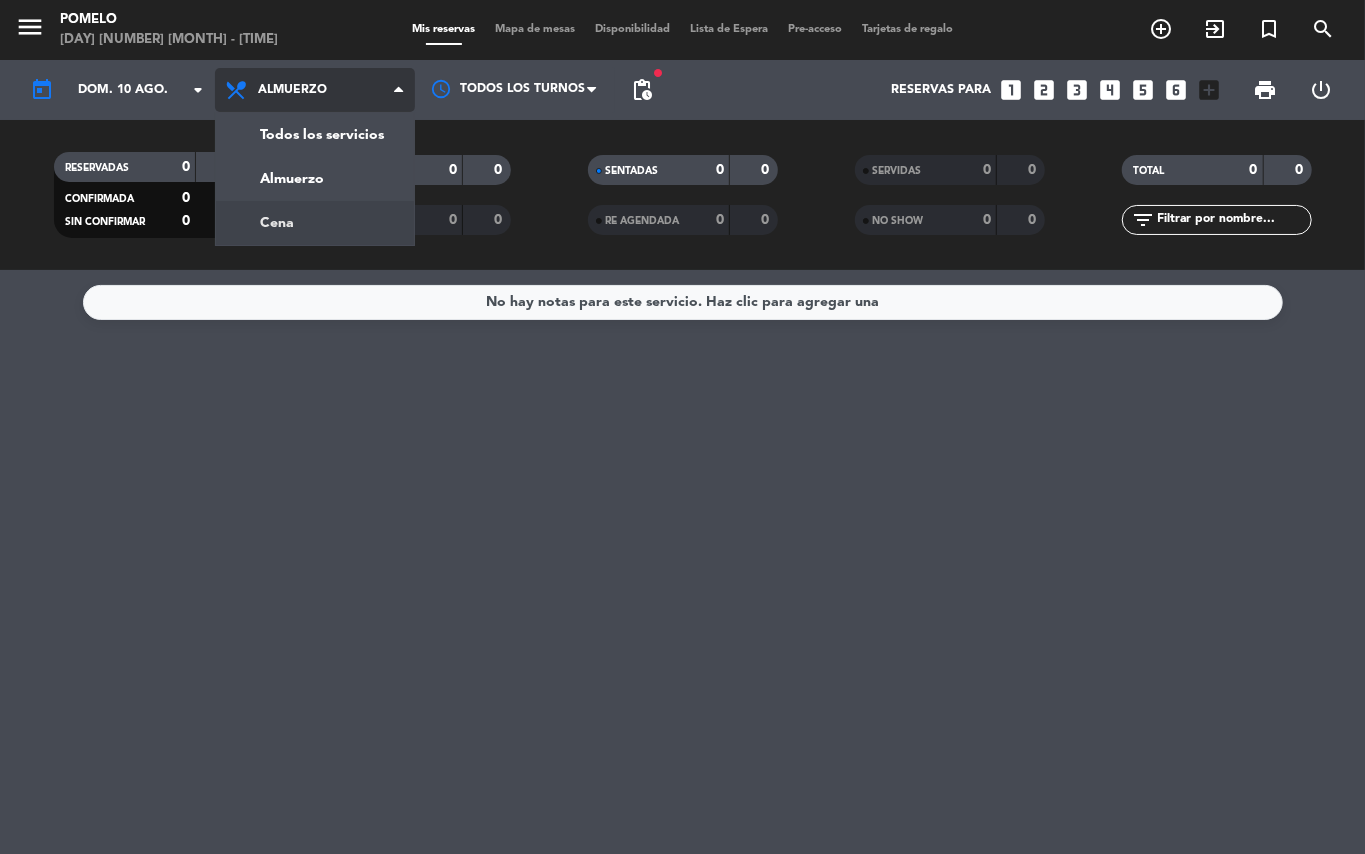 click on "menu  Pomelo   [DAY] [NUMBER] [MONTH] - [TIME]   Mis reservas   Mapa de mesas   Disponibilidad   Lista de Espera   Pre-acceso   Tarjetas de regalo  add_circle_outline exit_to_app turned_in_not search today    [DAY]. [NUMBER] [MONTH] arrow_drop_down  Todos los servicios  Almuerzo  Cena  Almuerzo  Todos los servicios  Almuerzo  Cena Todos los turnos fiber_manual_record pending_actions  Reservas para   looks_one   looks_two   looks_3   looks_4   looks_5   looks_6   add_box  print  power_settings_new   RESERVADAS   0   0   CONFIRMADA   0   0   SIN CONFIRMAR   0   0   CHECK INS   0   0   CANCELADA   0   0   SENTADAS   0   0   RE AGENDADA   0   0   SERVIDAS   0   0   NO SHOW   0   0   TOTAL   0   0  filter_list" 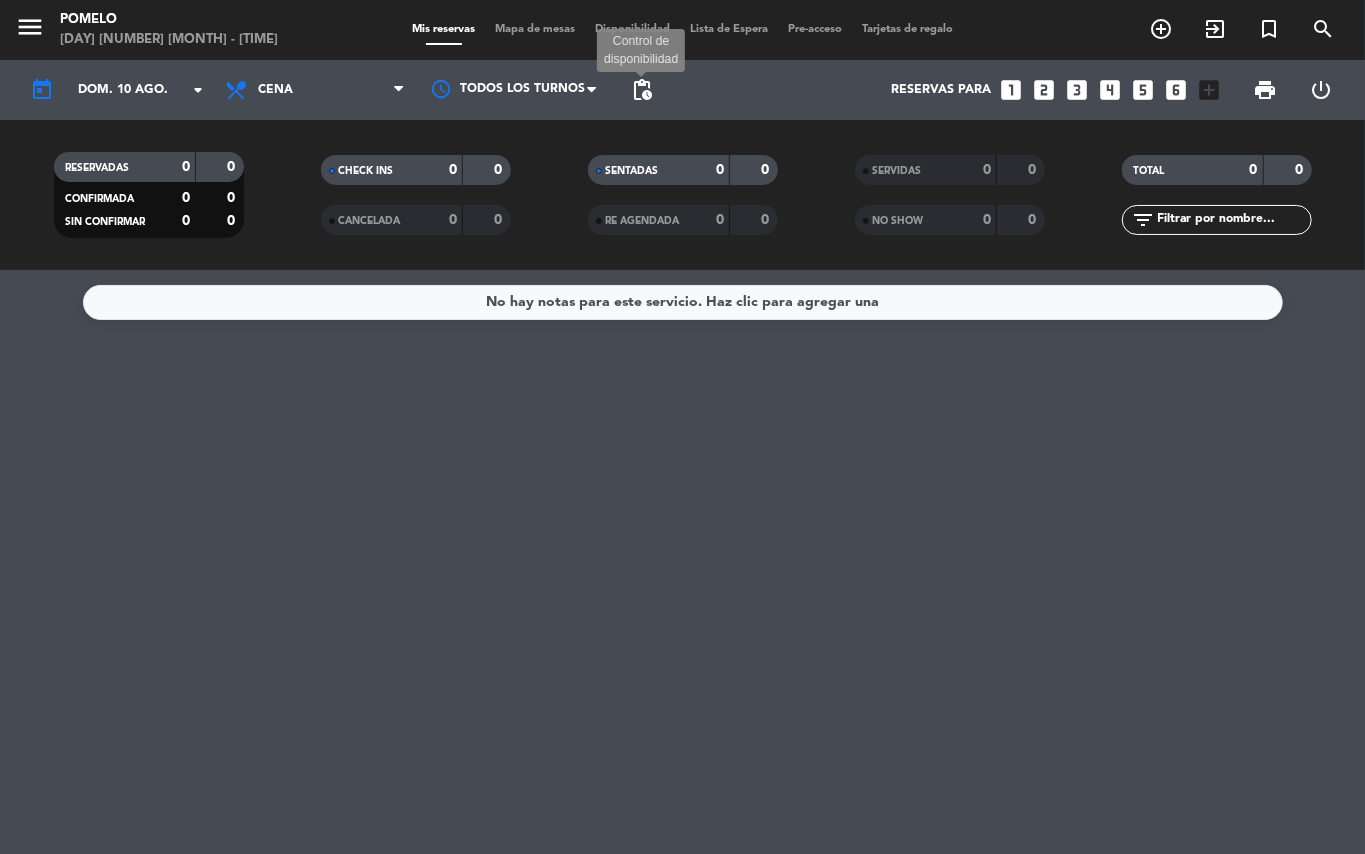 click on "pending_actions" 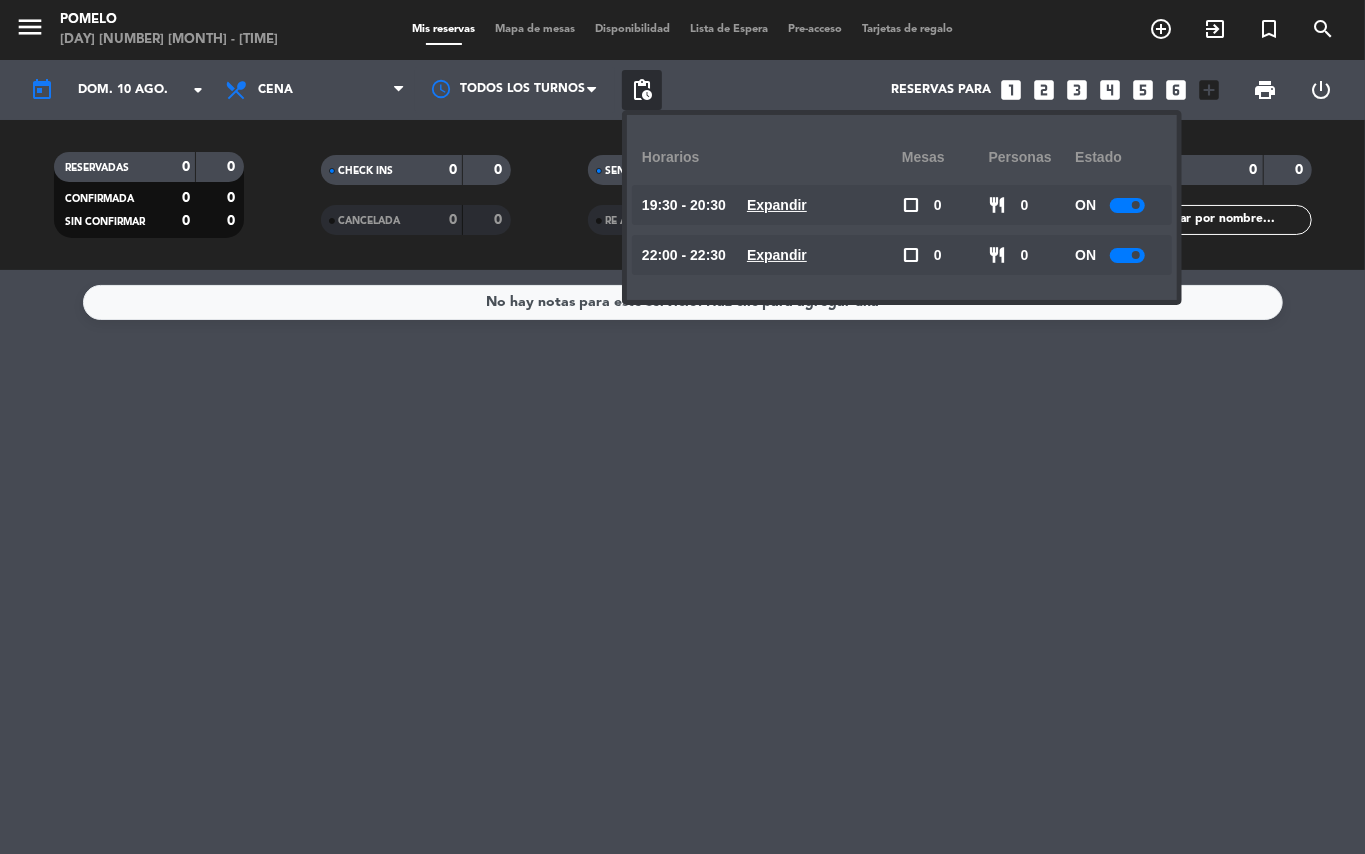 click on "Expandir" 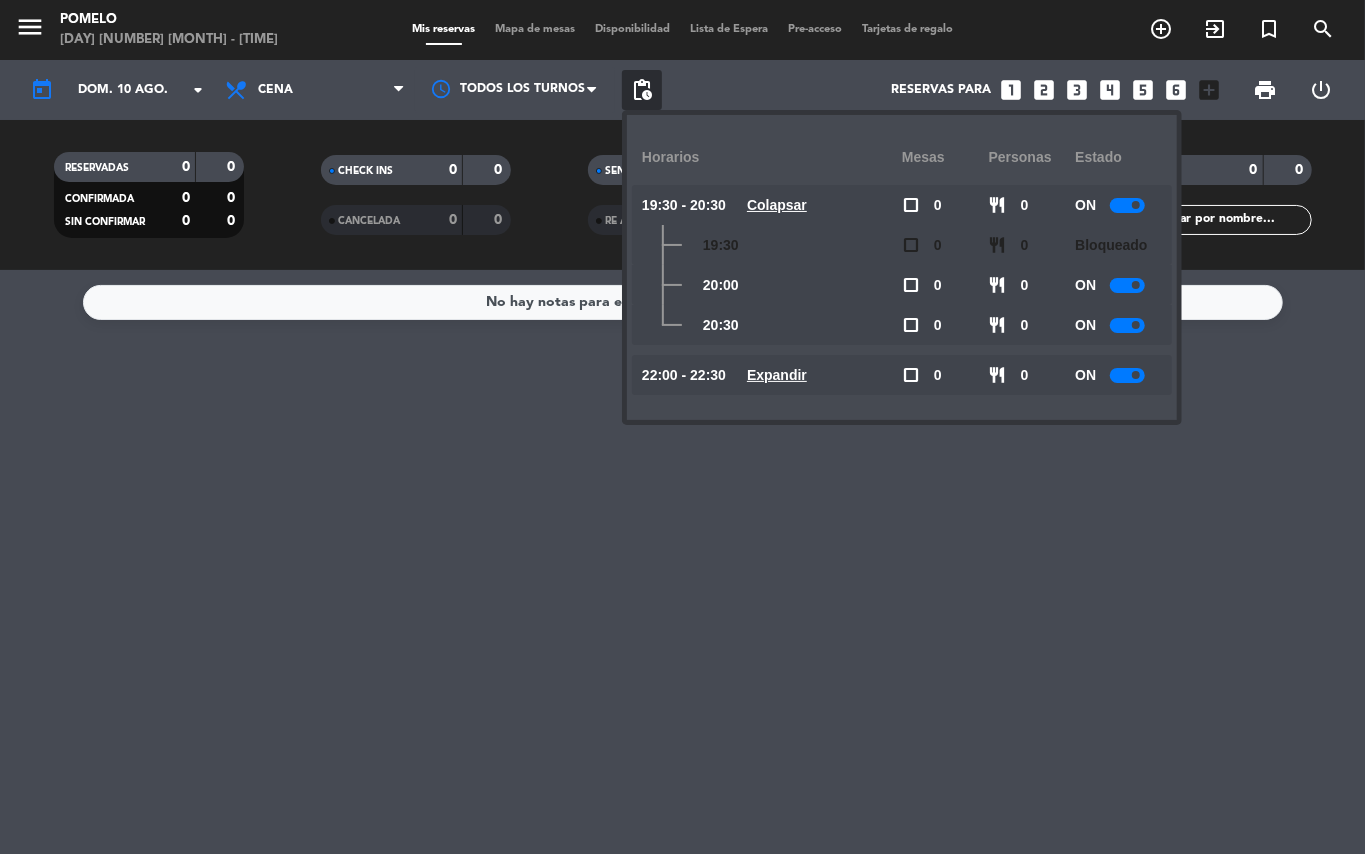 drag, startPoint x: 794, startPoint y: 365, endPoint x: 985, endPoint y: 366, distance: 191.00262 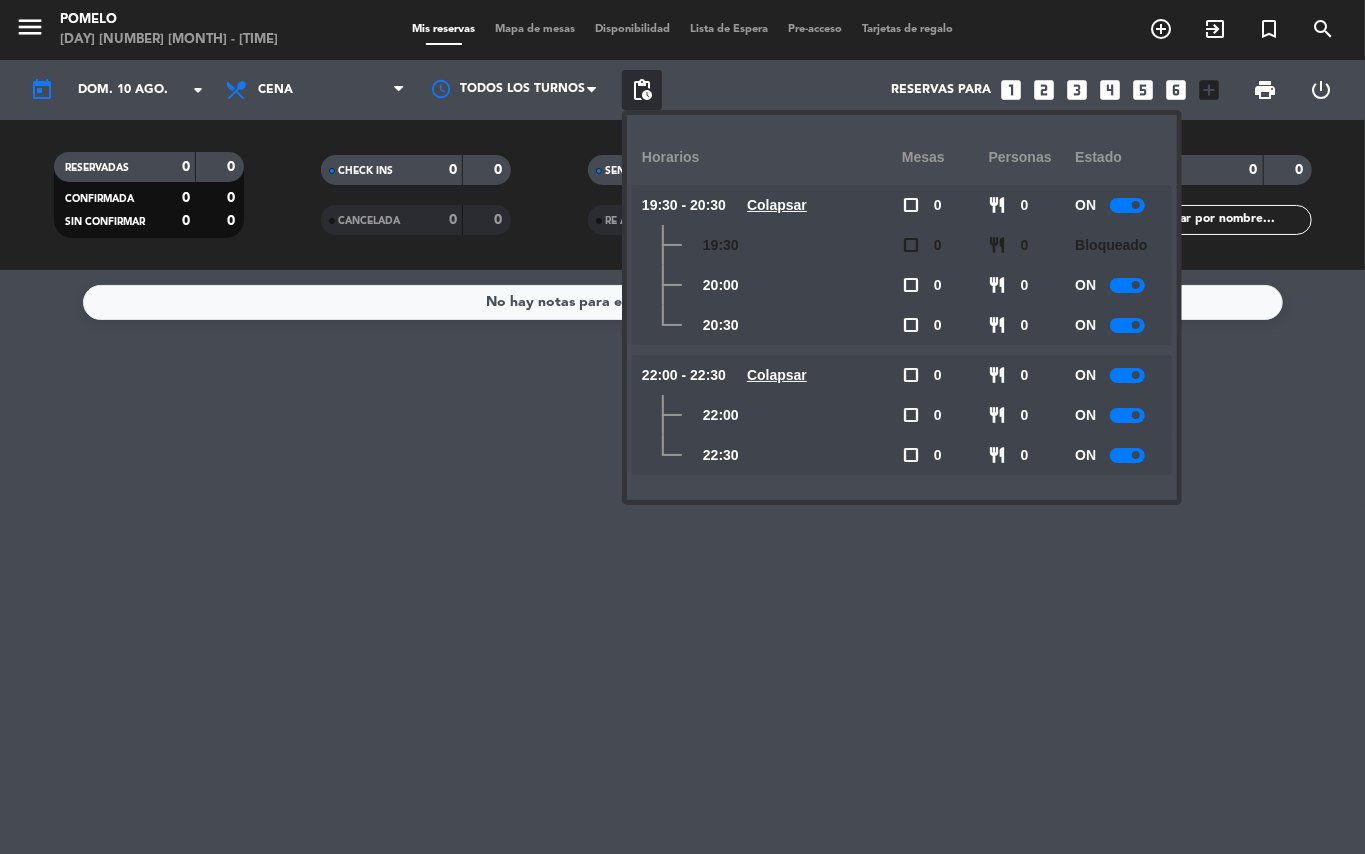 click 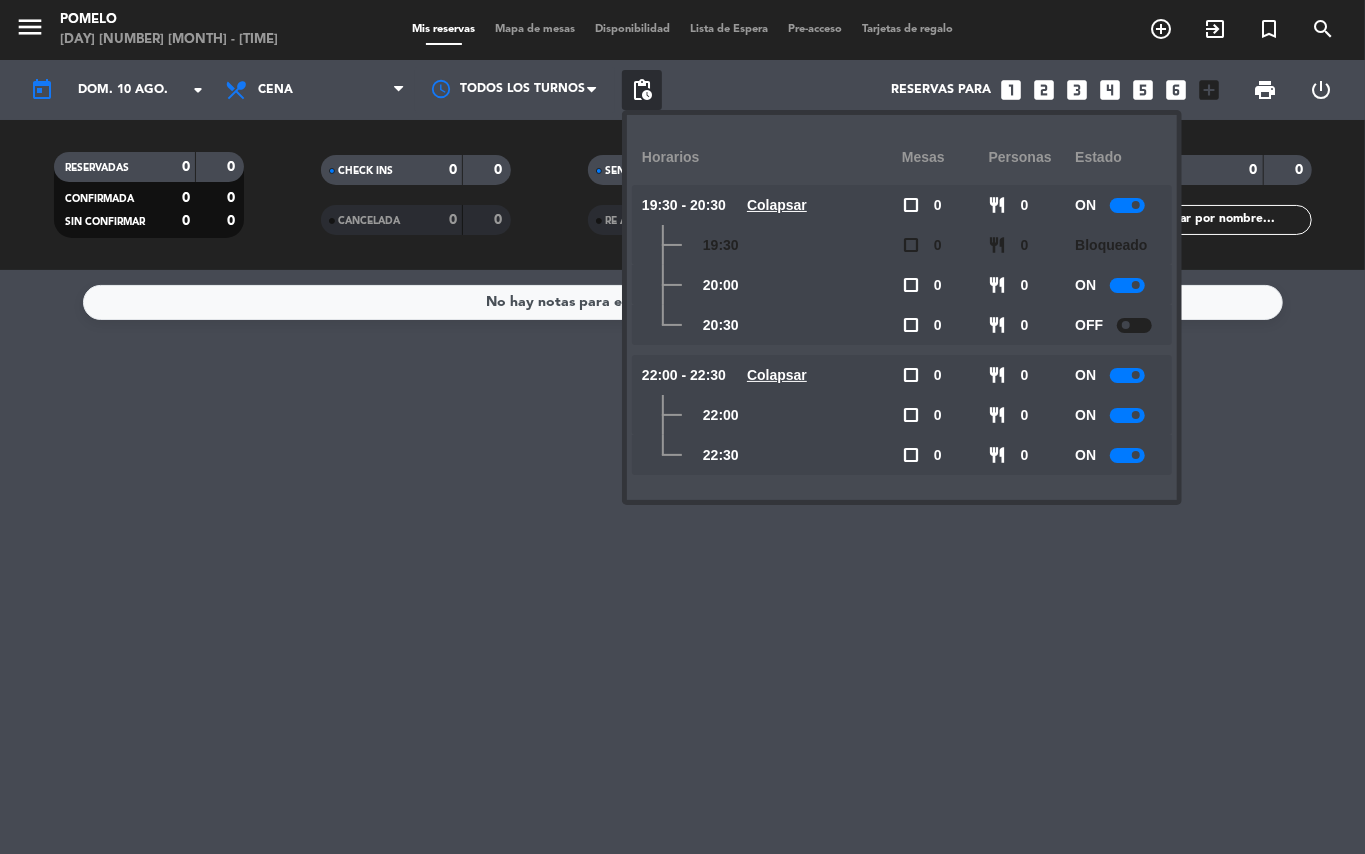 click on "ON" 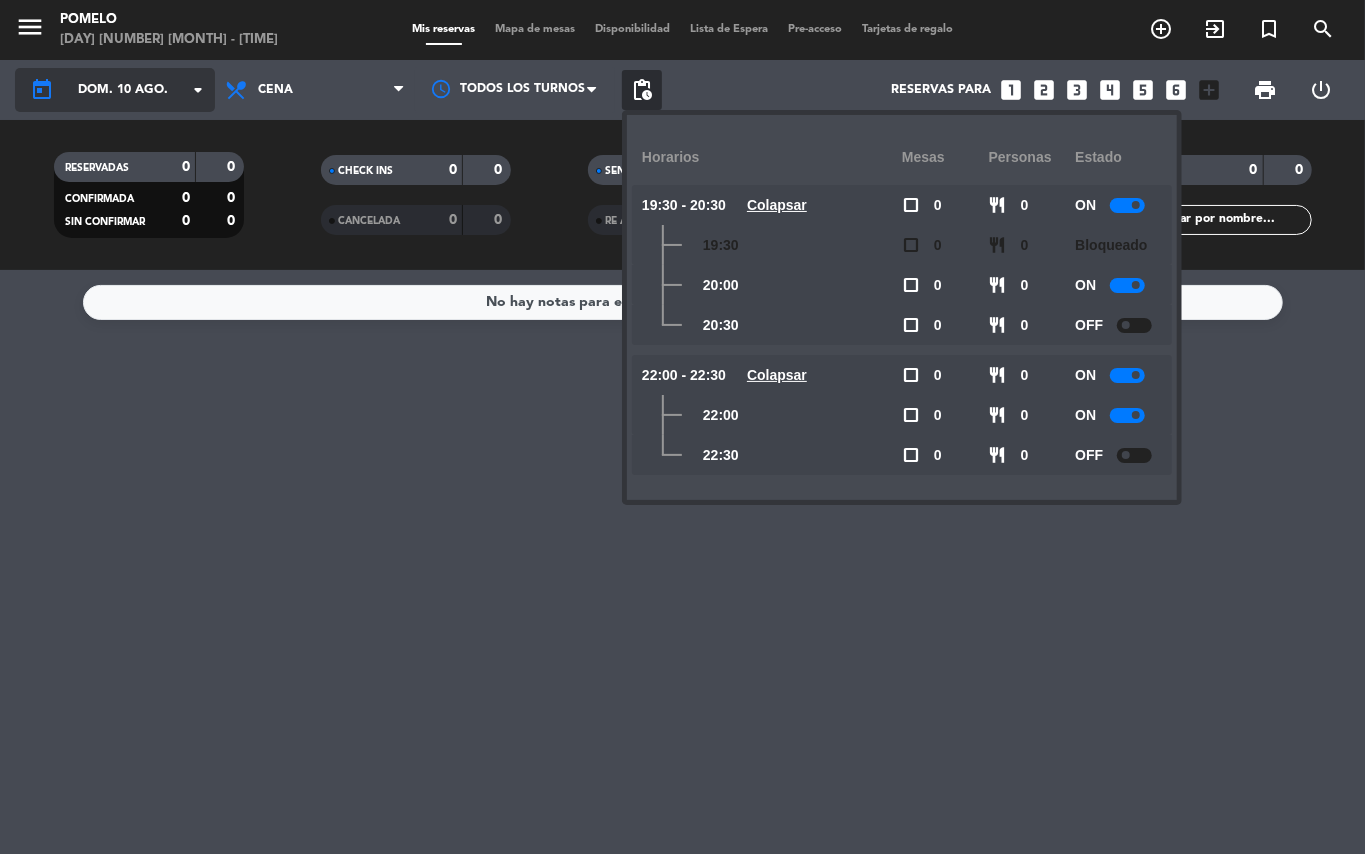 click on "dom. 10 ago." 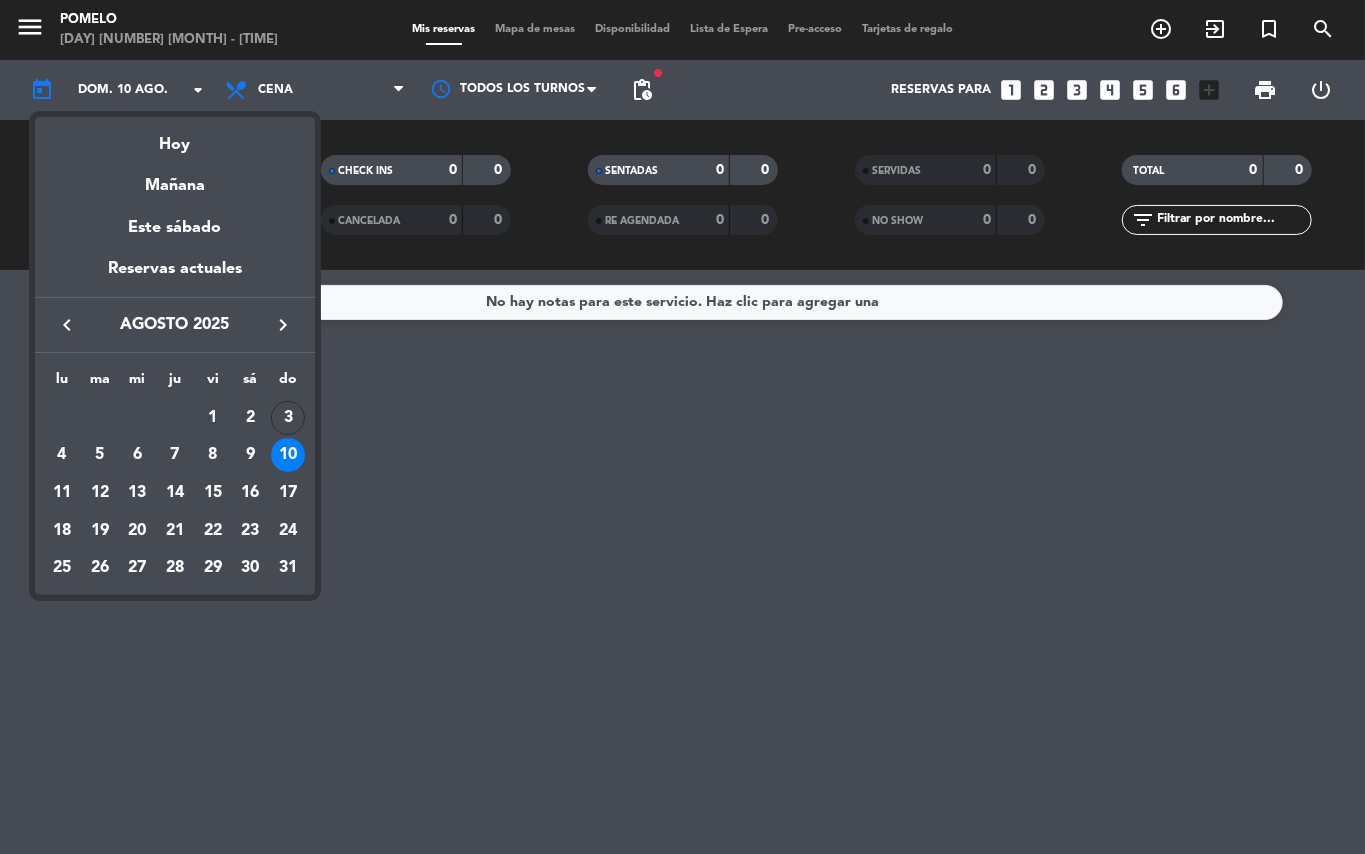 click at bounding box center [682, 427] 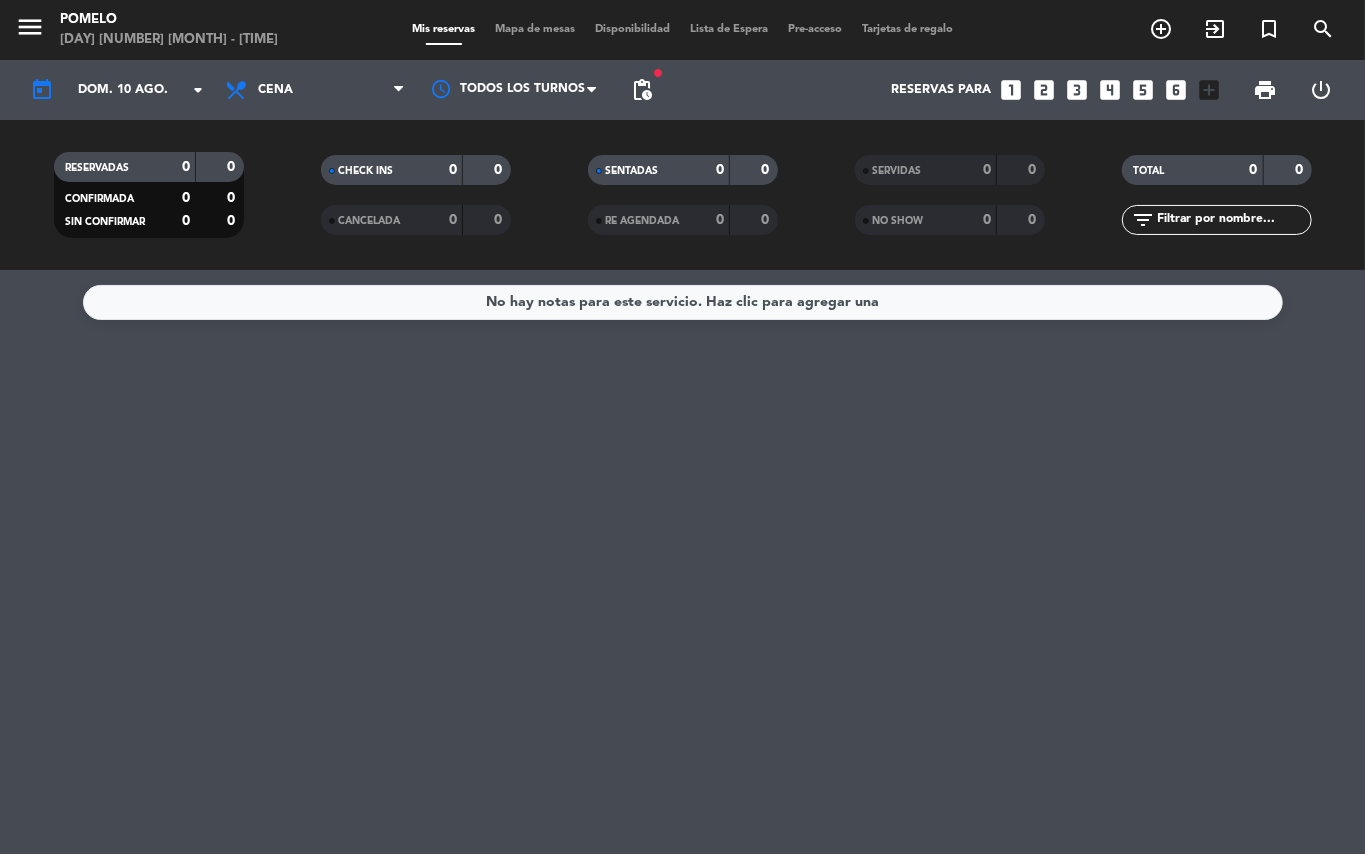 click on "Mis reservas" at bounding box center [443, 29] 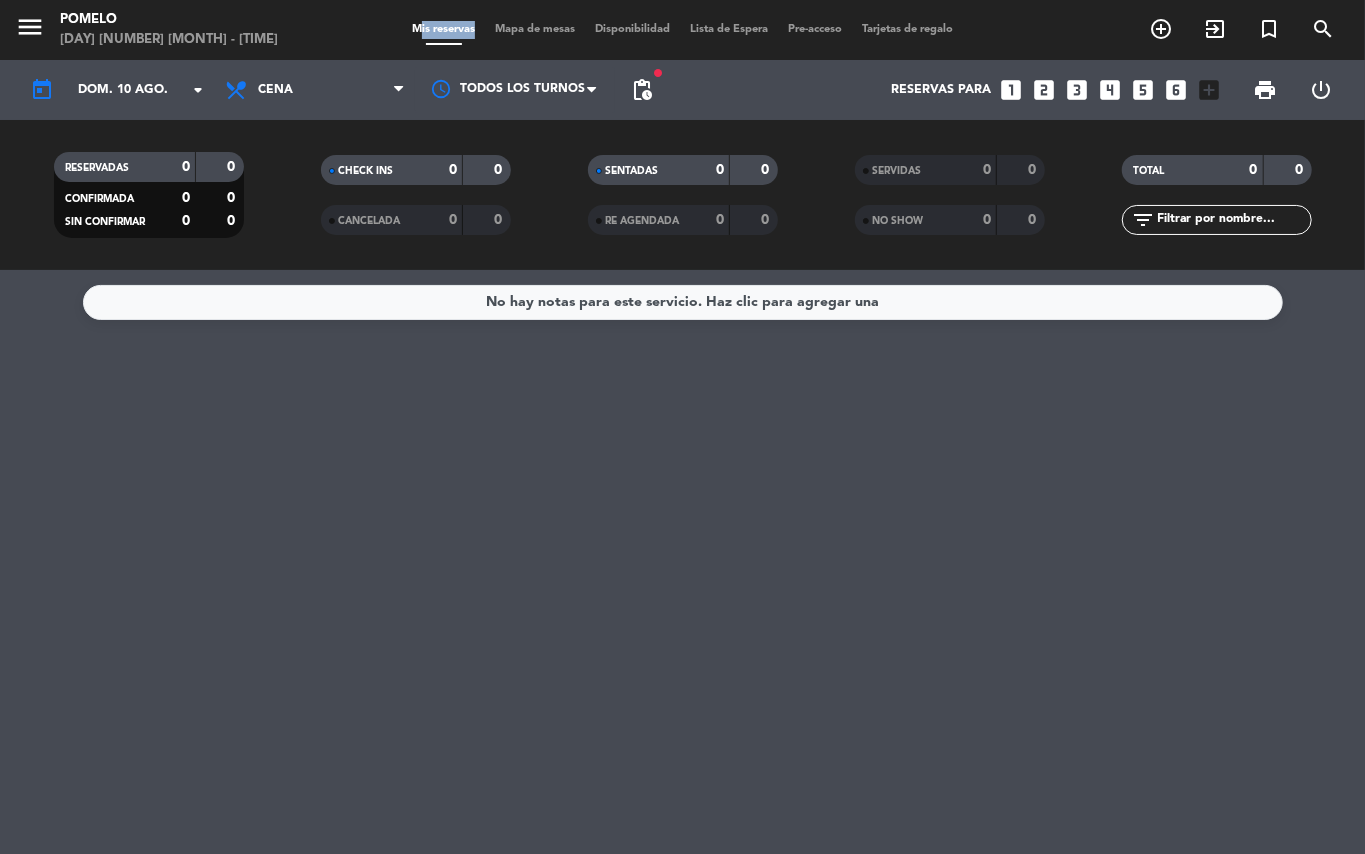 click on "Mis reservas" at bounding box center (443, 29) 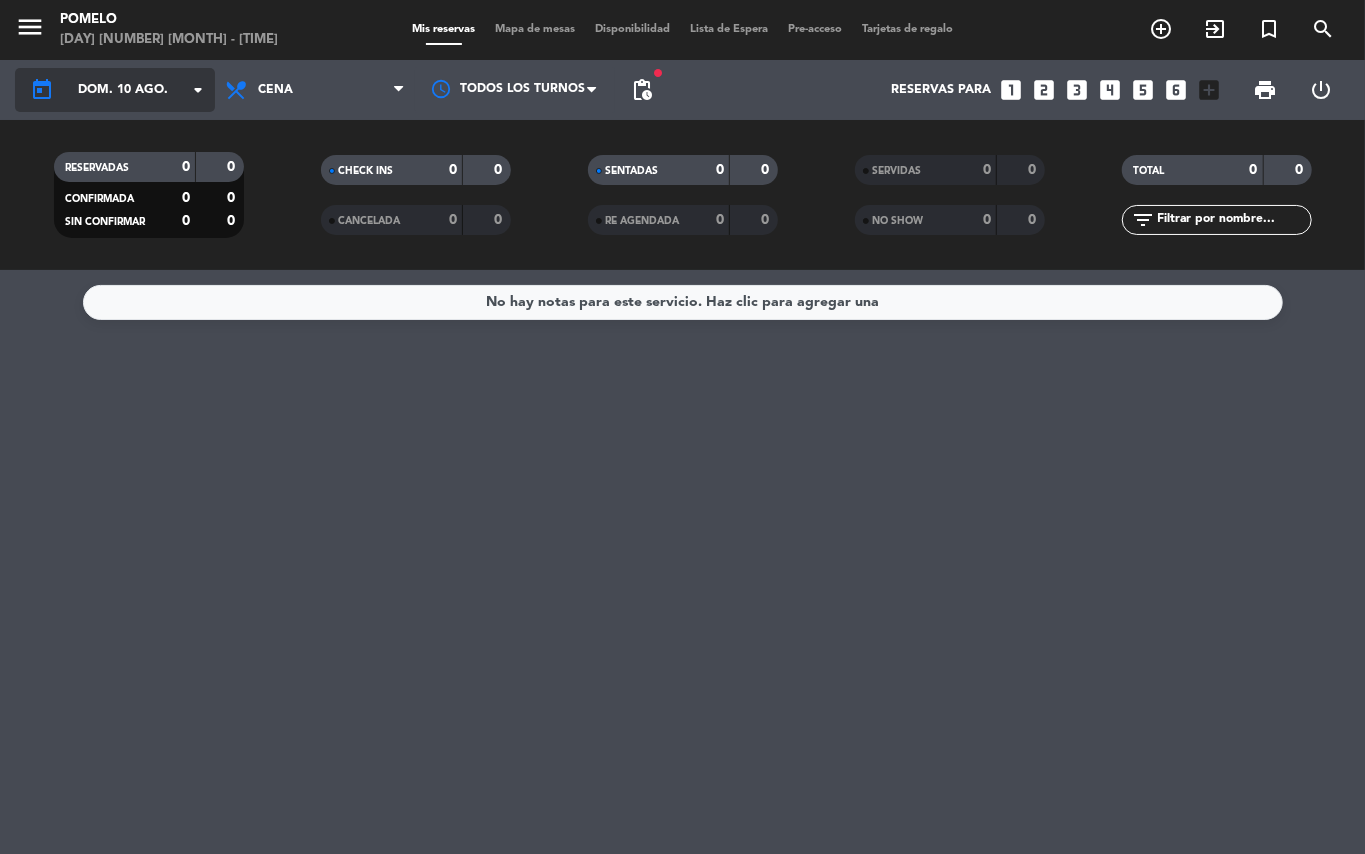 click on "dom. 10 ago." 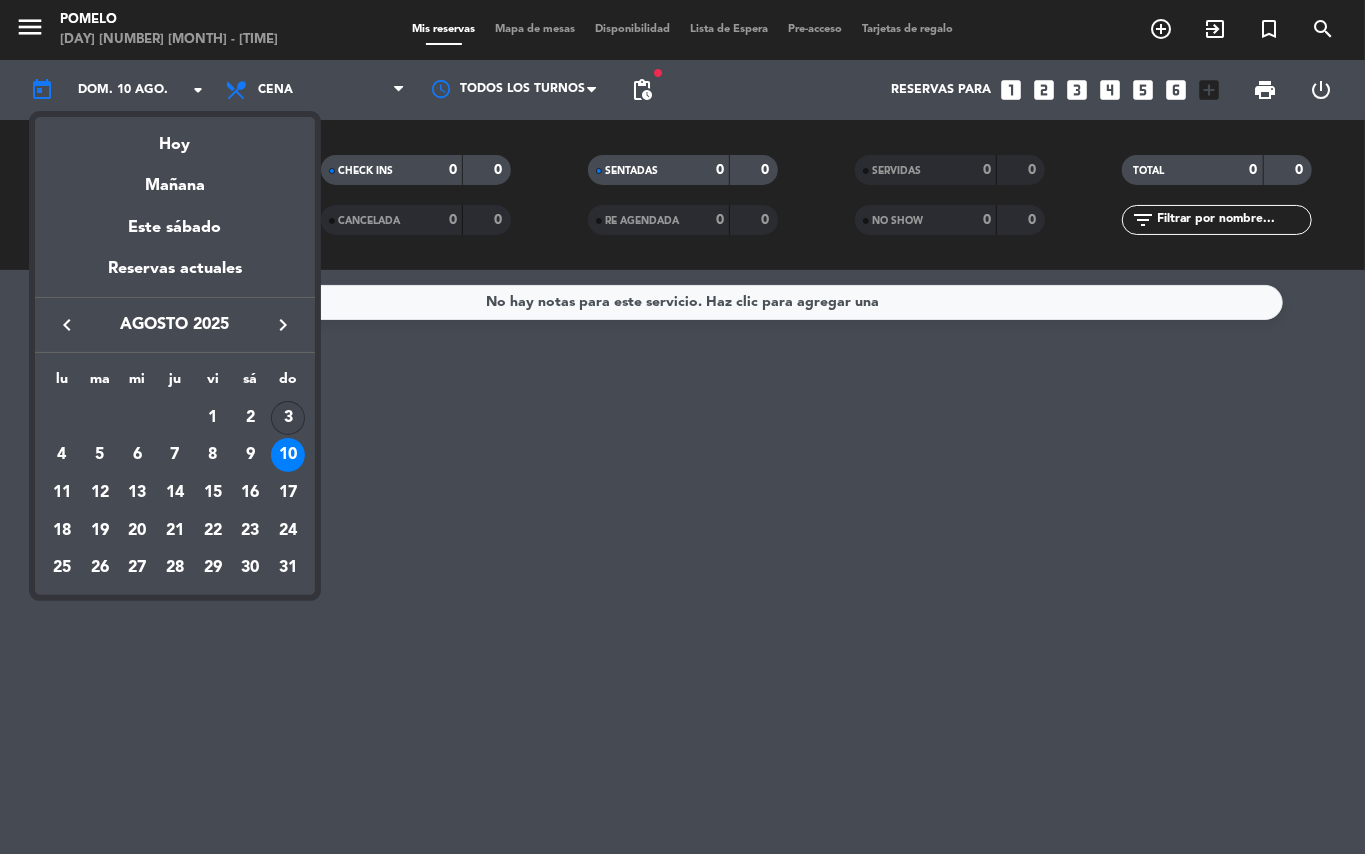 click on "3" at bounding box center [288, 418] 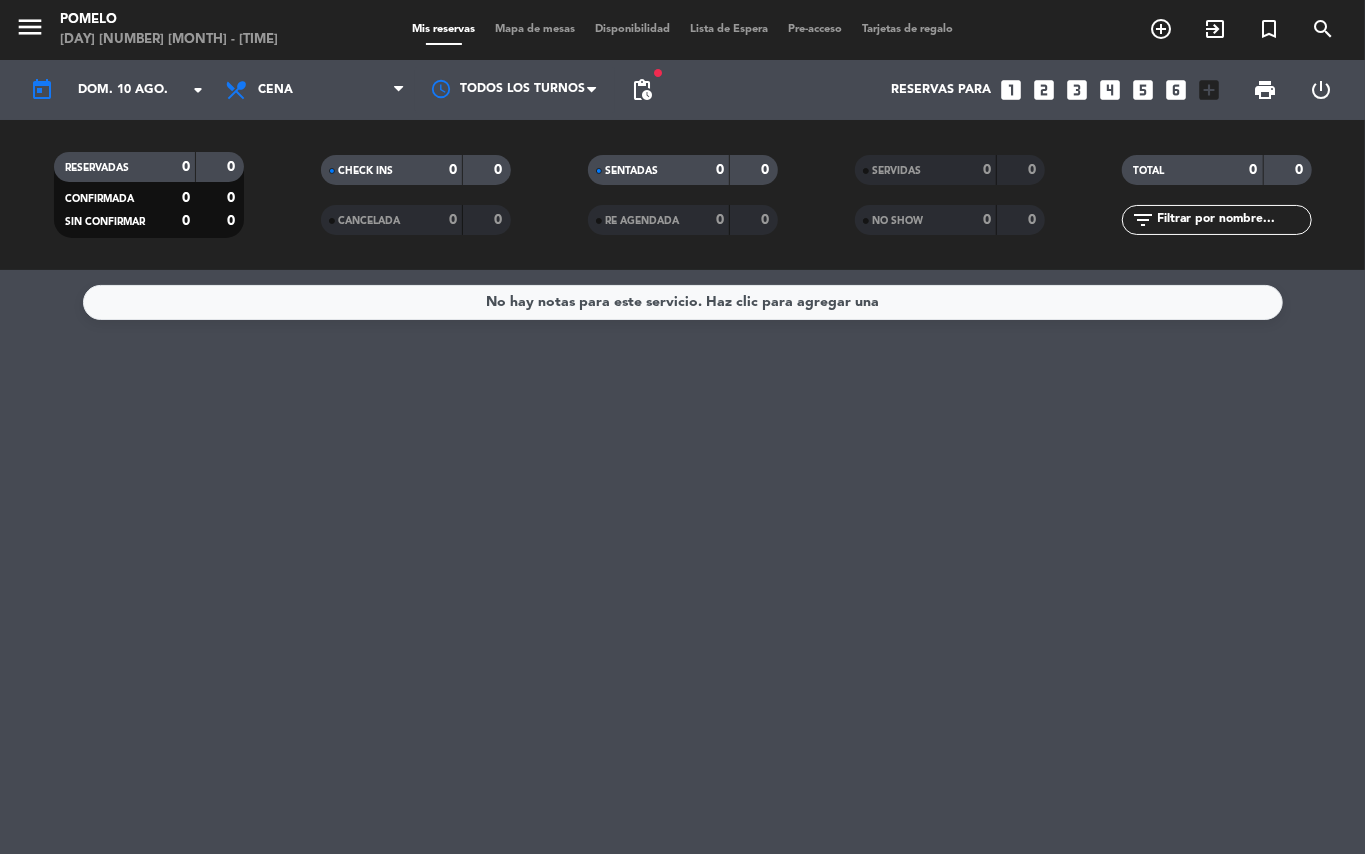 type on "dom. 3 ago." 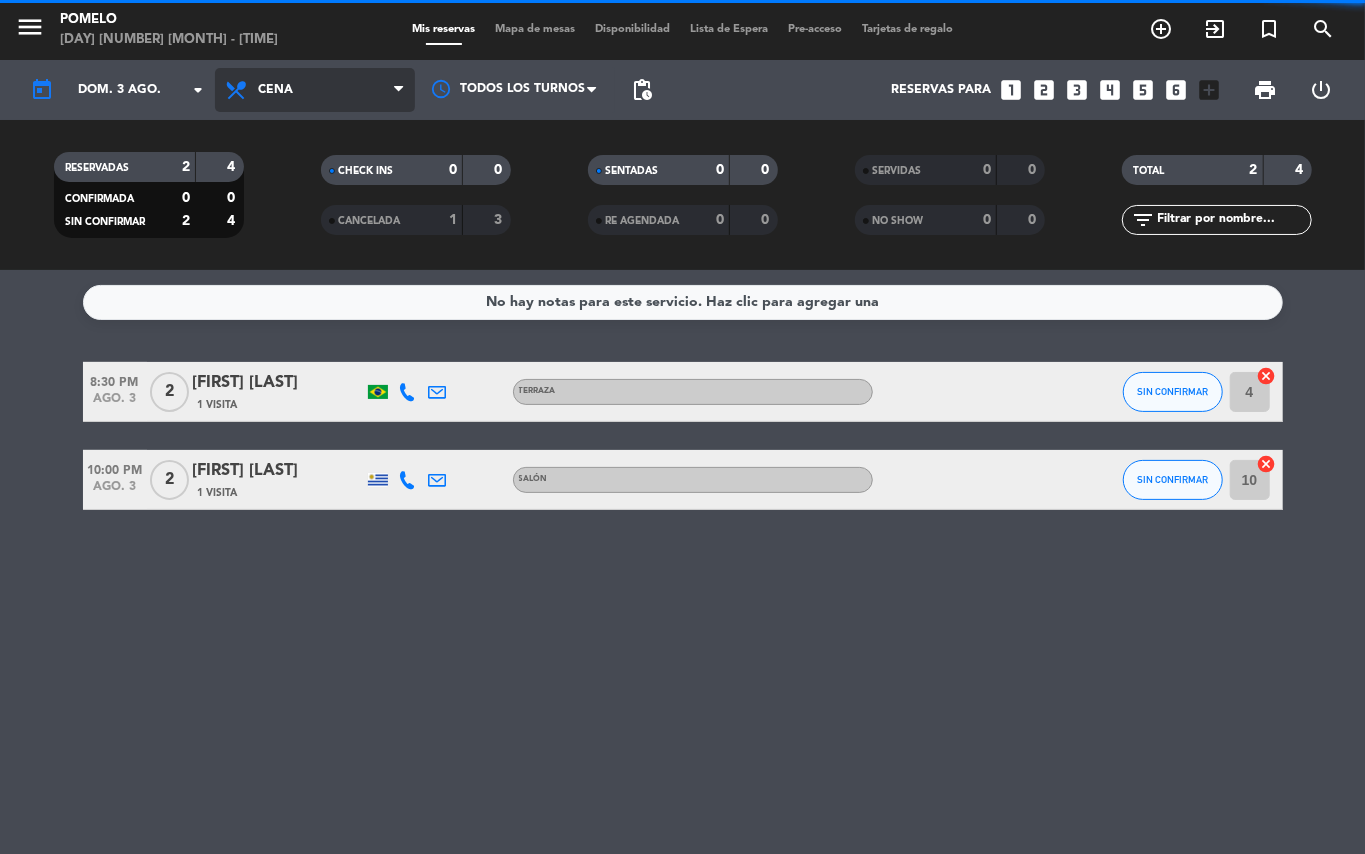 click on "Cena" at bounding box center (315, 90) 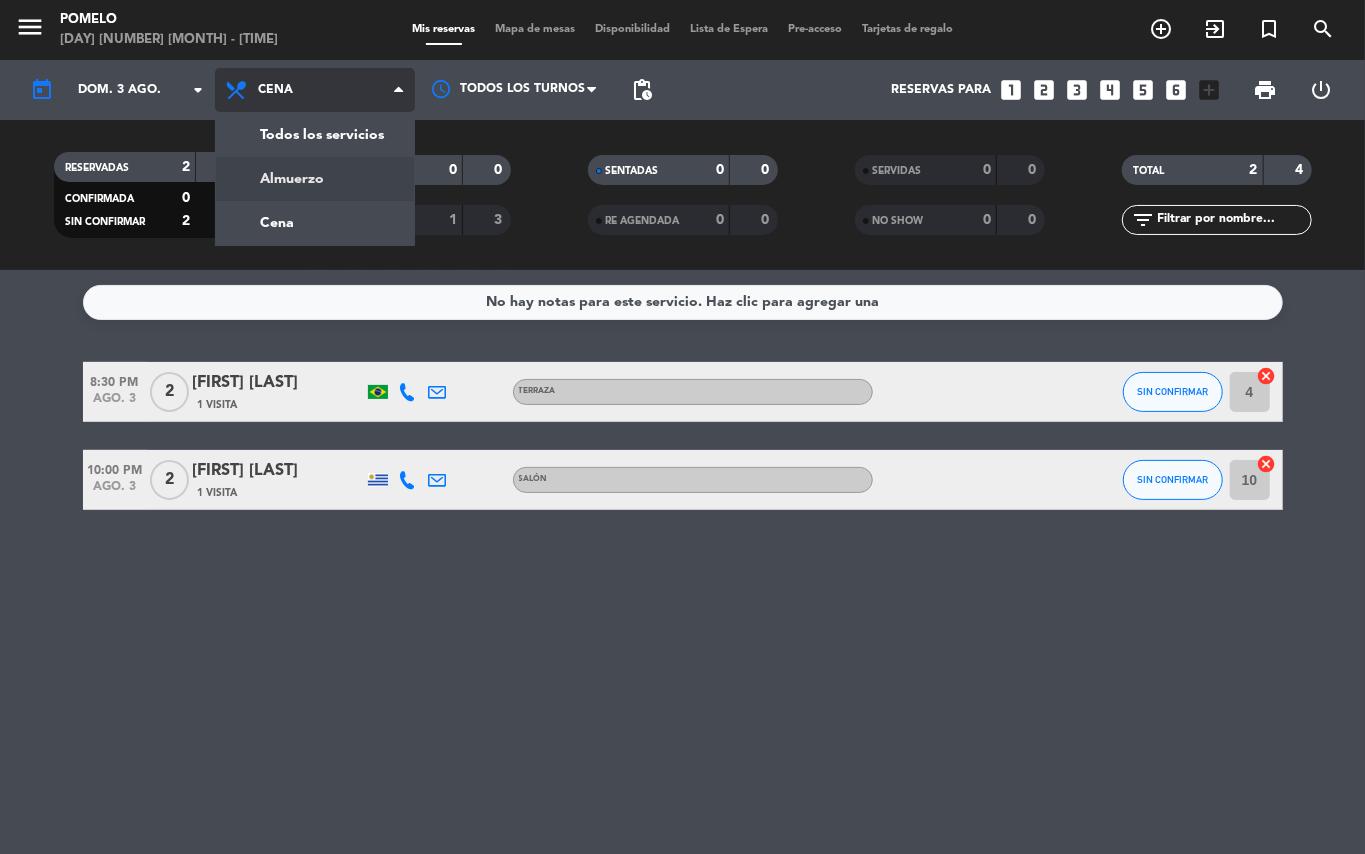 click on "menu  Pomelo   [DAY] [NUMBER] [MONTH] - [TIME]   Mis reservas   Mapa de mesas   Disponibilidad   Lista de Espera   Pre-acceso   Tarjetas de regalo  add_circle_outline exit_to_app turned_in_not search today    [DAY]. [NUMBER] [MONTH] arrow_drop_down  Todos los servicios  Almuerzo  Cena  Cena  Todos los servicios  Almuerzo  Cena Todos los turnos pending_actions  Reservas para   looks_one   looks_two   looks_3   looks_4   looks_5   looks_6   add_box  print  power_settings_new   RESERVADAS   2   4   CONFIRMADA   0   0   SIN CONFIRMAR   2   4   CHECK INS   0   0   CANCELADA   1   3   SENTADAS   0   0   RE AGENDADA   0   0   SERVIDAS   0   0   NO SHOW   0   0   TOTAL   2   4  filter_list" 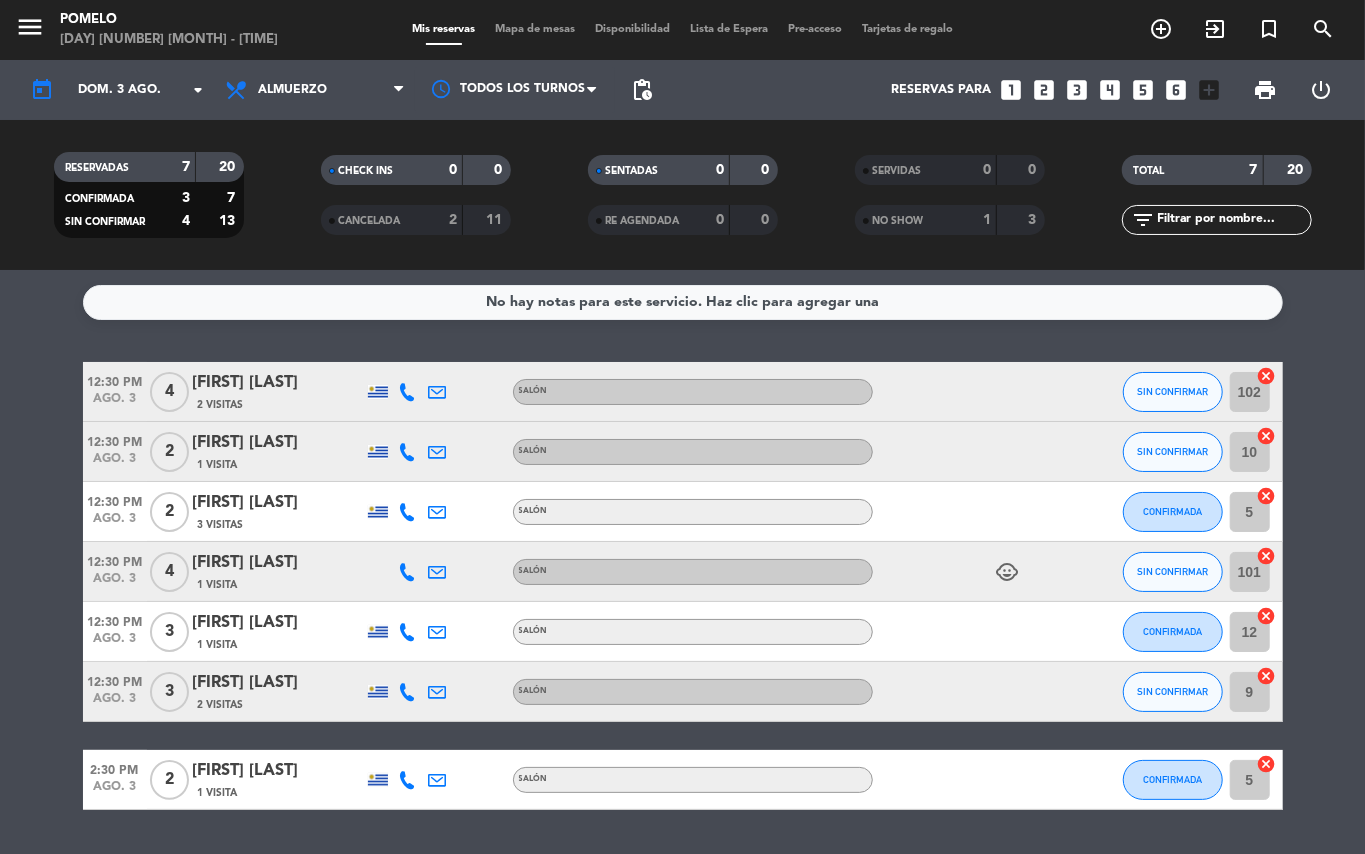 click on "[TIME] [MONTH]. [NUMBER] 4 [FIRST] [LAST] 2 Visitas Salón SIN CONFIRMAR 102 cancel [TIME] [MONTH]. [NUMBER] 2 [FIRST] [LAST] 1 Visita Salón SIN CONFIRMAR 10 cancel [TIME] [MONTH]. [NUMBER] 2 [FIRST] [LAST] 3 Visitas Salón CONFIRMADA 5 cancel [TIME] [MONTH]. [NUMBER] 4 [FIRST] [LAST] 1 Visita Salón child_care SIN CONFIRMAR 101 cancel [TIME] [MONTH]. [NUMBER] 3 [FIRST] [LAST] 1 Visita Salón CONFIRMADA 12 cancel [TIME] [MONTH]. [NUMBER] 3 [FIRST] [LAST] 2 Visitas Salón SIN CONFIRMAR 9 cancel [TIME] [MONTH]. [NUMBER] 2 [FIRST] [LAST] 1 Visita Salón CONFIRMADA 5 cancel" 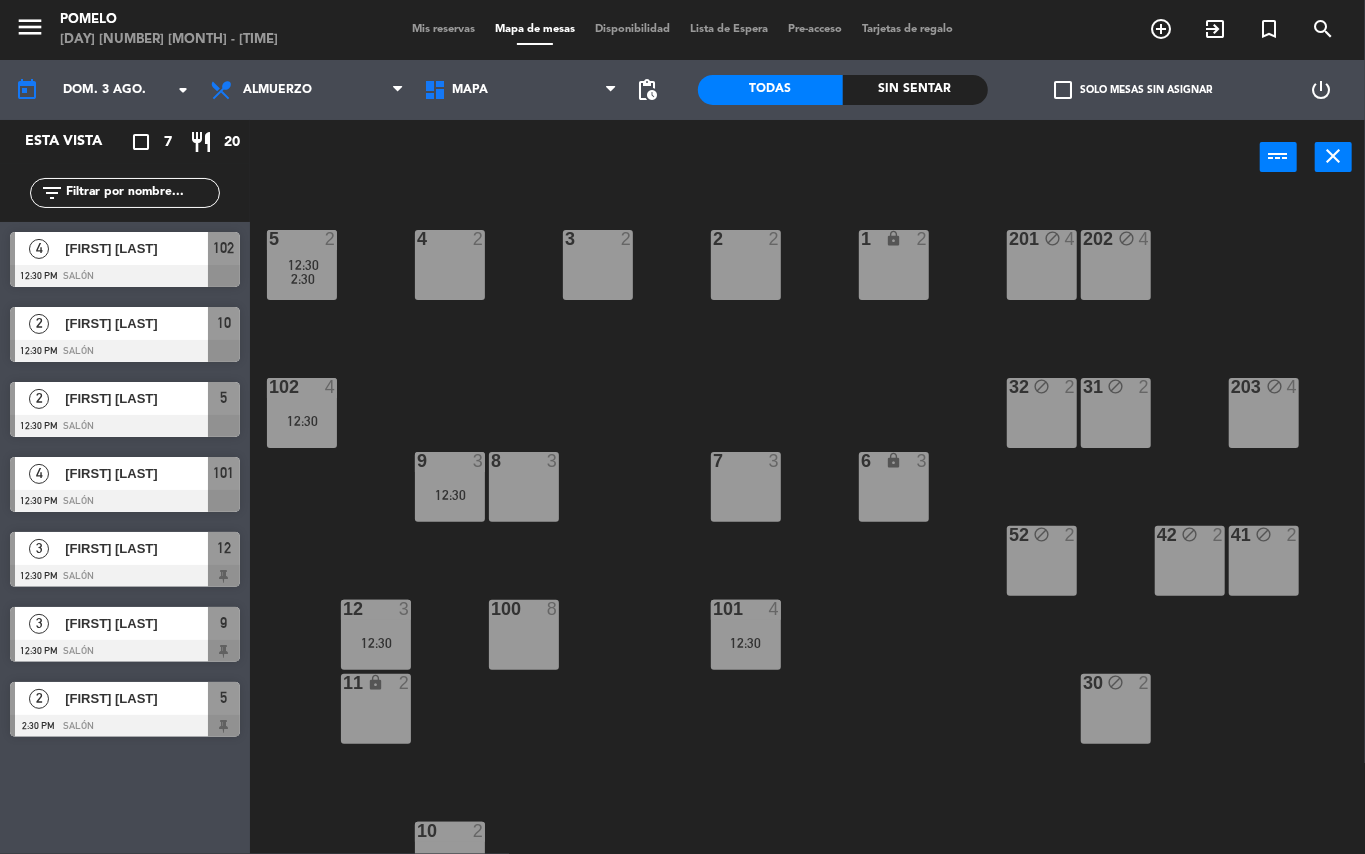 click on "Mis reservas" at bounding box center (443, 29) 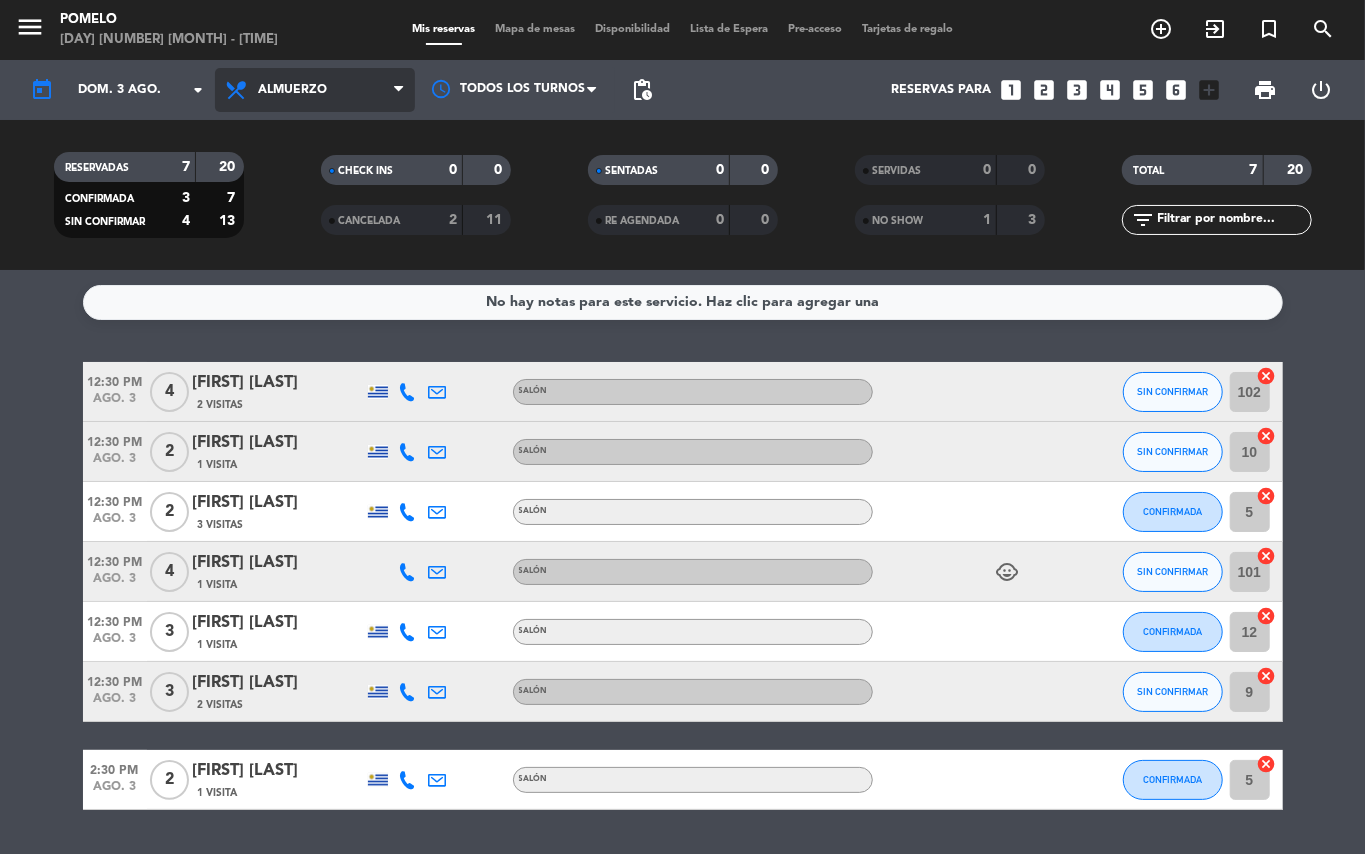 click on "Almuerzo" at bounding box center [292, 90] 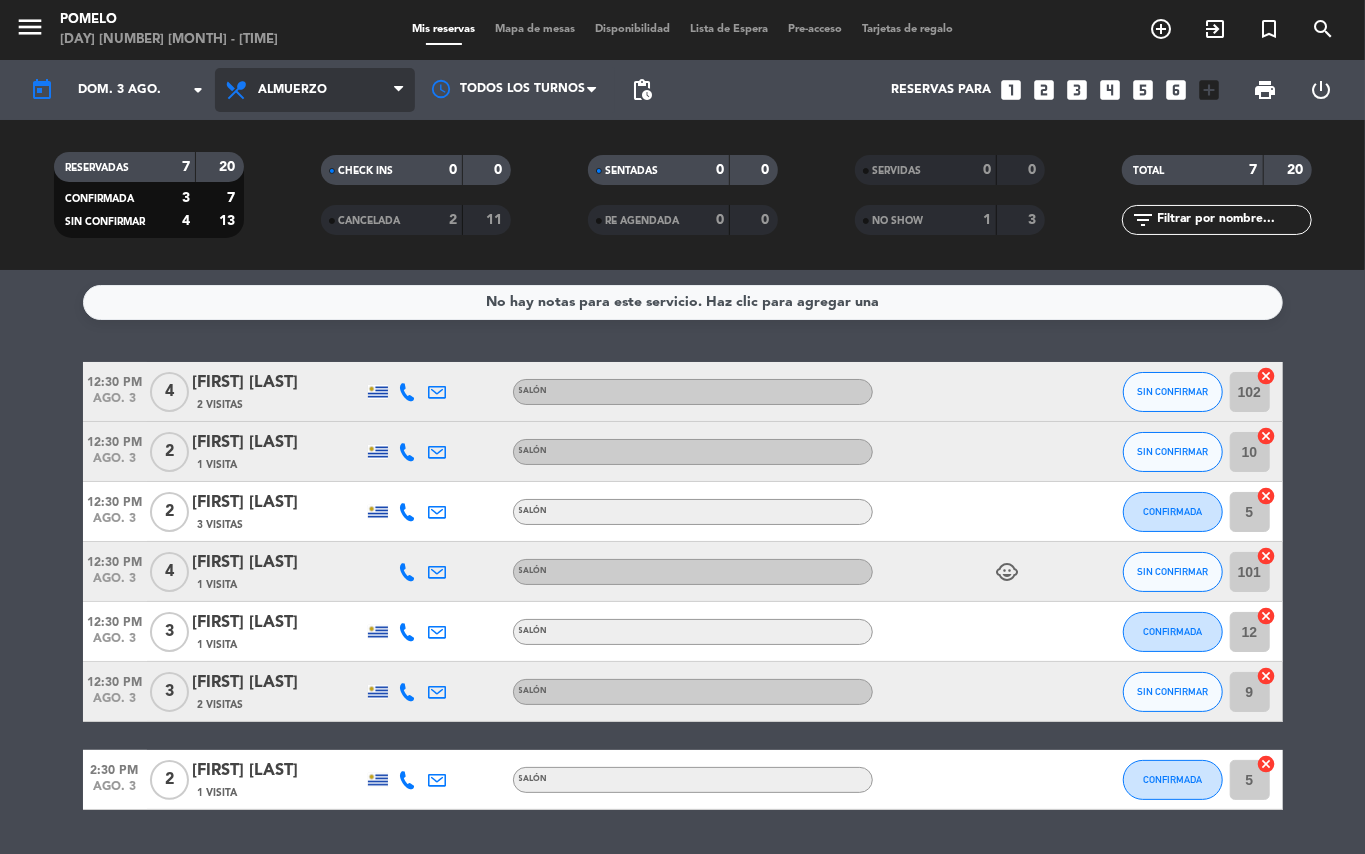 click on "menu  Pomelo   [DAY] [NUMBER] [MONTH] - [TIME]   Mis reservas   Mapa de mesas   Disponibilidad   Lista de Espera   Pre-acceso   Tarjetas de regalo  add_circle_outline exit_to_app turned_in_not search today    [DAY]. [NUMBER] [MONTH] arrow_drop_down  Todos los servicios  Almuerzo  Cena  Almuerzo  Todos los servicios  Almuerzo  Cena Todos los turnos pending_actions  Reservas para   looks_one   looks_two   looks_3   looks_4   looks_5   looks_6   add_box  print  power_settings_new   RESERVADAS   7   20   CONFIRMADA   3   7   SIN CONFIRMAR   4   13   CHECK INS   0   0   CANCELADA   2   11   SENTADAS   0   0   RE AGENDADA   0   0   SERVIDAS   0   0   NO SHOW   1   3   TOTAL   7   20  filter_list" 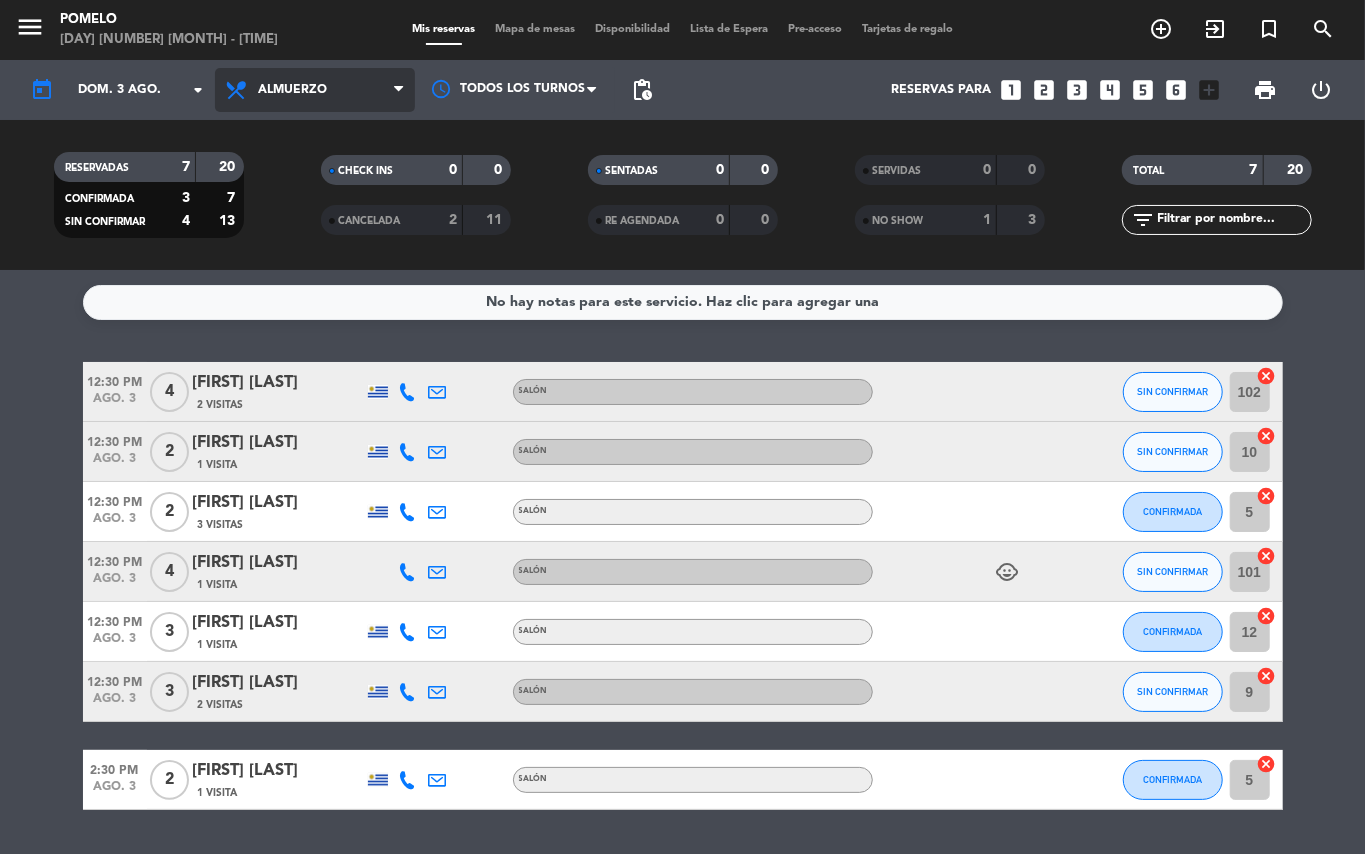 drag, startPoint x: 281, startPoint y: 80, endPoint x: 285, endPoint y: 114, distance: 34.234486 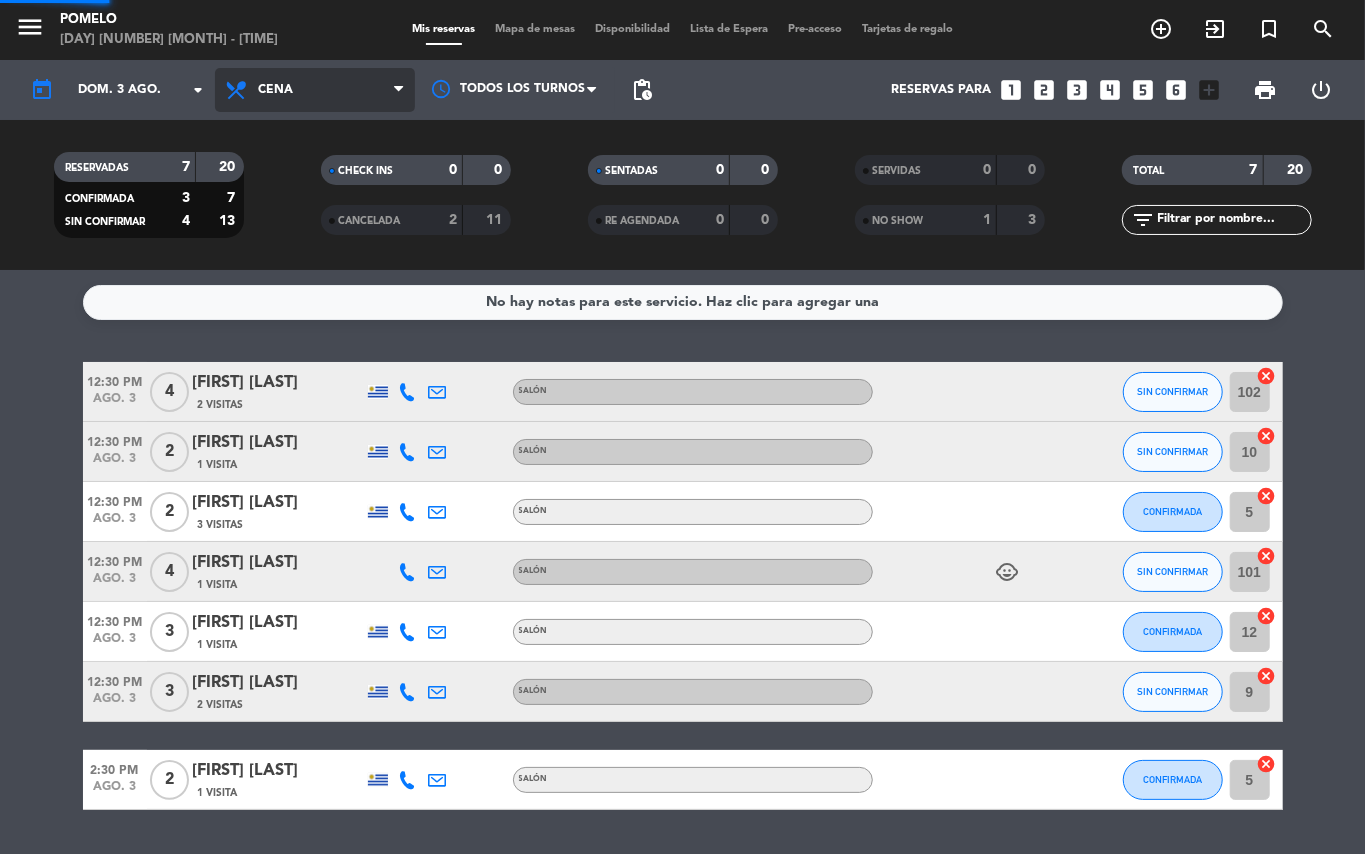 click on "menu  Pomelo   [DAY] [NUMBER] [MONTH] - [TIME]   Mis reservas   Mapa de mesas   Disponibilidad   Lista de Espera   Pre-acceso   Tarjetas de regalo  add_circle_outline exit_to_app turned_in_not search today    [DAY]. [NUMBER] [MONTH] arrow_drop_down  Todos los servicios  Almuerzo  Cena  Cena  Todos los servicios  Almuerzo  Cena Todos los turnos pending_actions  Reservas para   looks_one   looks_two   looks_3   looks_4   looks_5   looks_6   add_box  print  power_settings_new   RESERVADAS   7   20   CONFIRMADA   3   7   SIN CONFIRMAR   4   13   CHECK INS   0   0   CANCELADA   2   11   SENTADAS   0   0   RE AGENDADA   0   0   SERVIDAS   0   0   NO SHOW   1   3   TOTAL   7   20  filter_list" 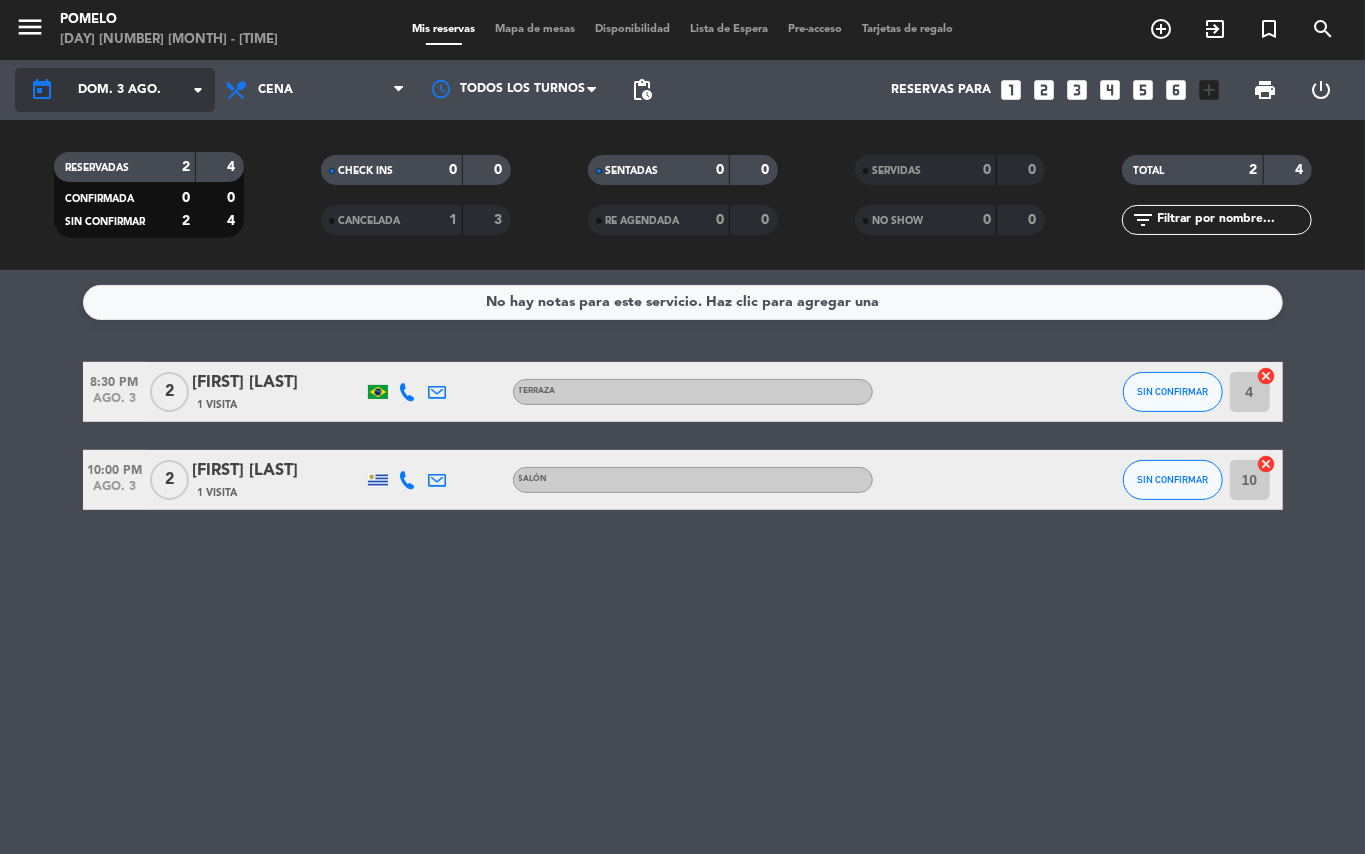 click on "dom. 3 ago." 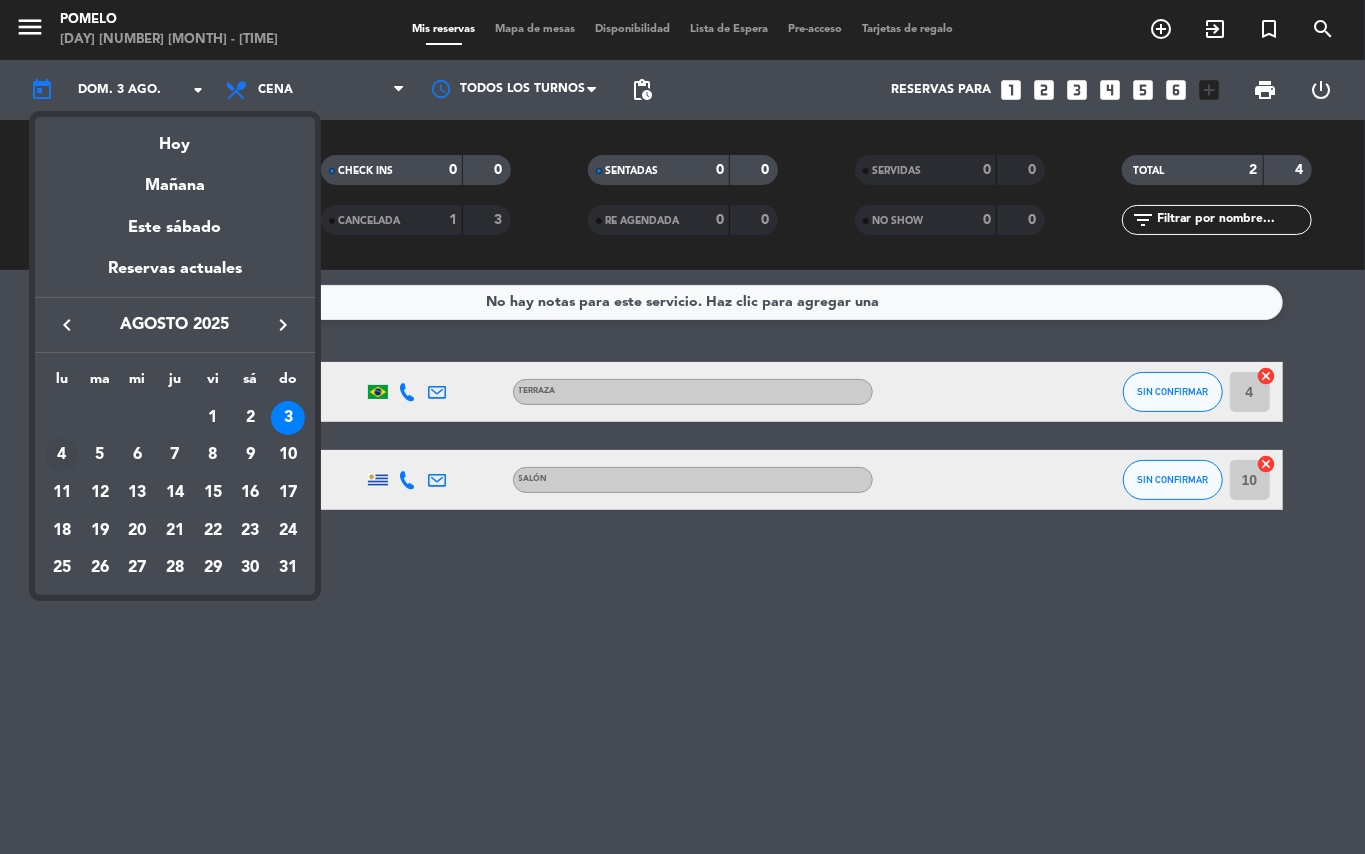 click on "4" at bounding box center [62, 455] 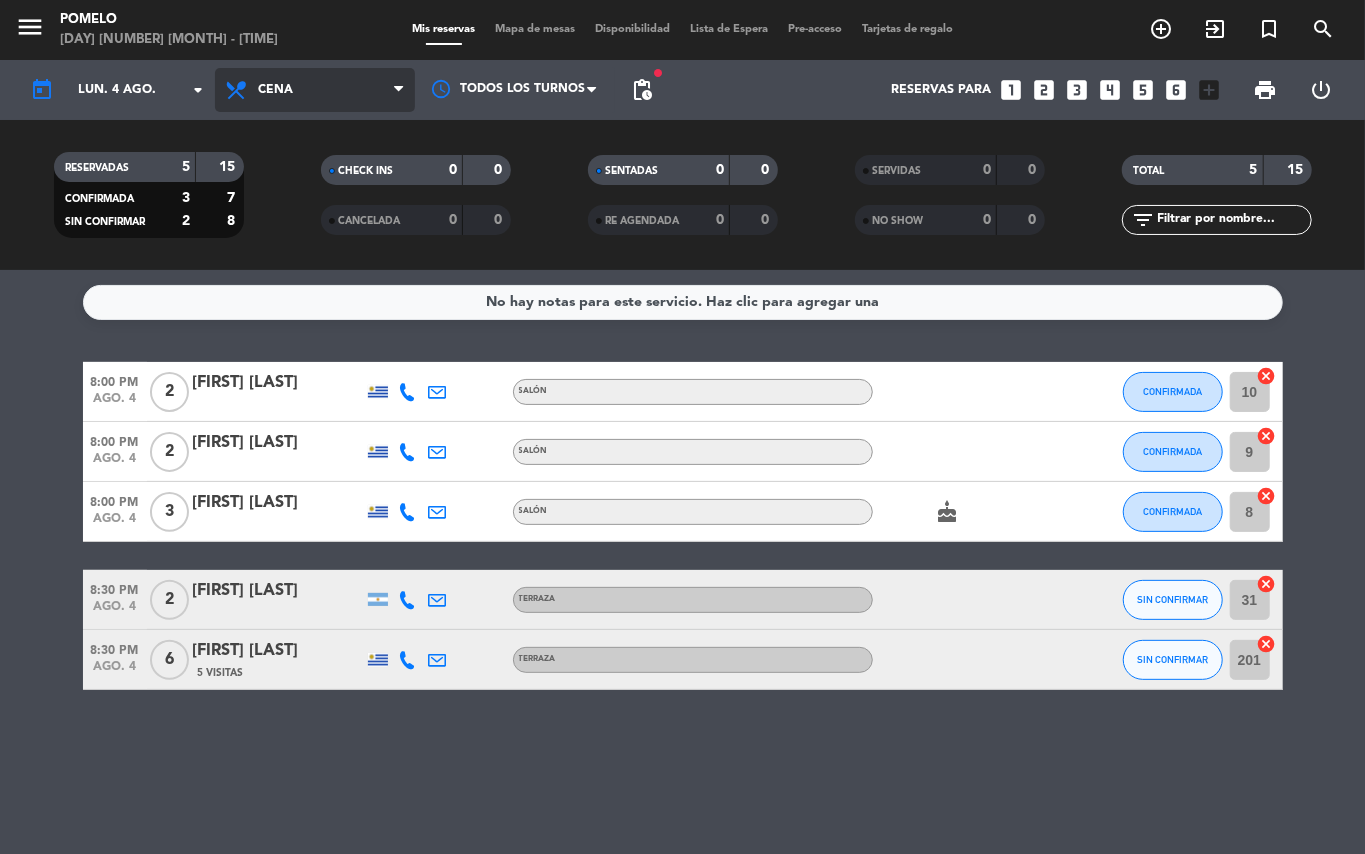 click on "Cena" at bounding box center [275, 90] 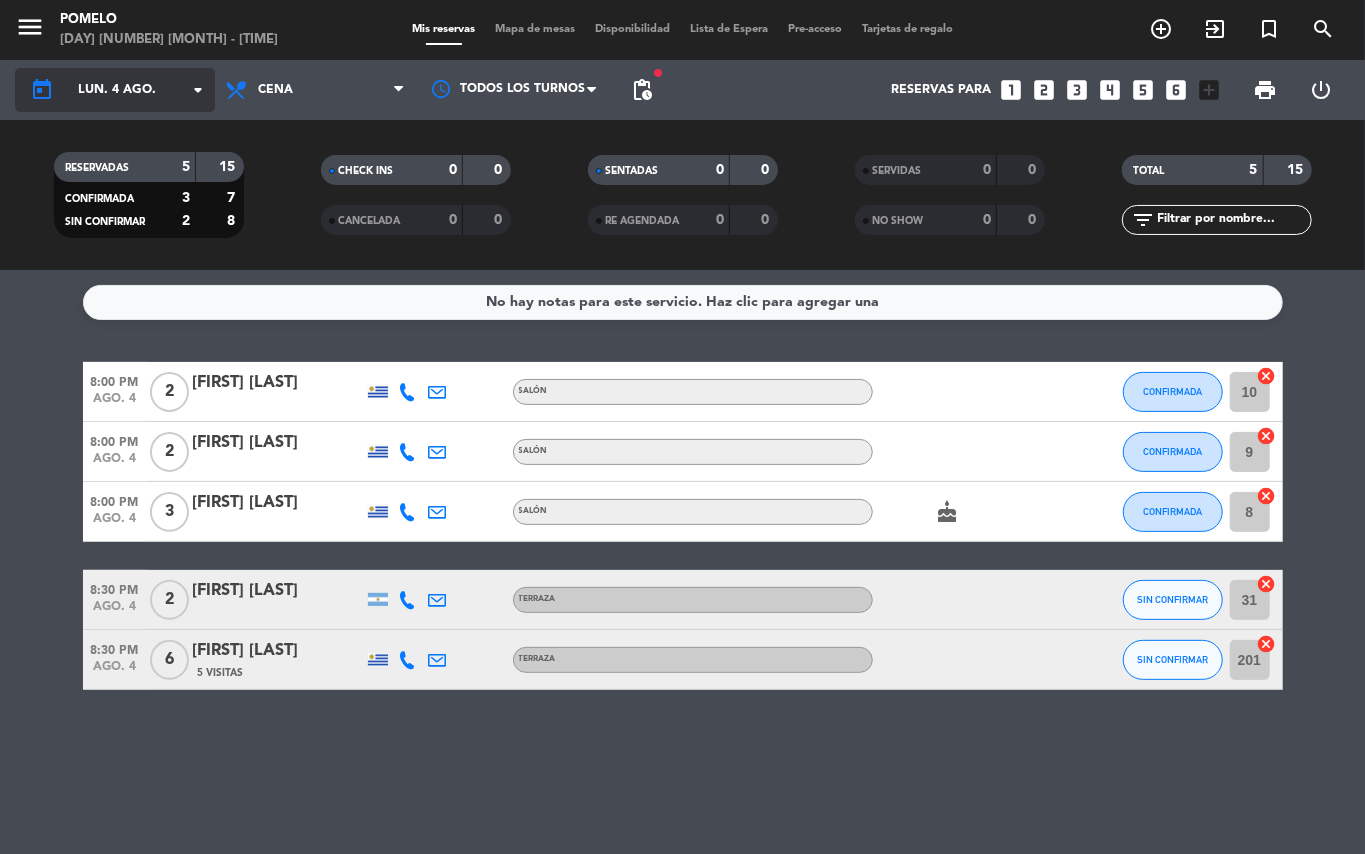 click on "lun. 4 ago." 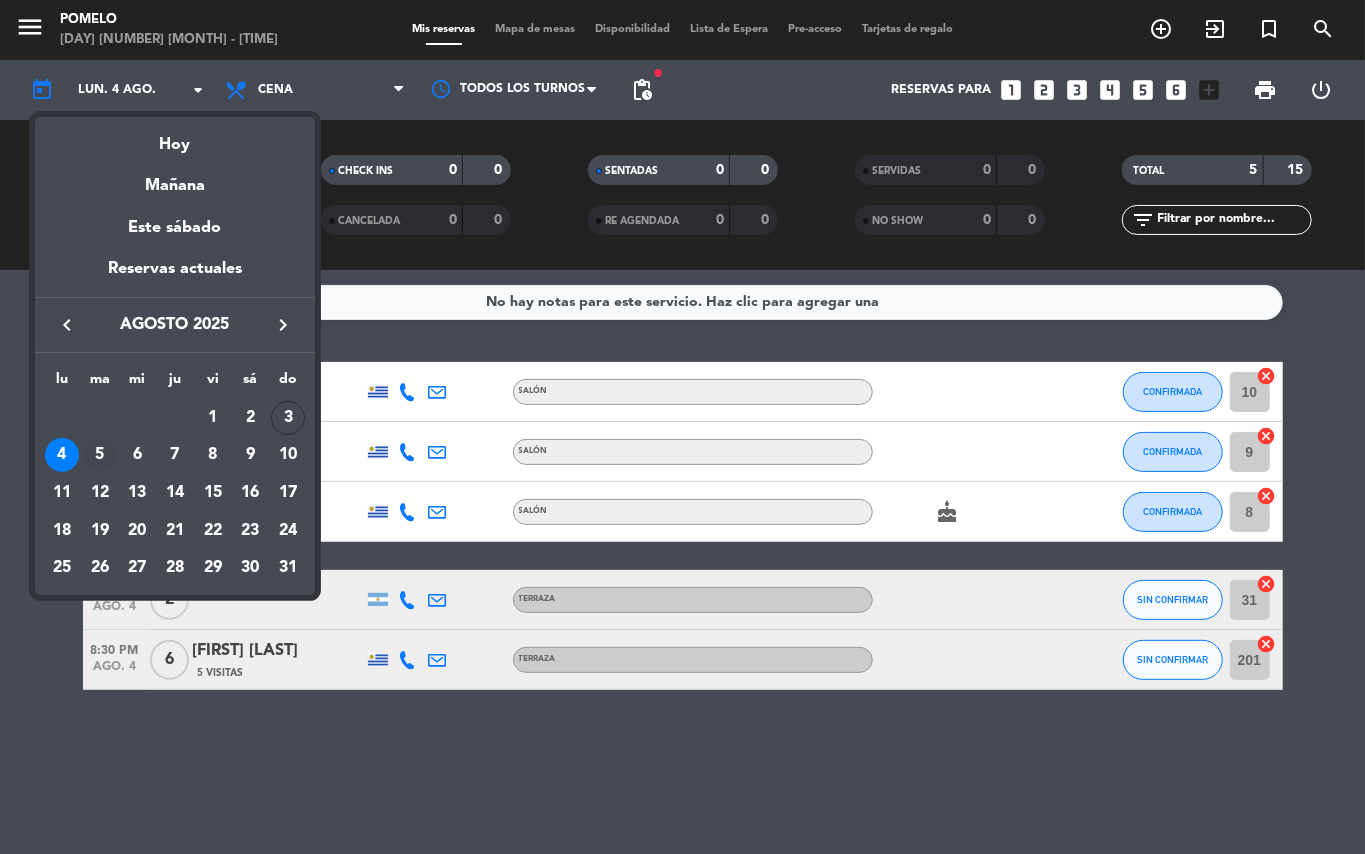 click on "5" at bounding box center (100, 455) 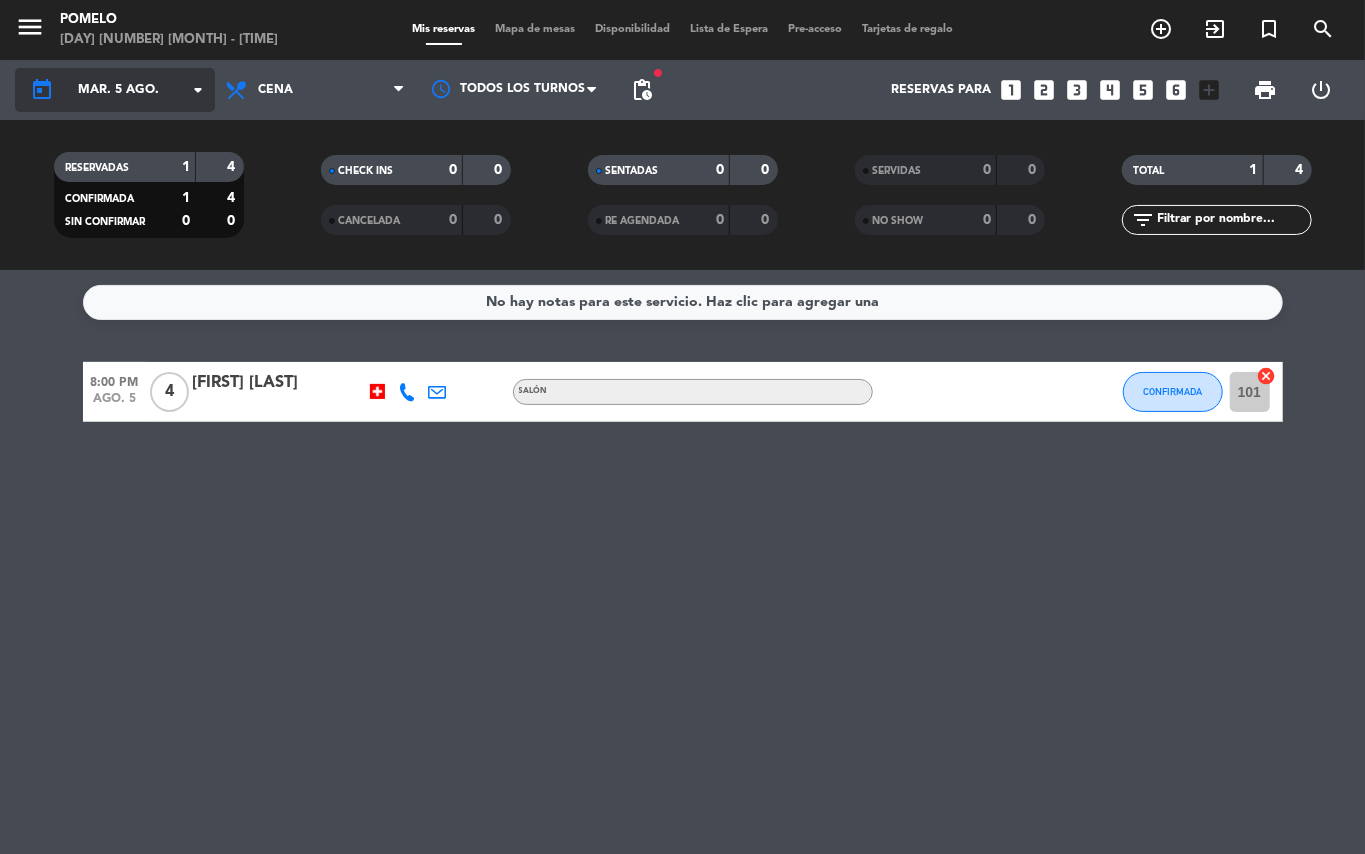 click on "mar. 5 ago." 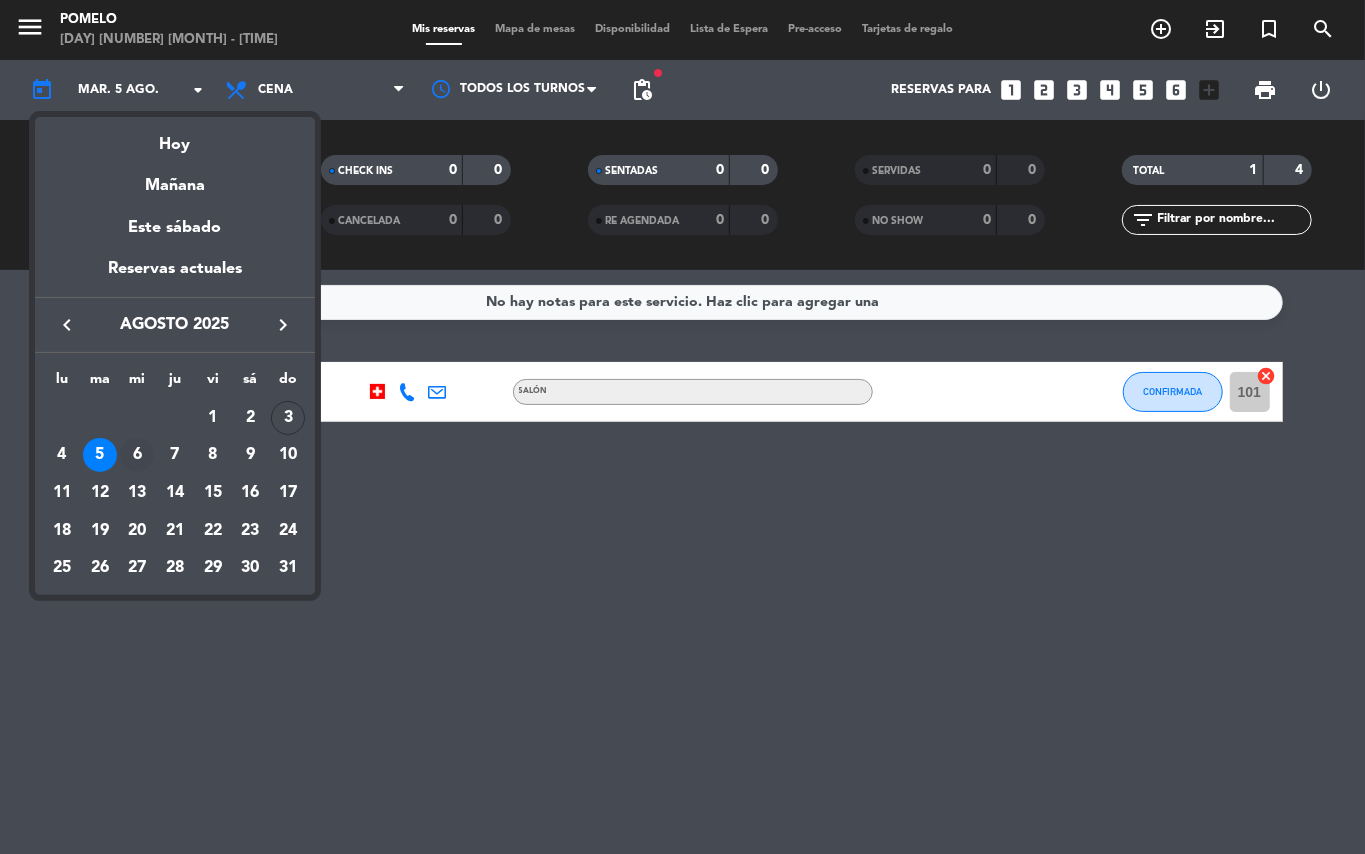 click on "6" at bounding box center (137, 455) 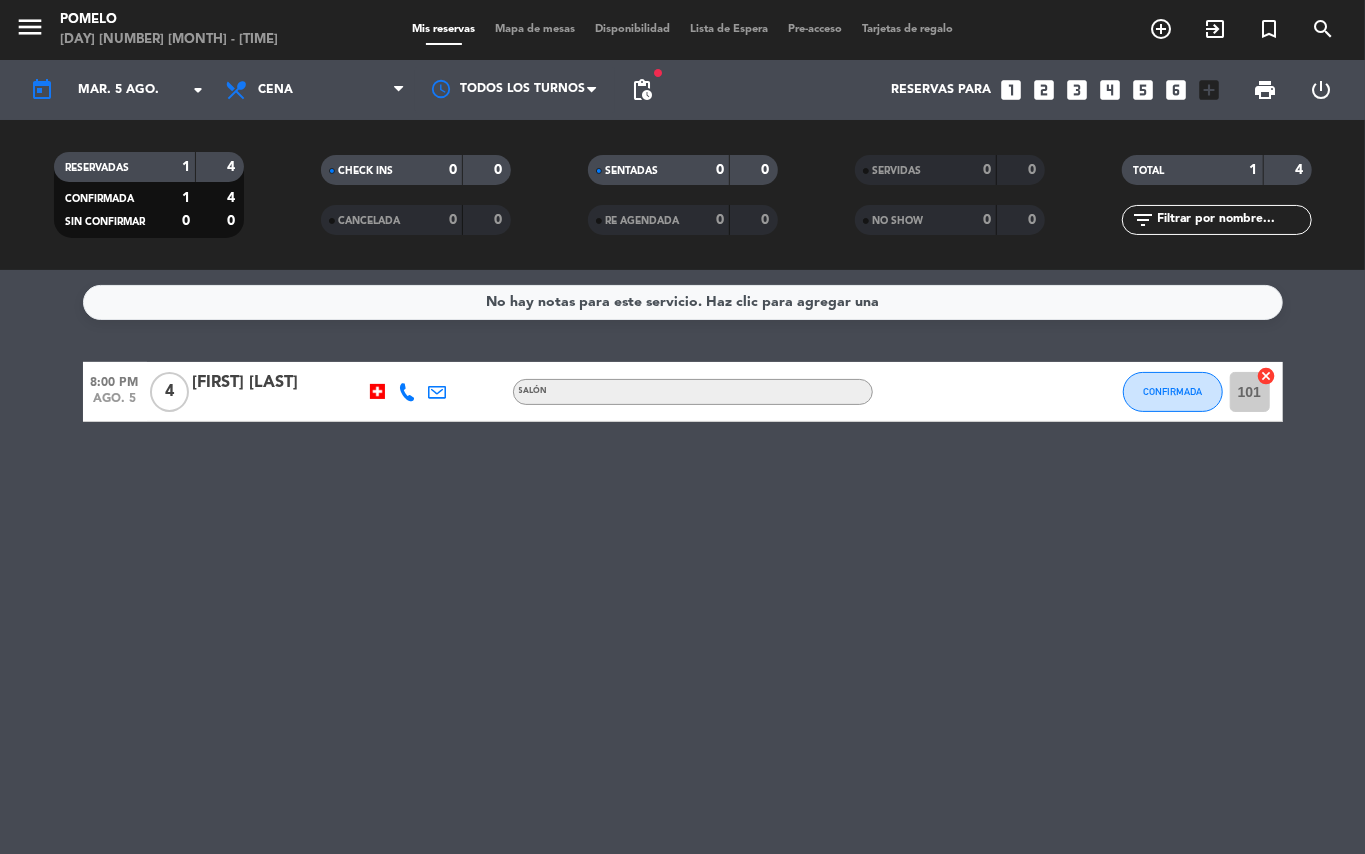 type on "mié. 6 ago." 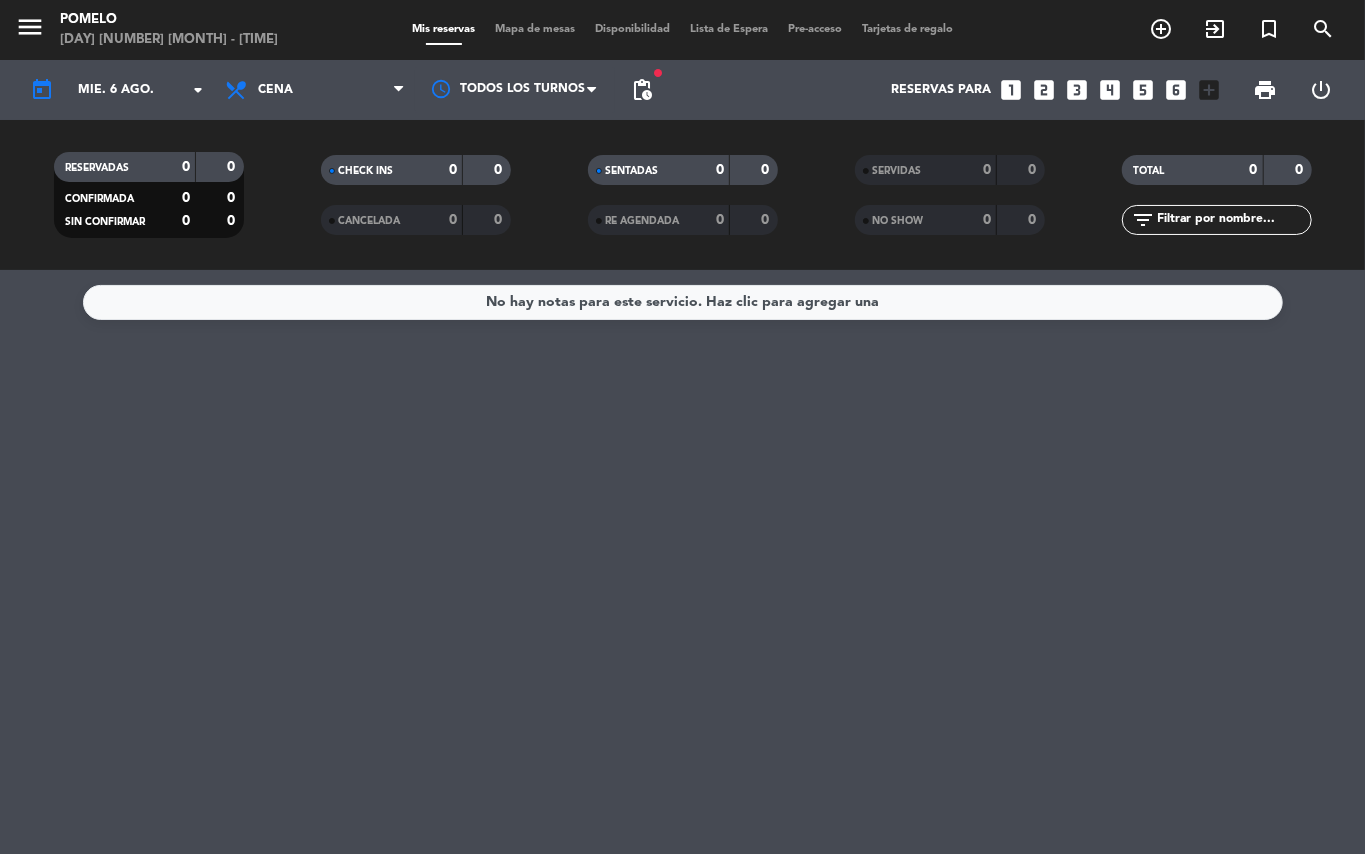 click on "Mapa de mesas" at bounding box center [535, 29] 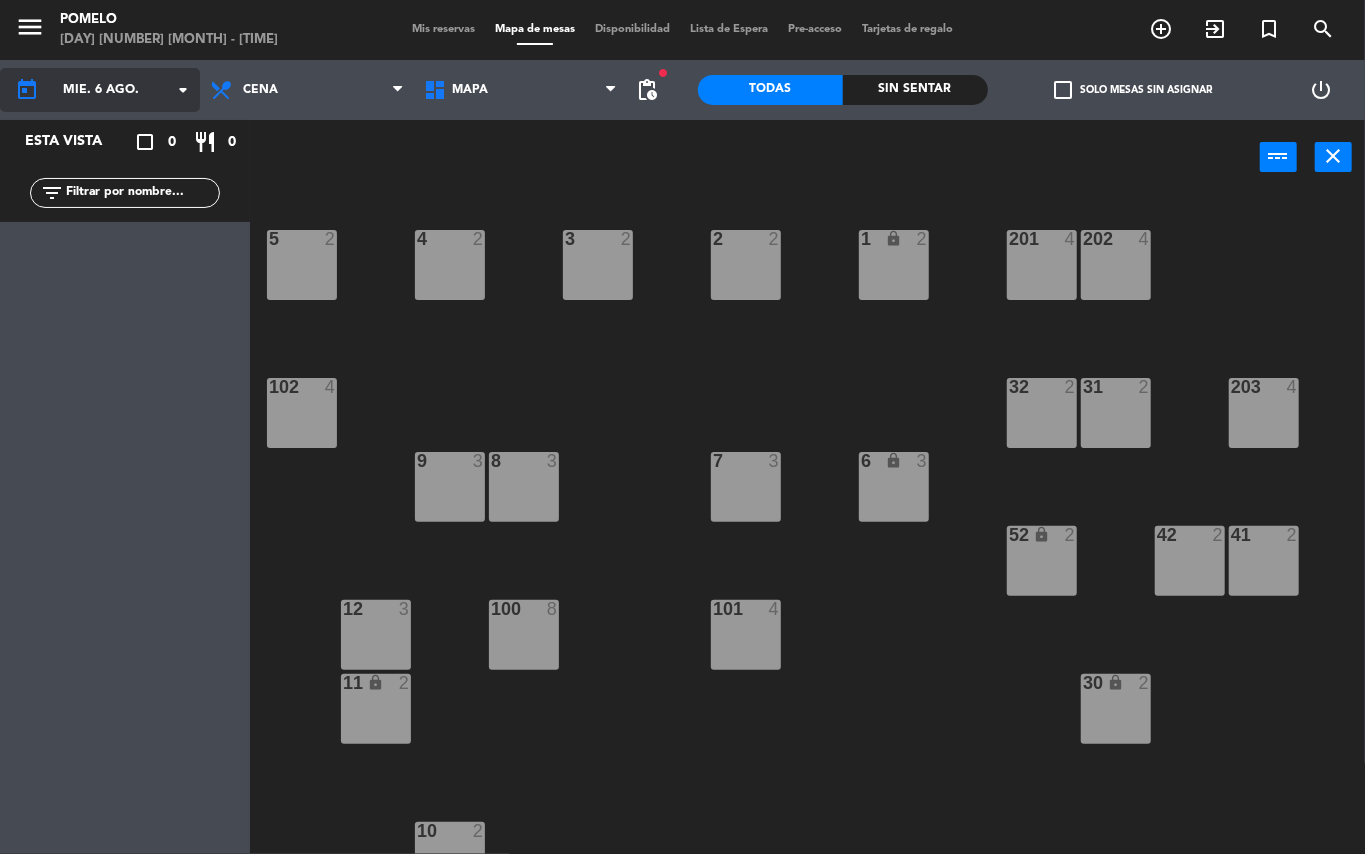 click on "arrow_drop_down" 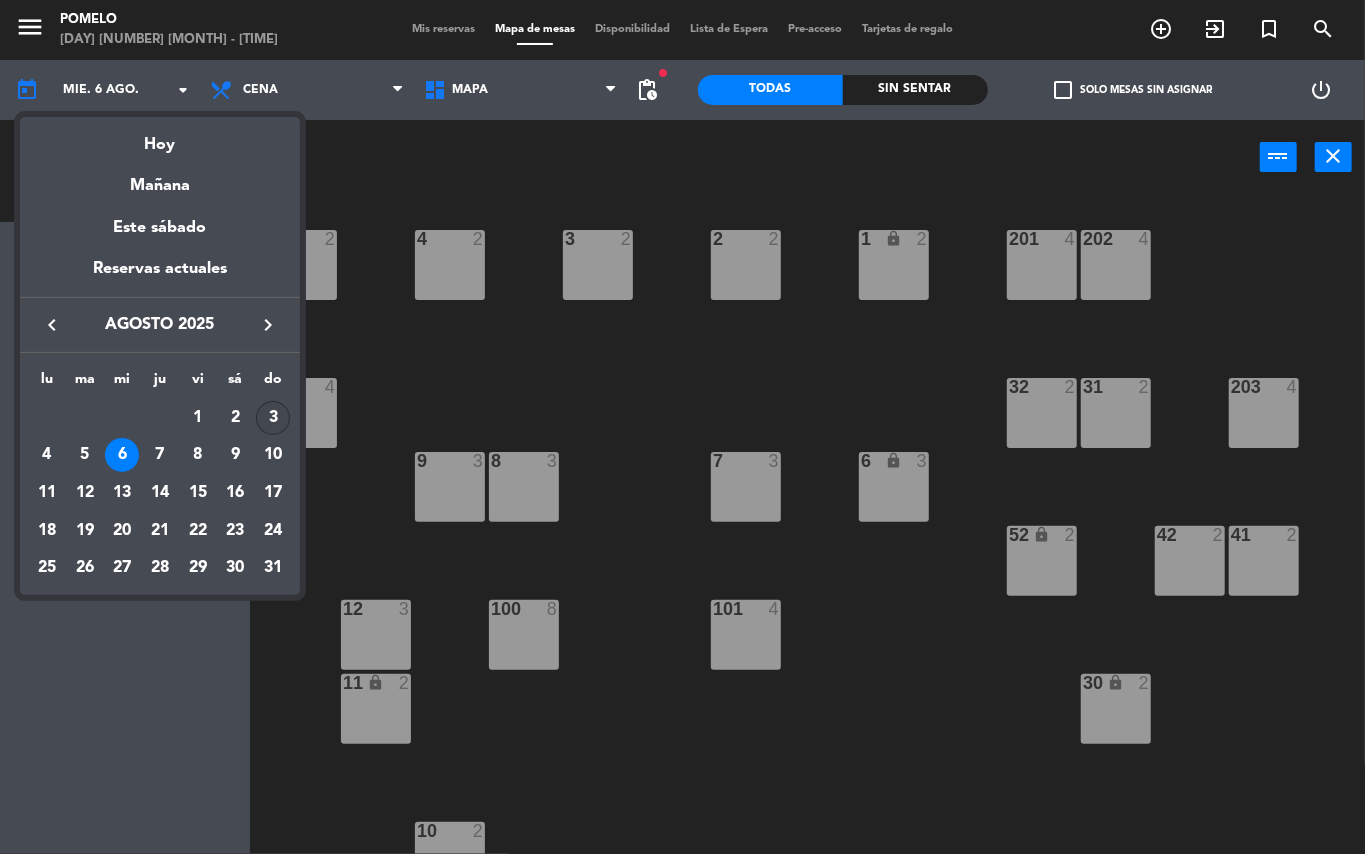 click on "3" at bounding box center (273, 418) 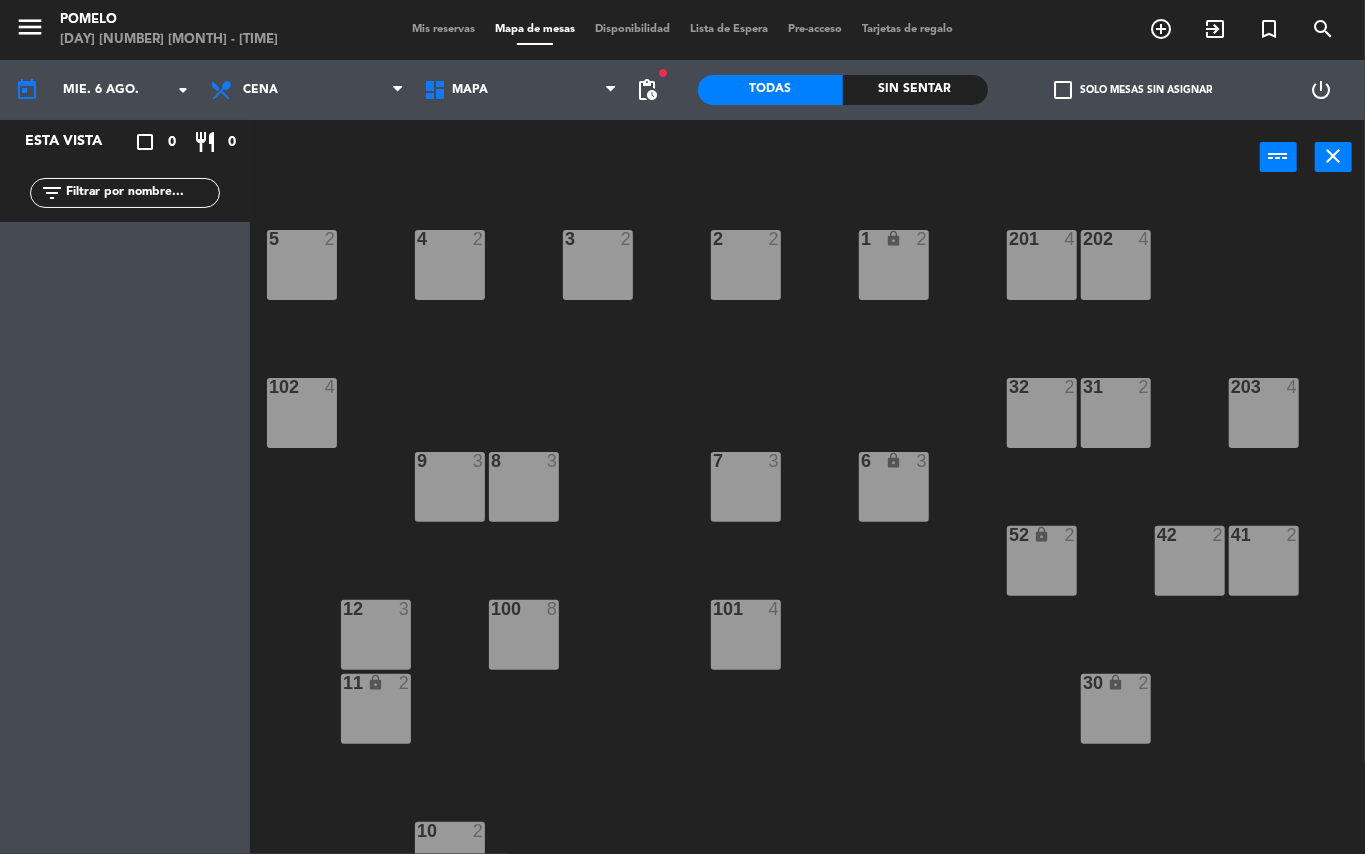 type on "dom. 3 ago." 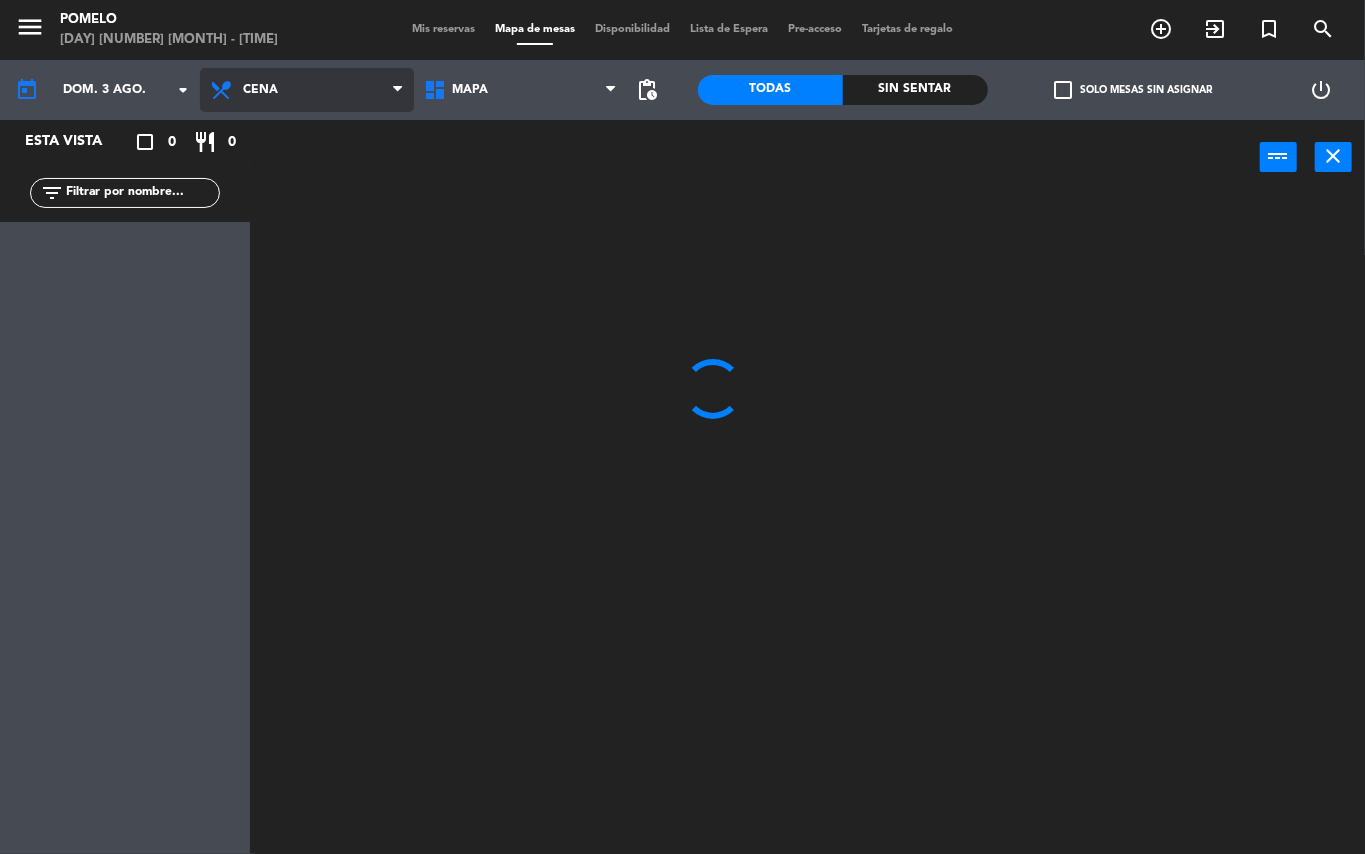 click on "Cena" at bounding box center [260, 90] 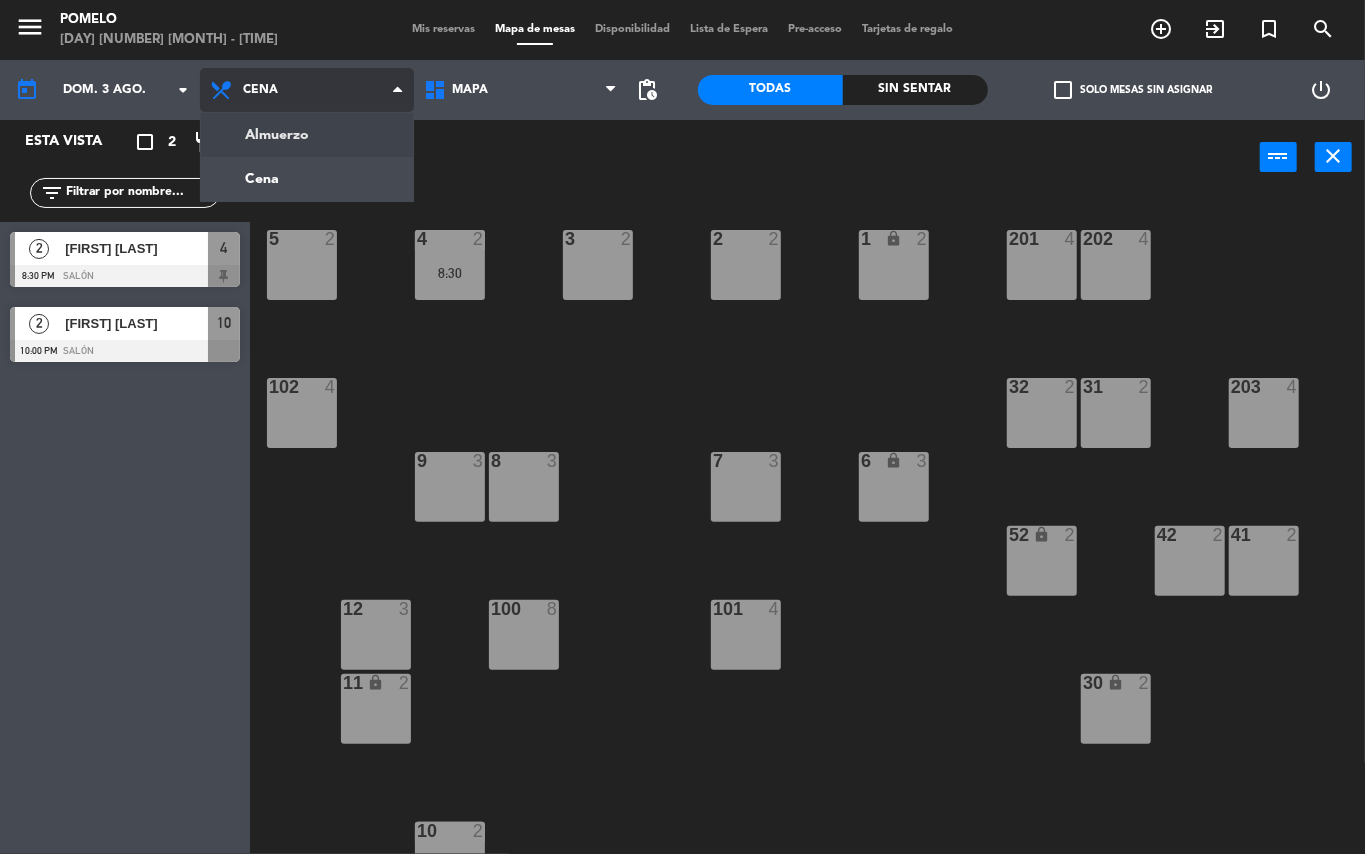 click on "menu  Pomelo   [DAY] [NUMBER] [MONTH] - [TIME]   Mis reservas   Mapa de mesas   Disponibilidad   Lista de Espera   Pre-acceso   Tarjetas de regalo  add_circle_outline exit_to_app turned_in_not search today    [DAY]. [NUMBER] [MONTH] arrow_drop_down  Almuerzo  Cena  Cena  Almuerzo  Cena  Mapa   Mapa   Mapa  pending_actions  Todas  Sin sentar  check_box_outline_blank   Solo mesas sin asignar   power_settings_new   Esta vista   crop_square  2  restaurant  4 filter_list  2   [FIRST] [LAST]   [TIME]   Salón  4  2   [FIRST] [LAST]   [TIME]   Salón  10 power_input close 4  2   [TIME]  3  2  2  2  1 lock  2  5  2  202  4  201  4  102  4  32  2  31  2  203  4  8  3  7  3  6 lock  3  9  3  42  2  41  2  52 lock  2  12  3  101  4  100  8  11 lock  2  30 lock  2  10  2   [TIME]" 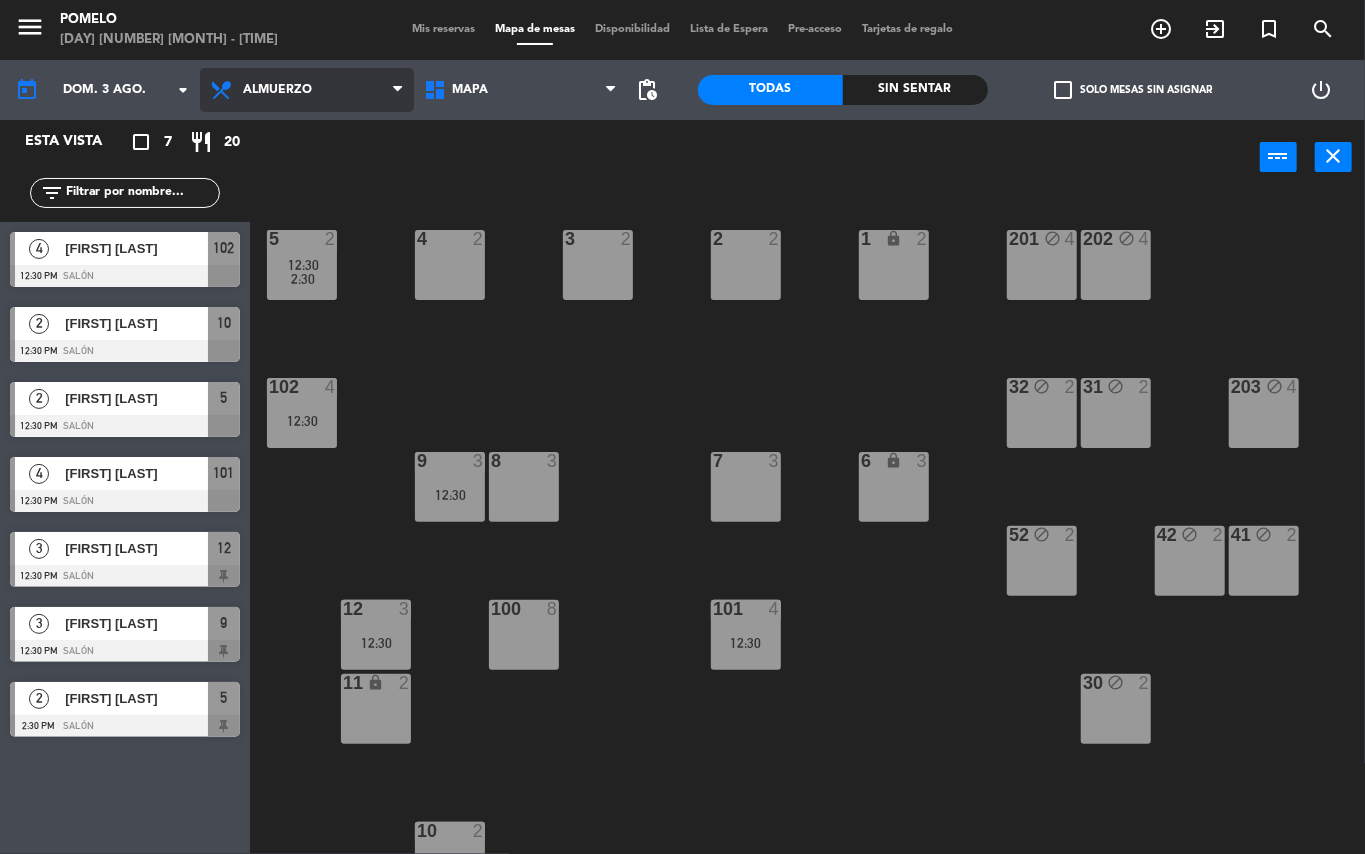click on "Almuerzo" at bounding box center [277, 90] 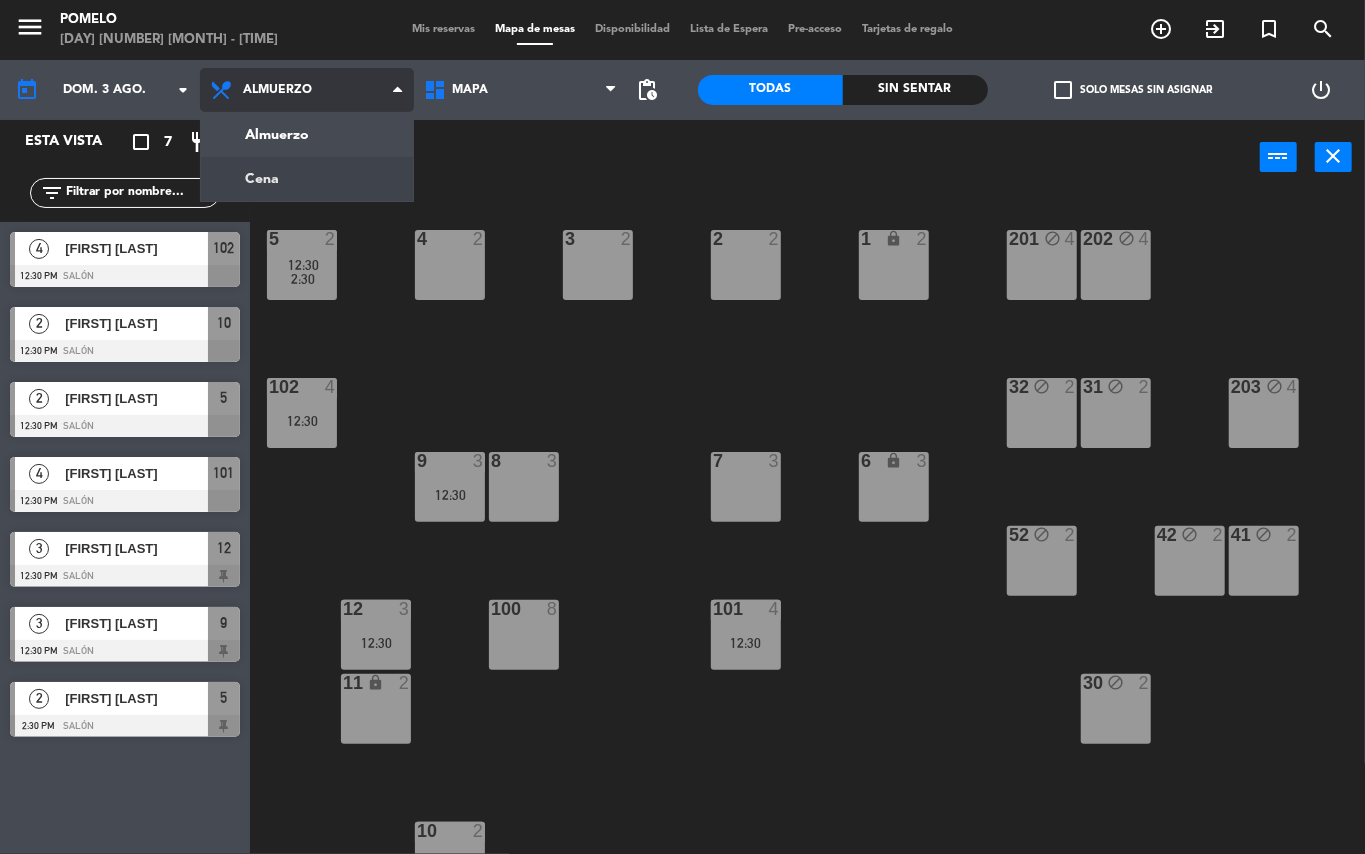 click on "[FIRST] [LAST]" 